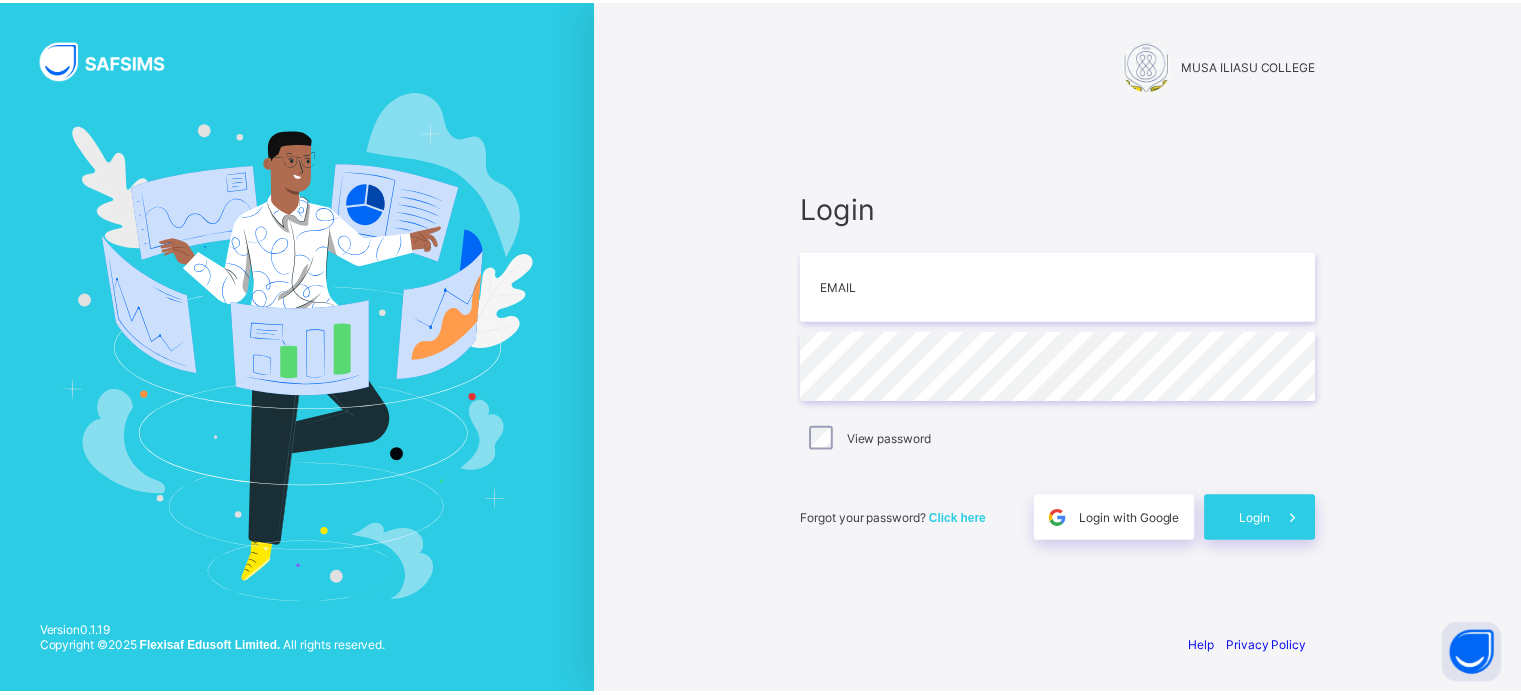 scroll, scrollTop: 0, scrollLeft: 0, axis: both 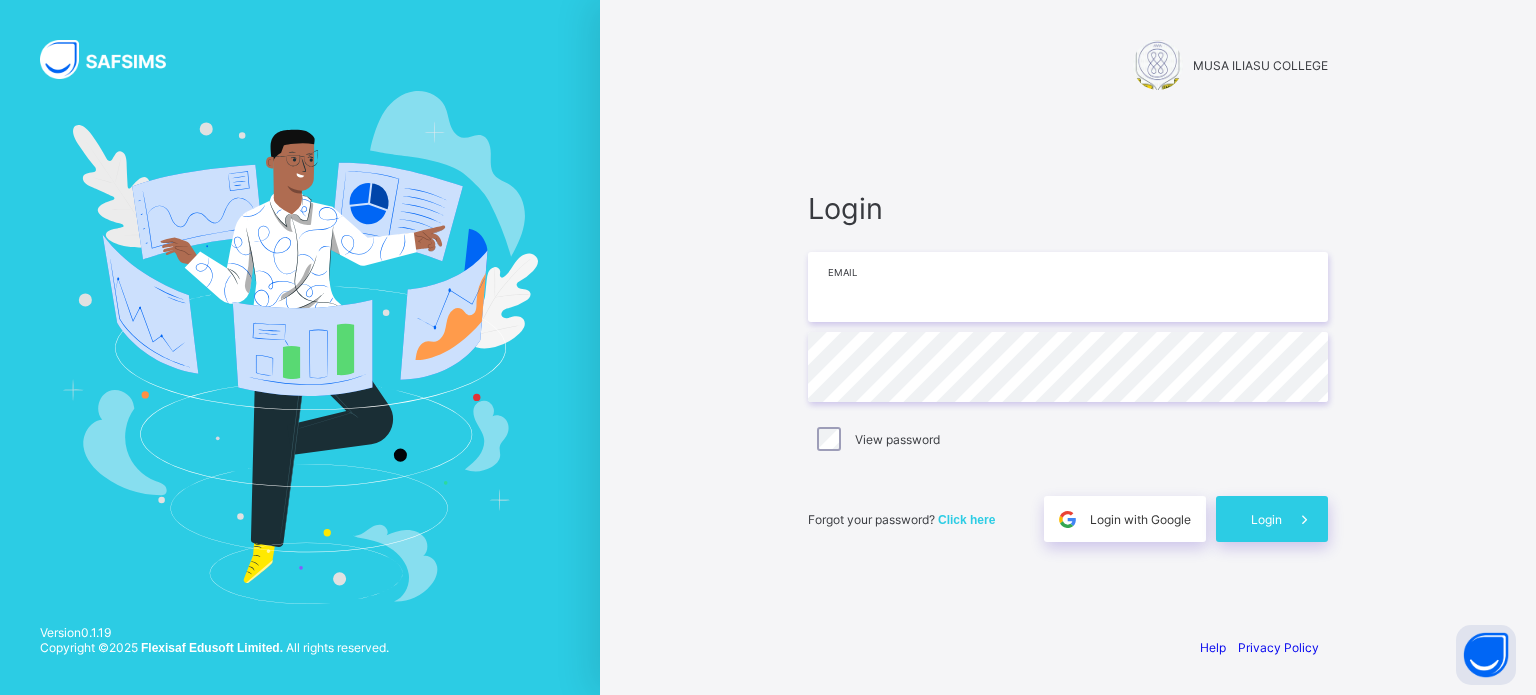 type on "**********" 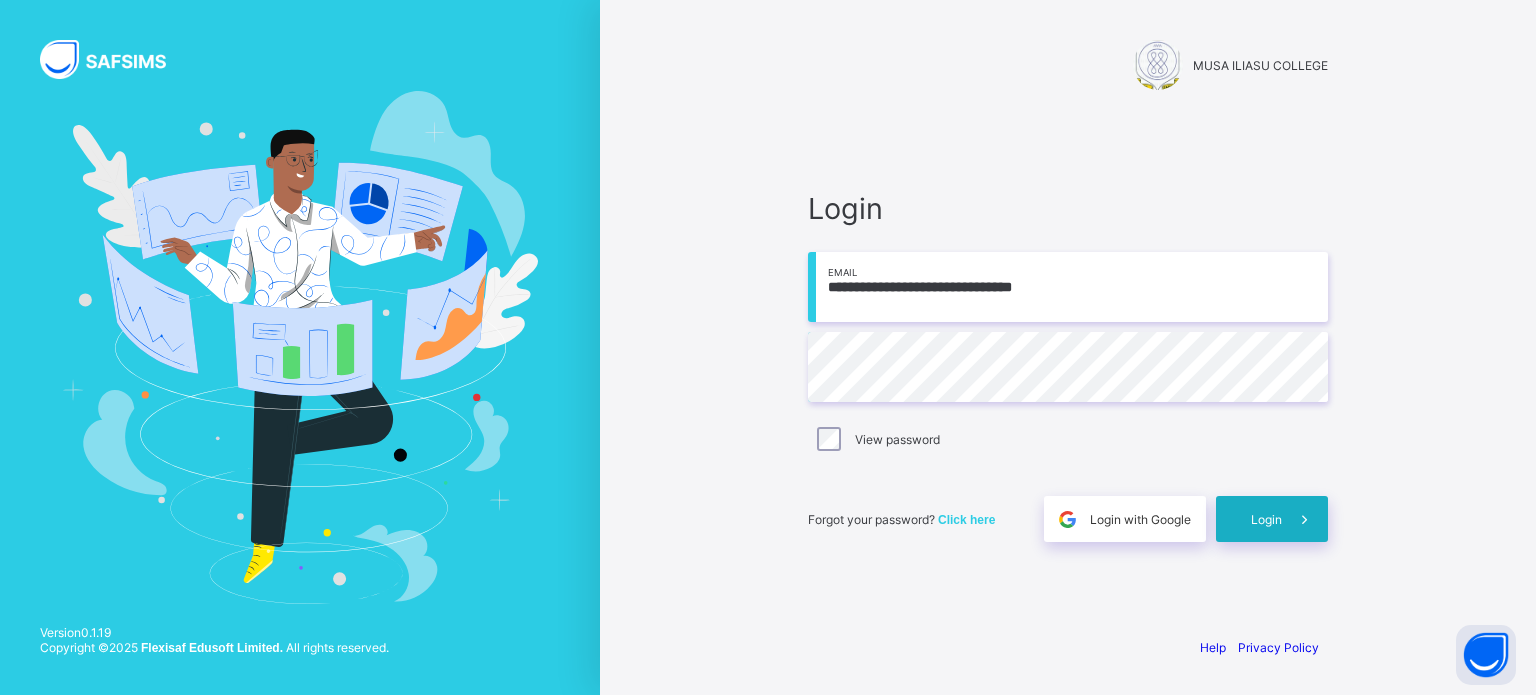 click on "Login" at bounding box center (1272, 519) 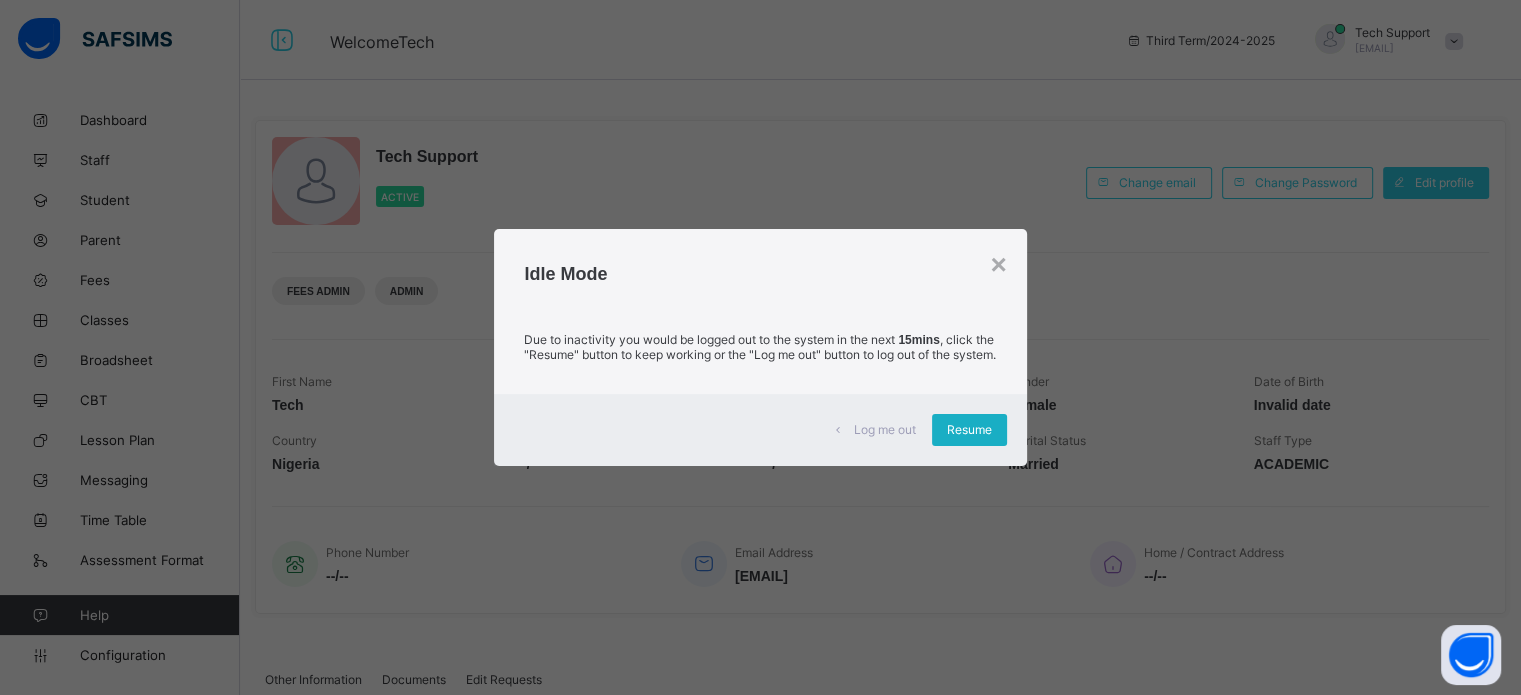 click on "Resume" at bounding box center [969, 430] 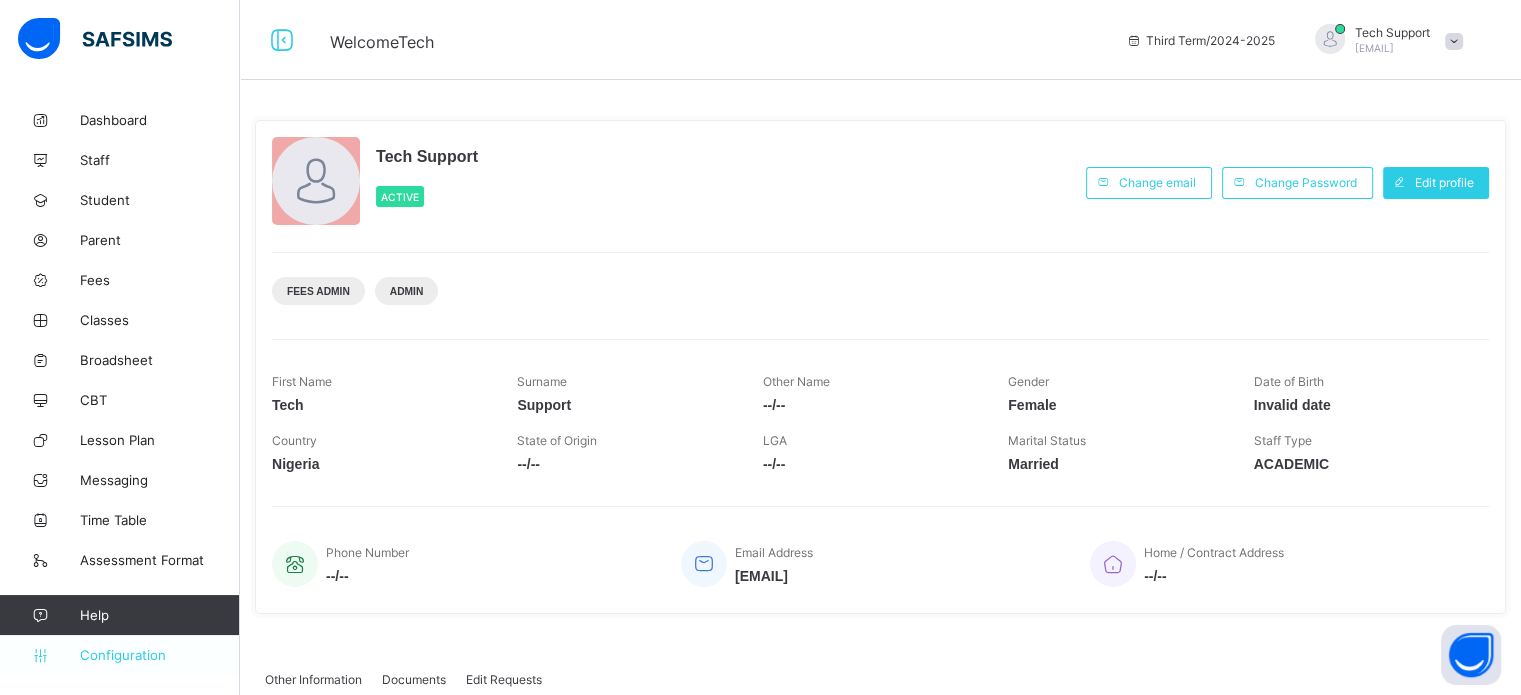 click on "Configuration" at bounding box center (159, 655) 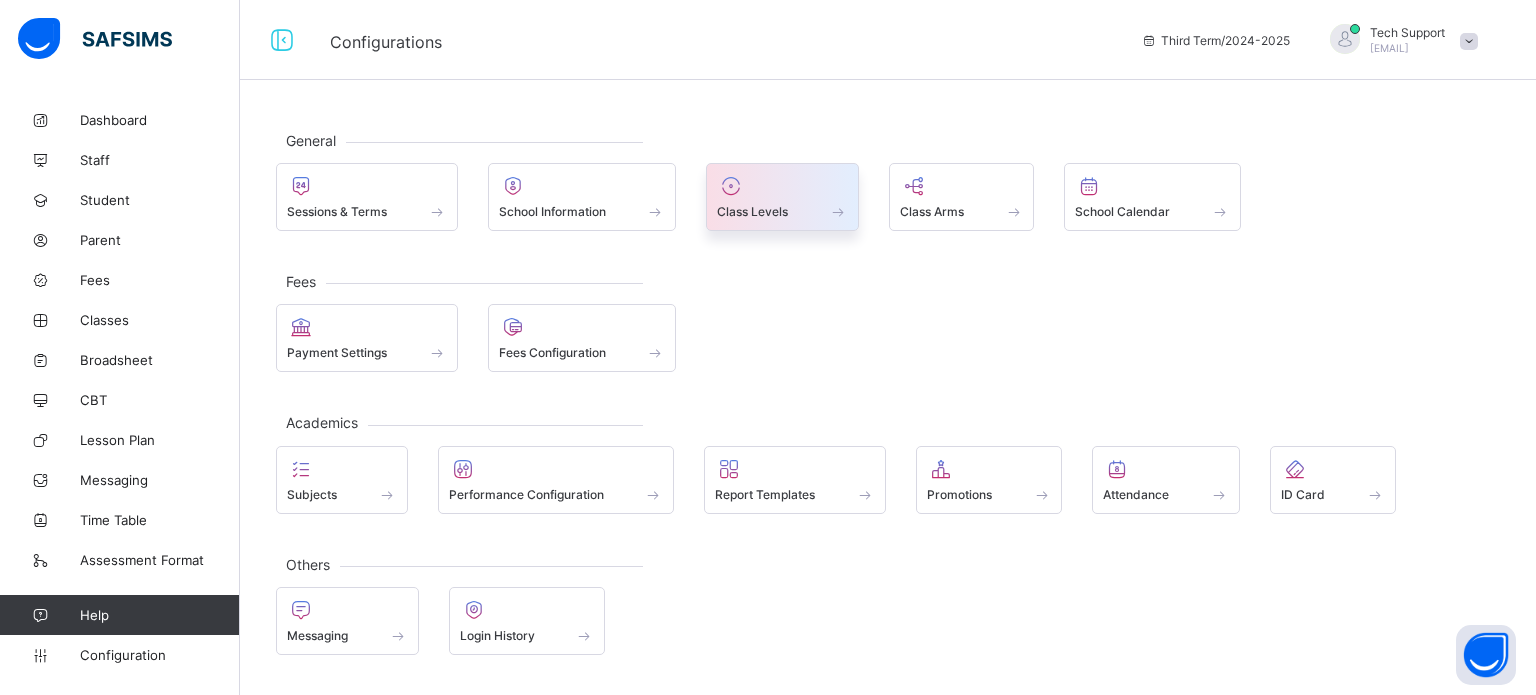 click at bounding box center (782, 200) 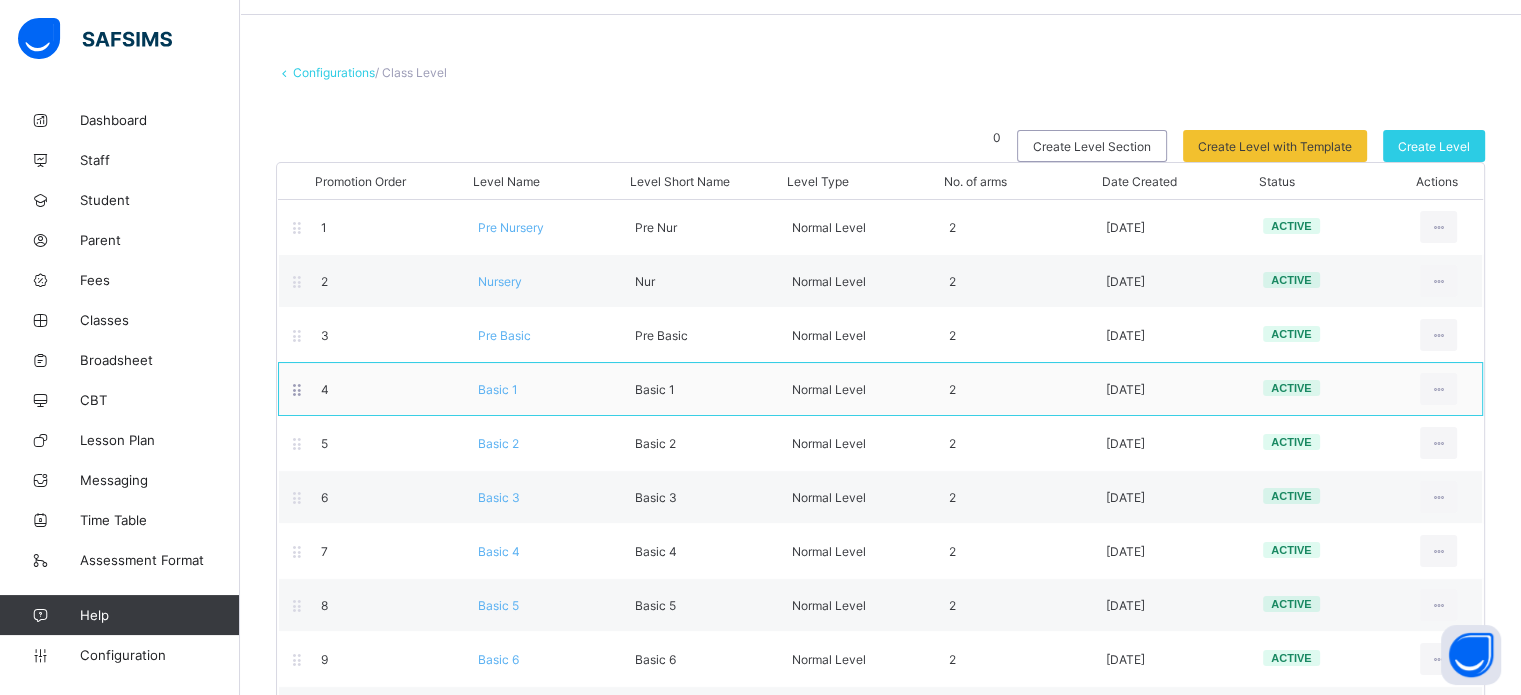 scroll, scrollTop: 100, scrollLeft: 0, axis: vertical 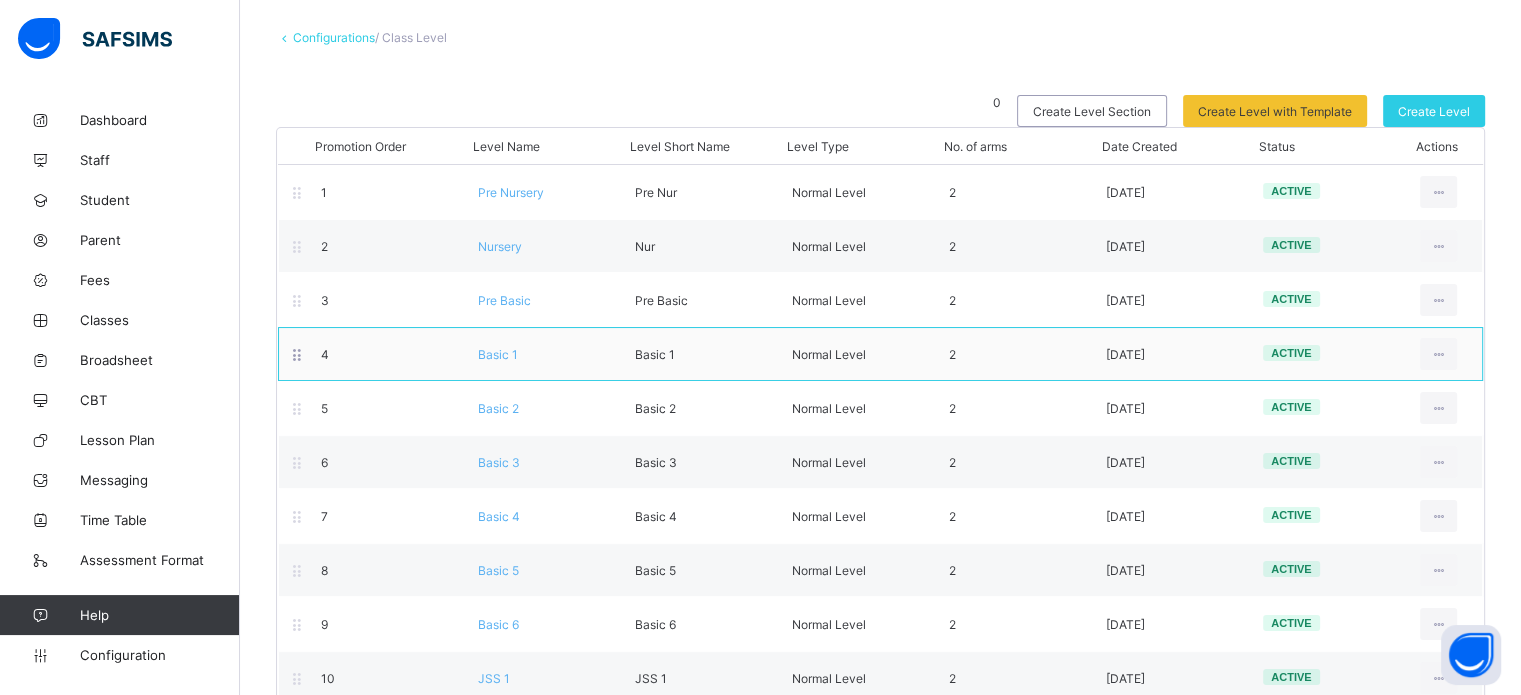 click on "Basic 1" at bounding box center [498, 354] 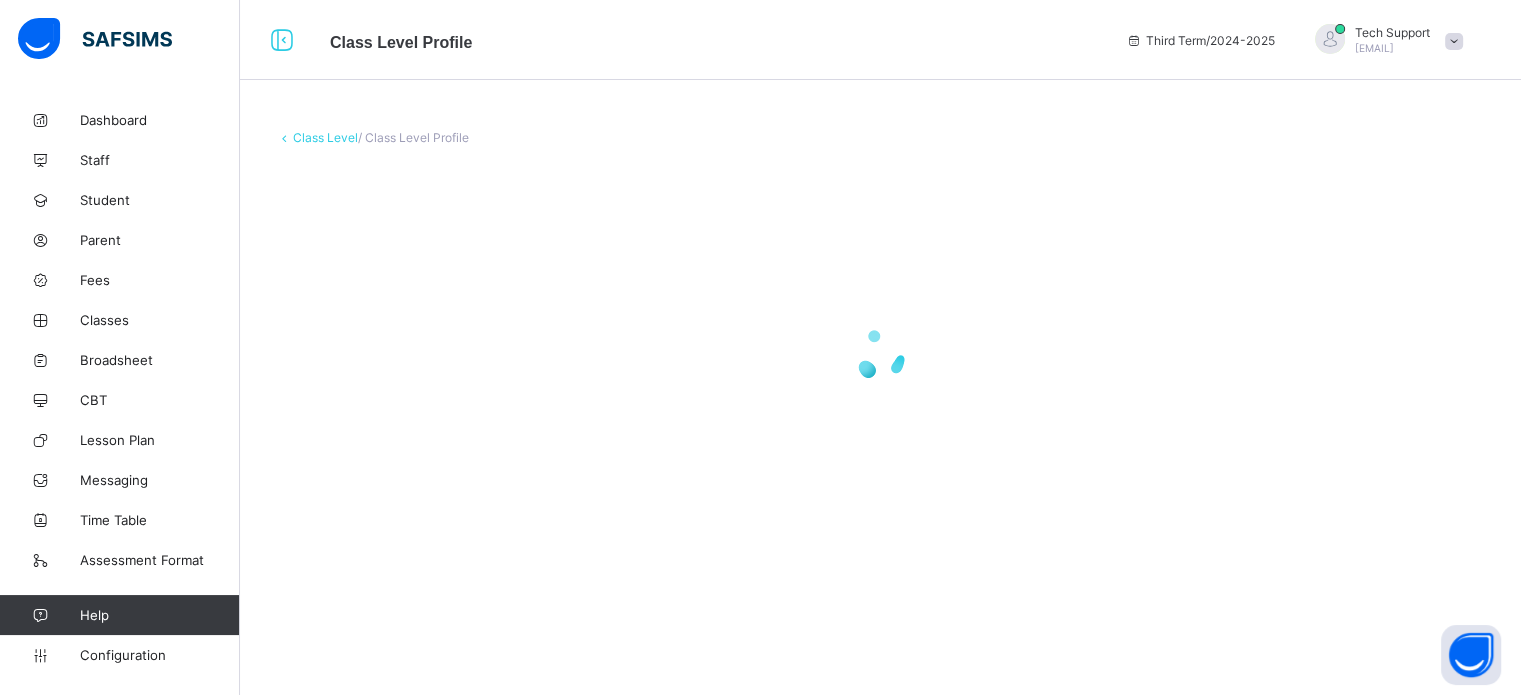 scroll, scrollTop: 0, scrollLeft: 0, axis: both 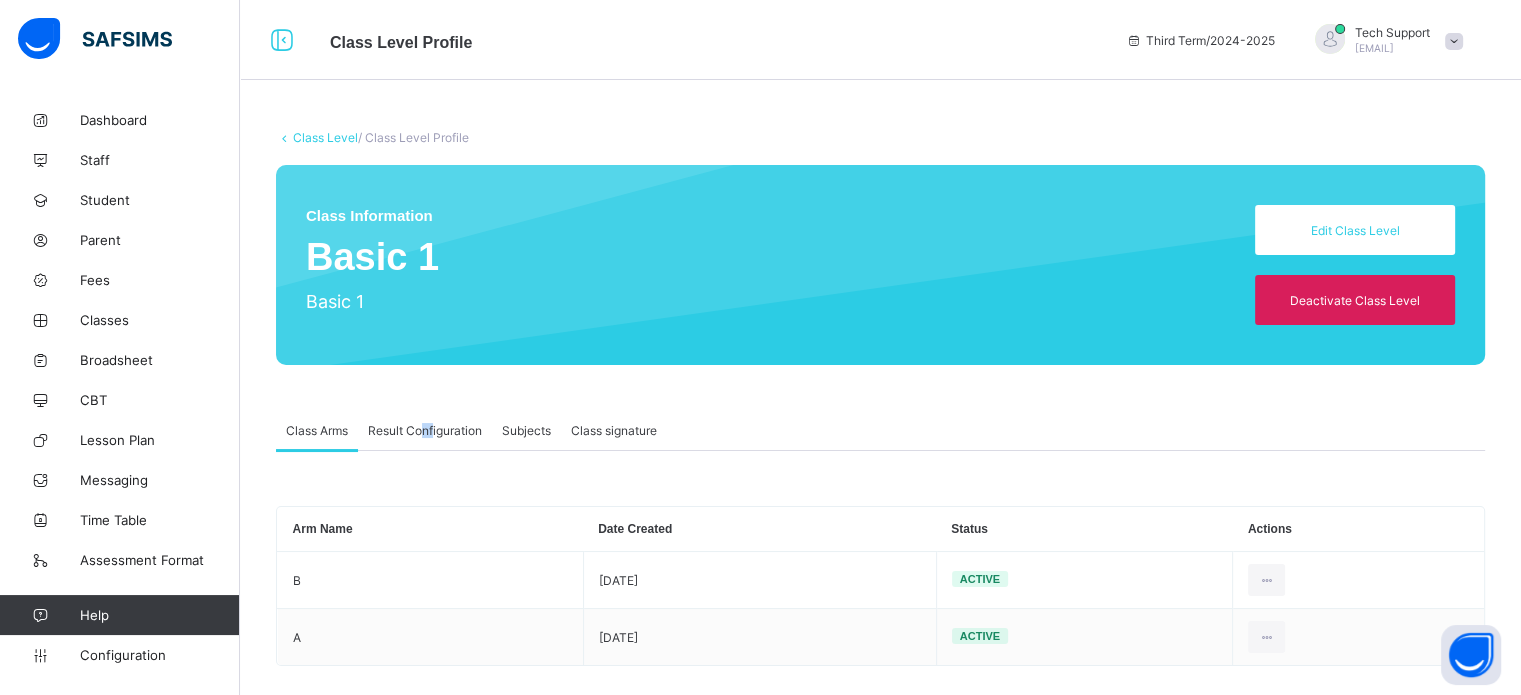 click on "Result Configuration" at bounding box center (425, 430) 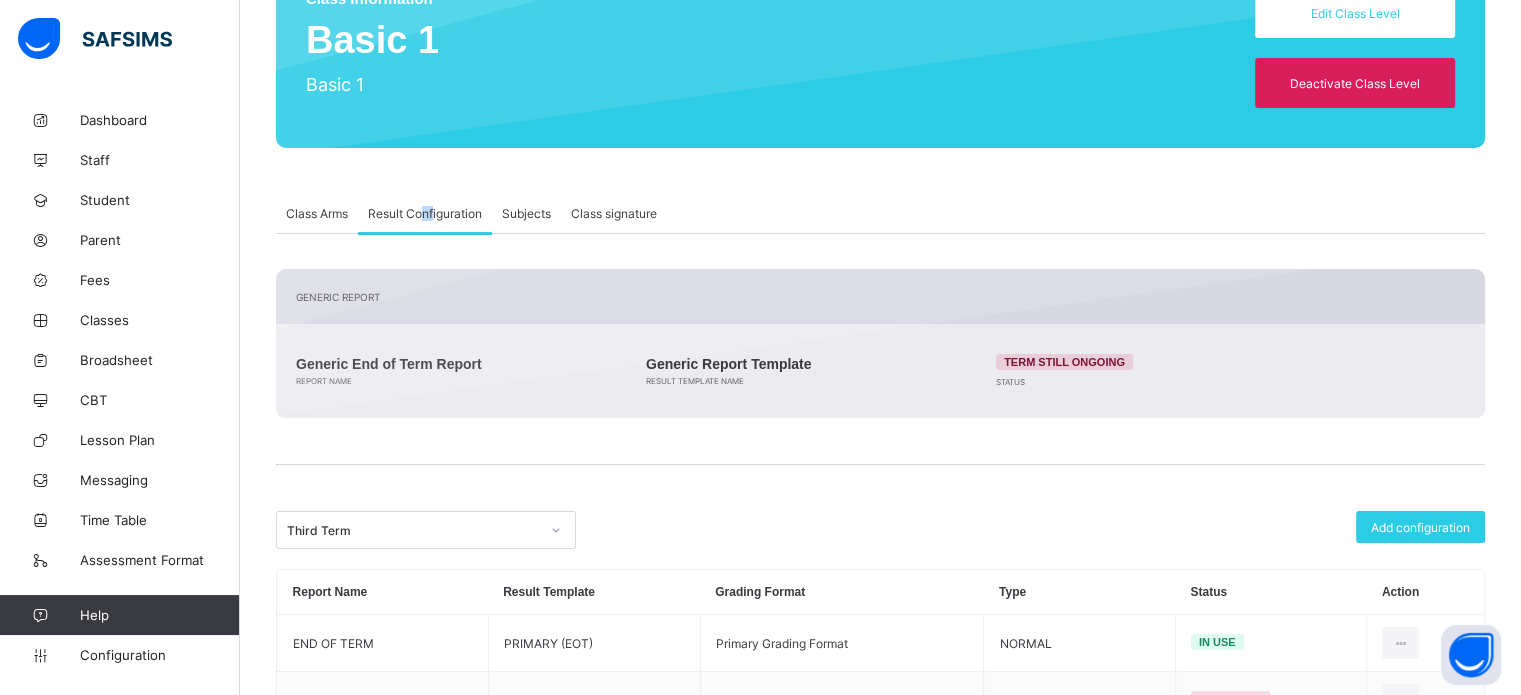 scroll, scrollTop: 301, scrollLeft: 0, axis: vertical 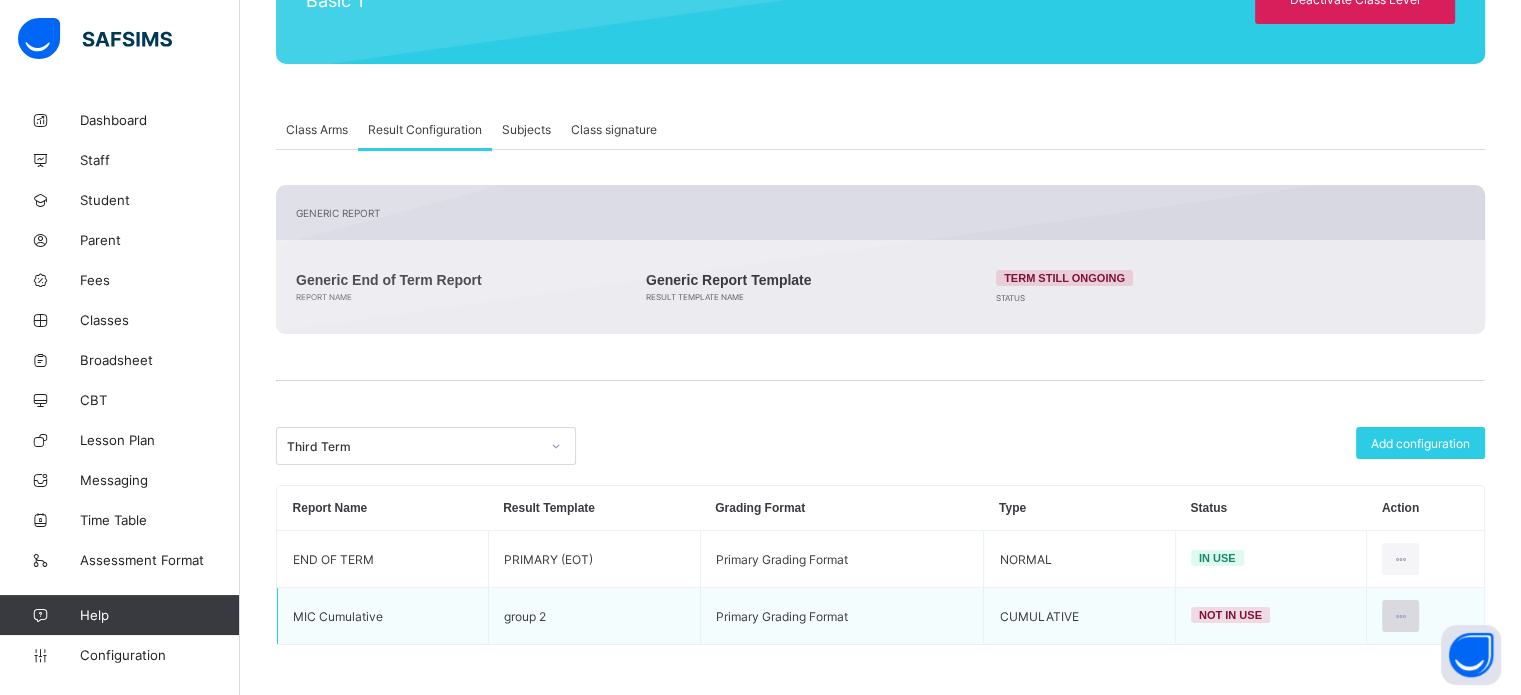 click at bounding box center [1400, 616] 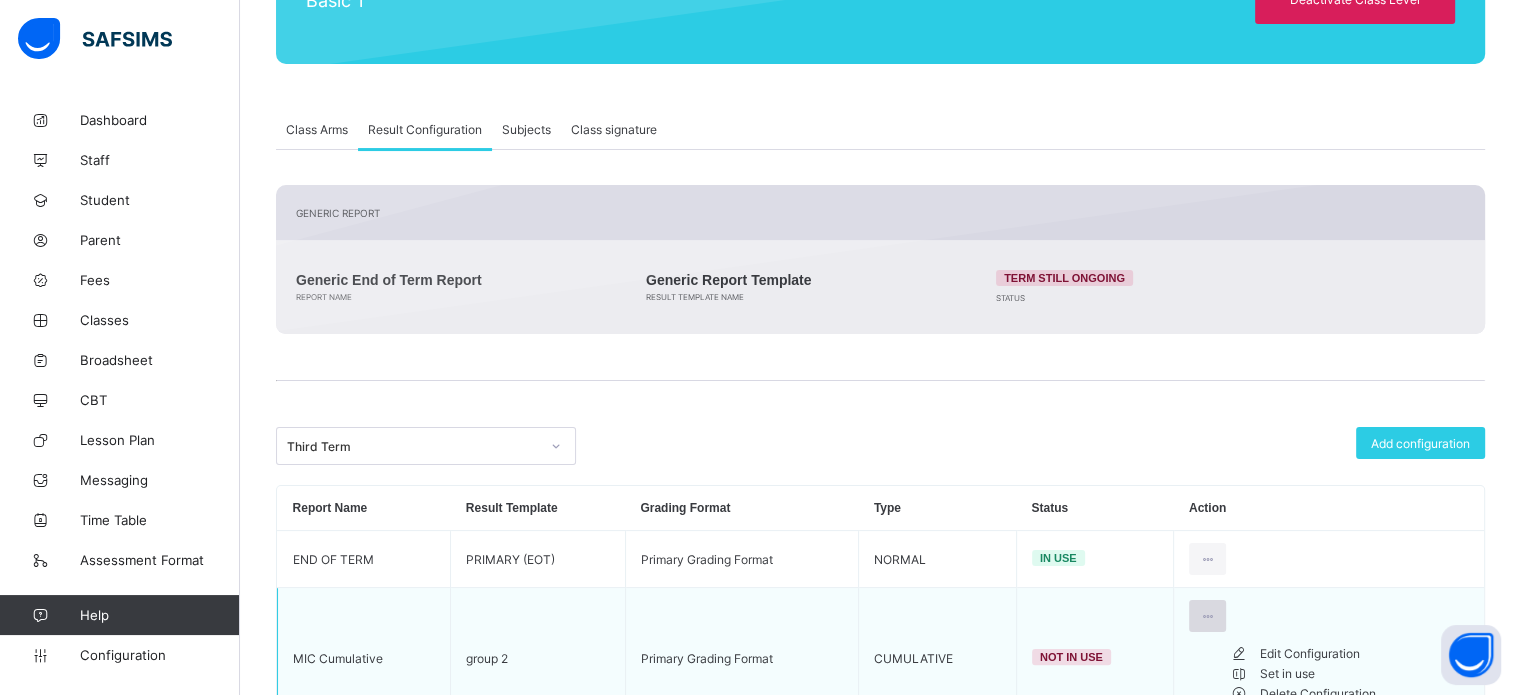 scroll, scrollTop: 358, scrollLeft: 0, axis: vertical 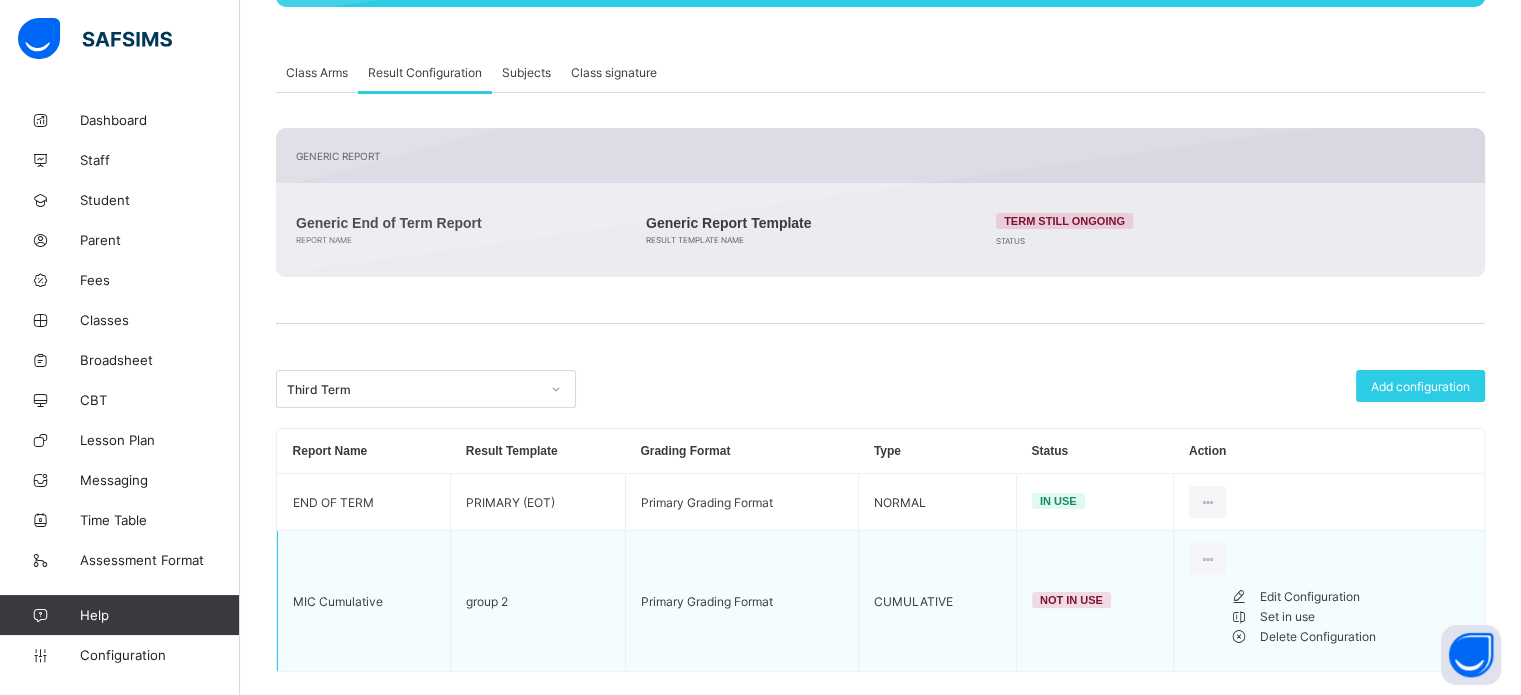 click on "Delete Configuration" at bounding box center [1364, 637] 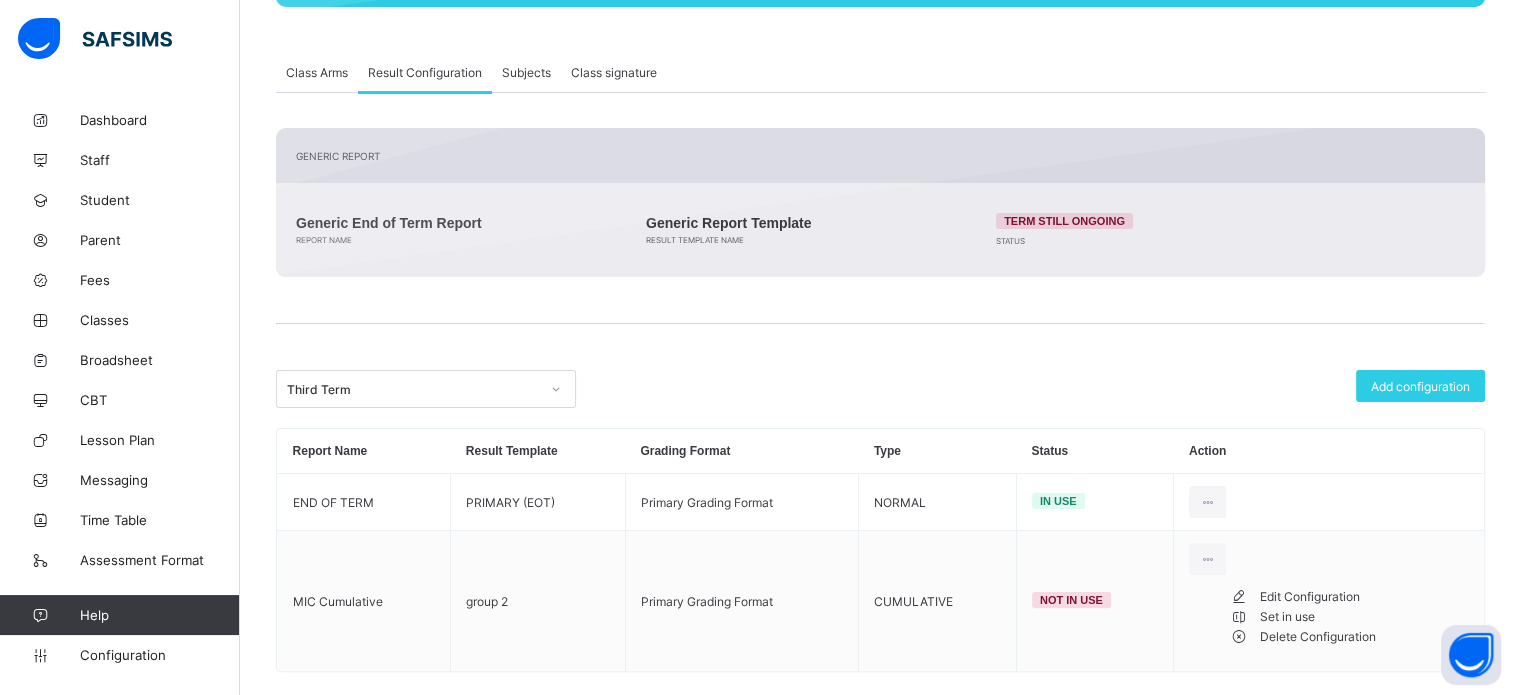 scroll, scrollTop: 301, scrollLeft: 0, axis: vertical 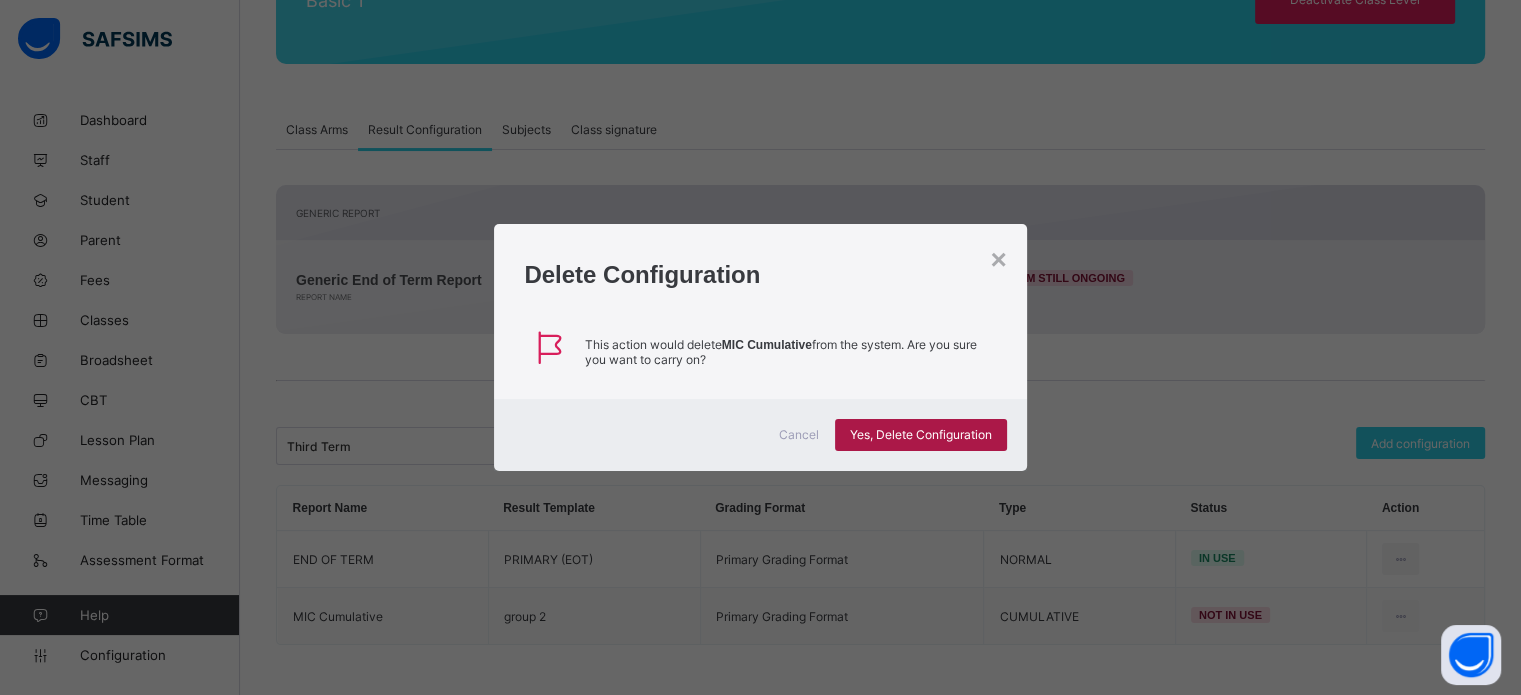 click on "Yes, Delete Configuration" at bounding box center (921, 435) 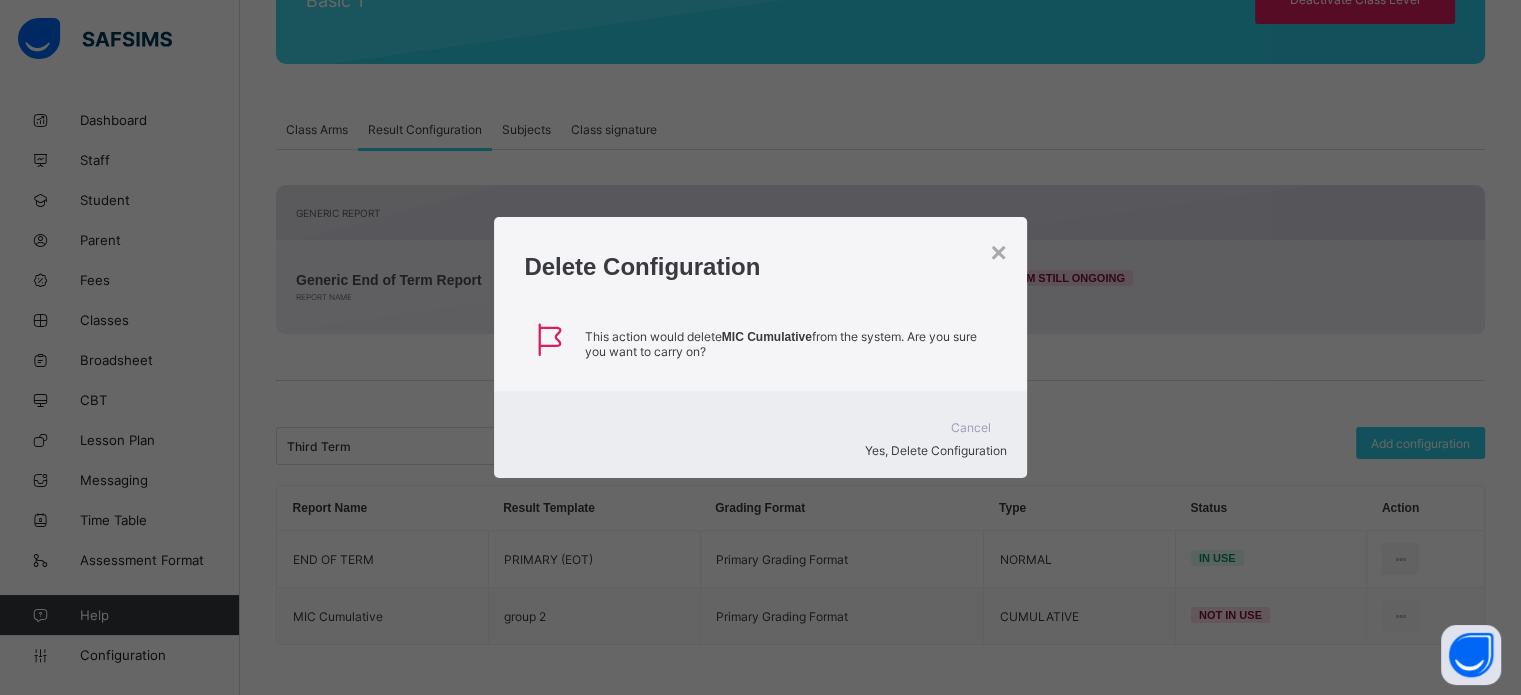 click on "× Delete Configuration This action would delete  MIC Cumulative  from the system. Are you sure you want to carry on? Cancel Yes, Delete Configuration" at bounding box center (760, 347) 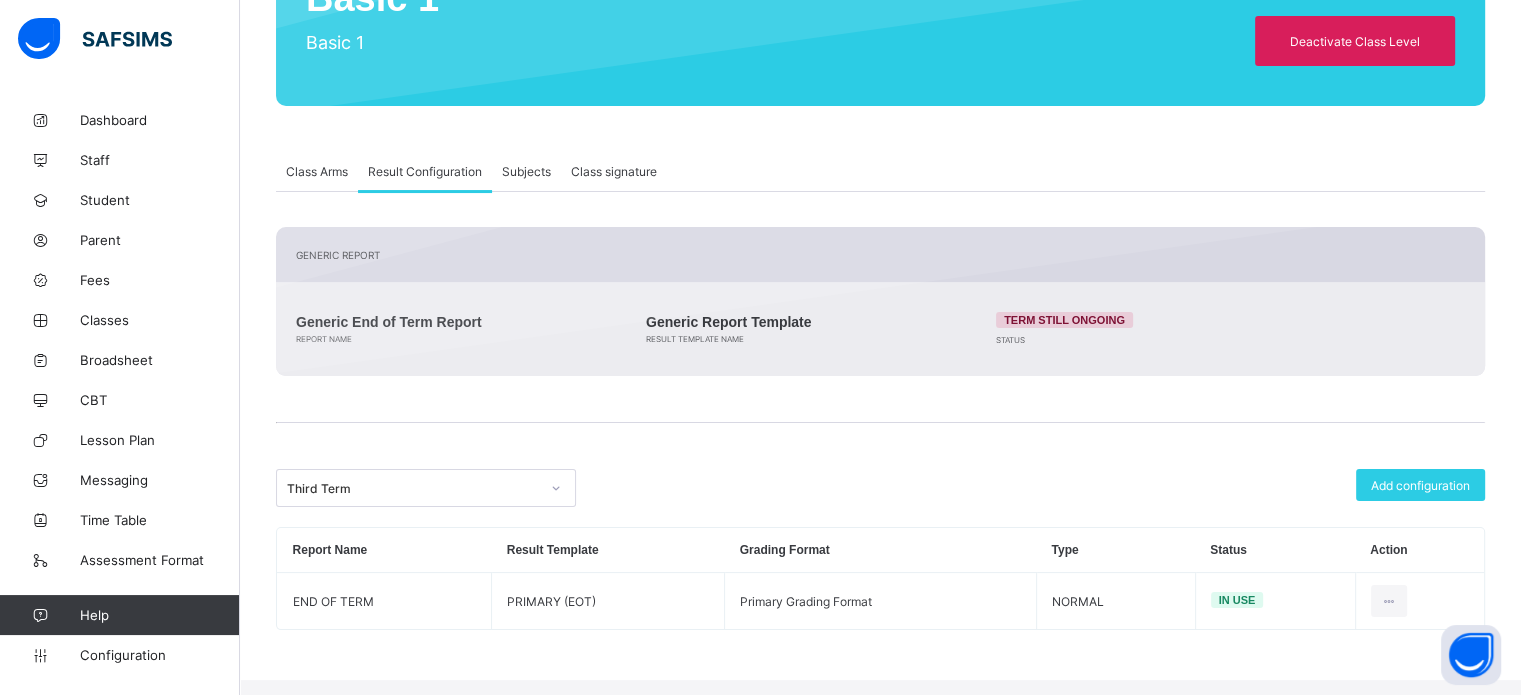 scroll, scrollTop: 244, scrollLeft: 0, axis: vertical 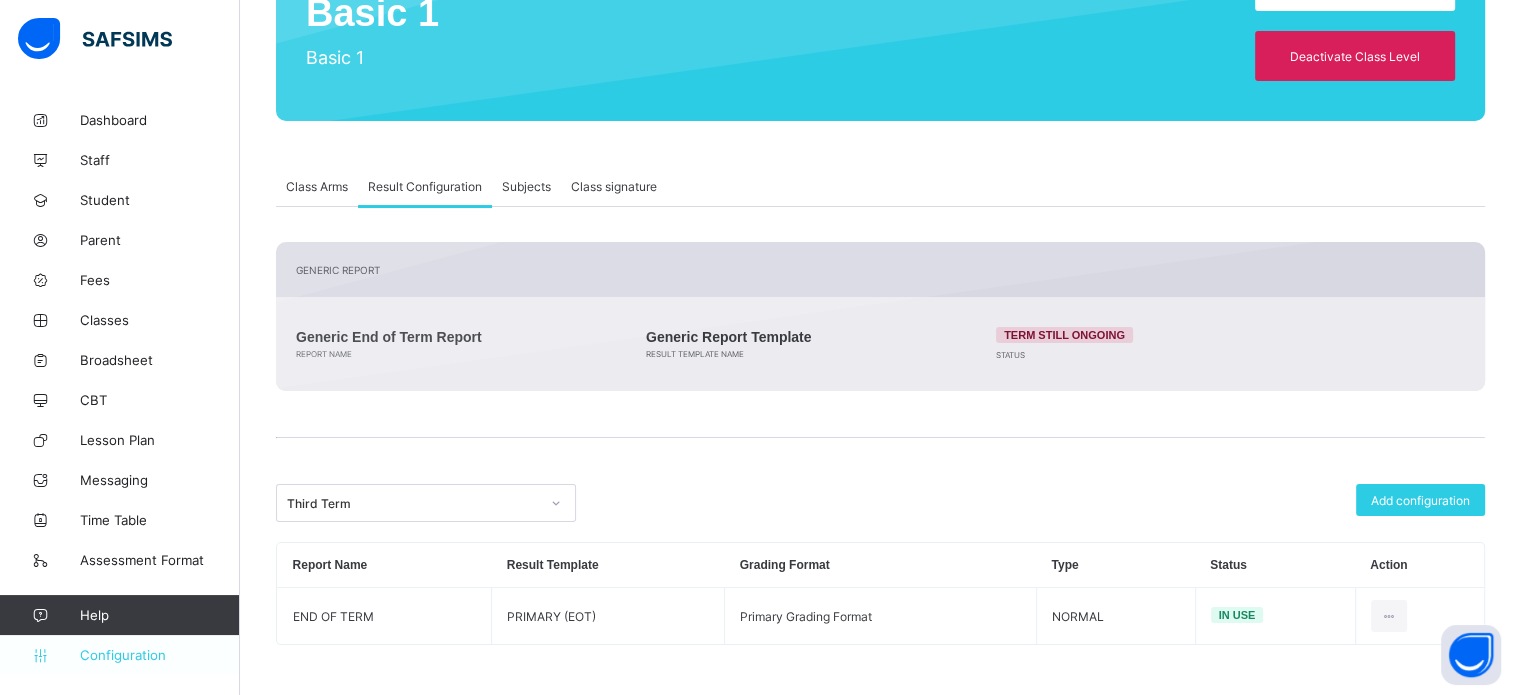 click on "Configuration" at bounding box center (159, 655) 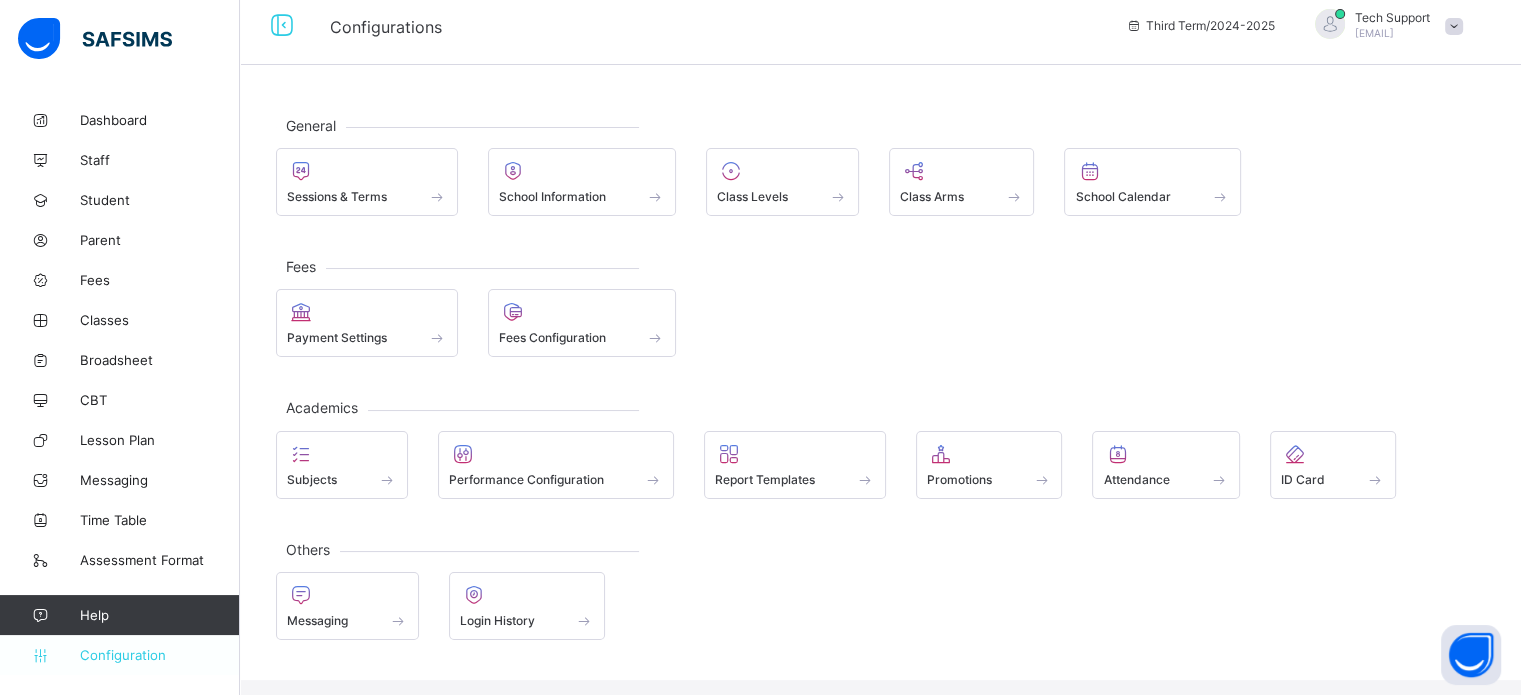 scroll, scrollTop: 0, scrollLeft: 0, axis: both 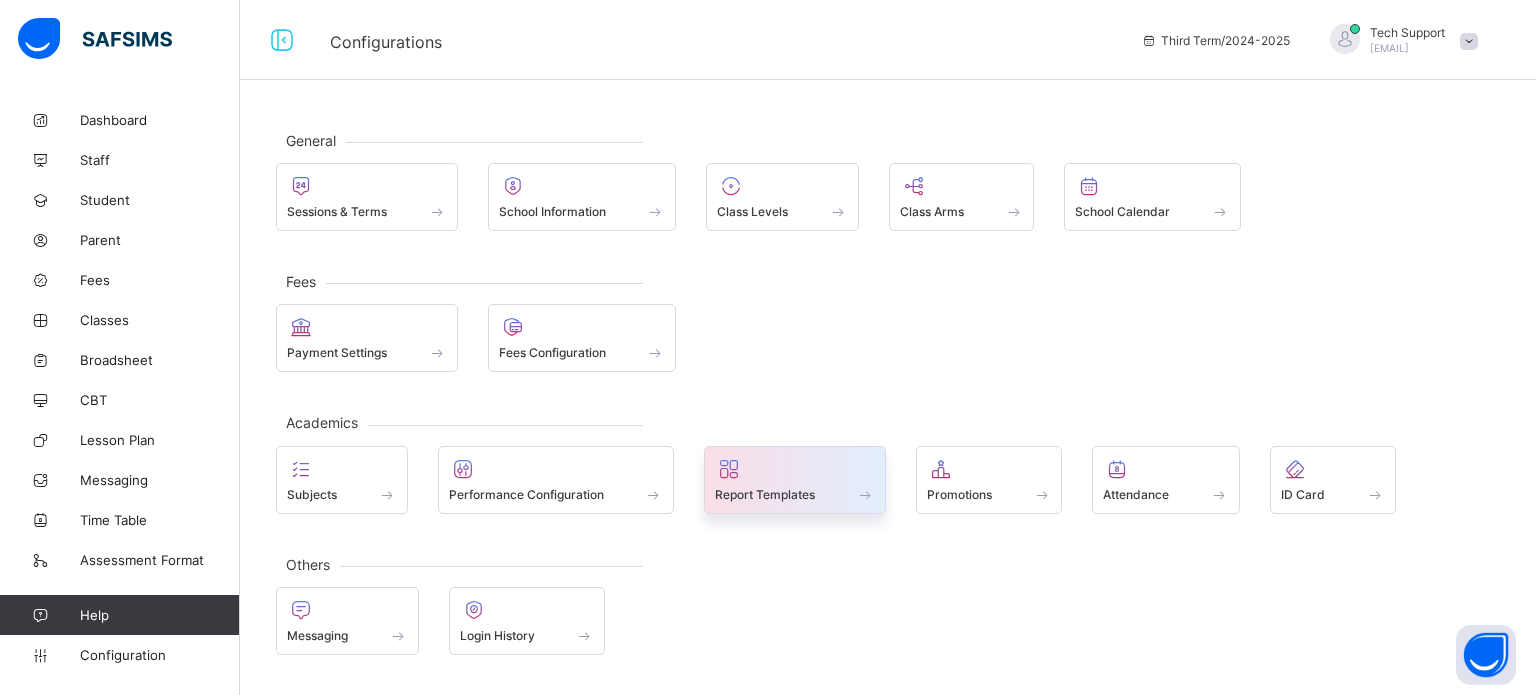 click on "Report Templates" at bounding box center [765, 494] 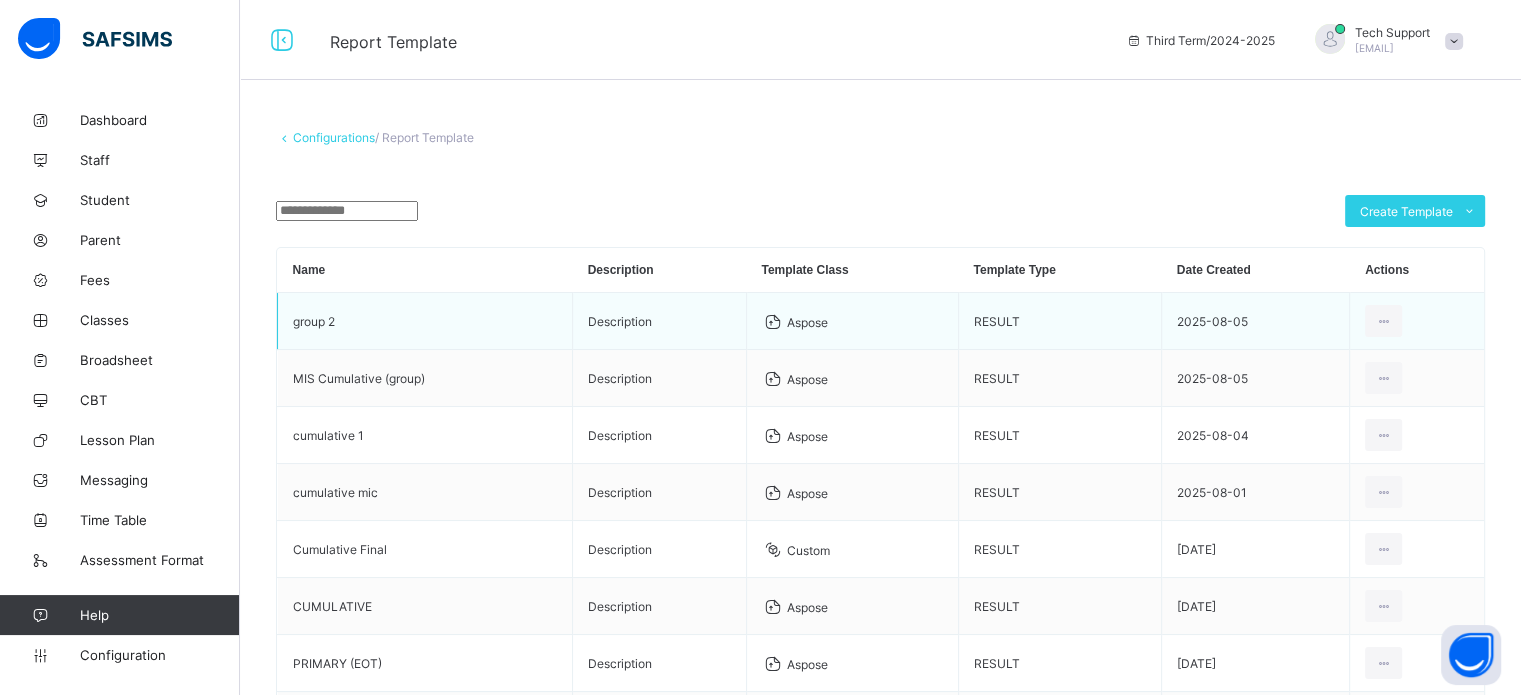 click on "group 2" at bounding box center (425, 321) 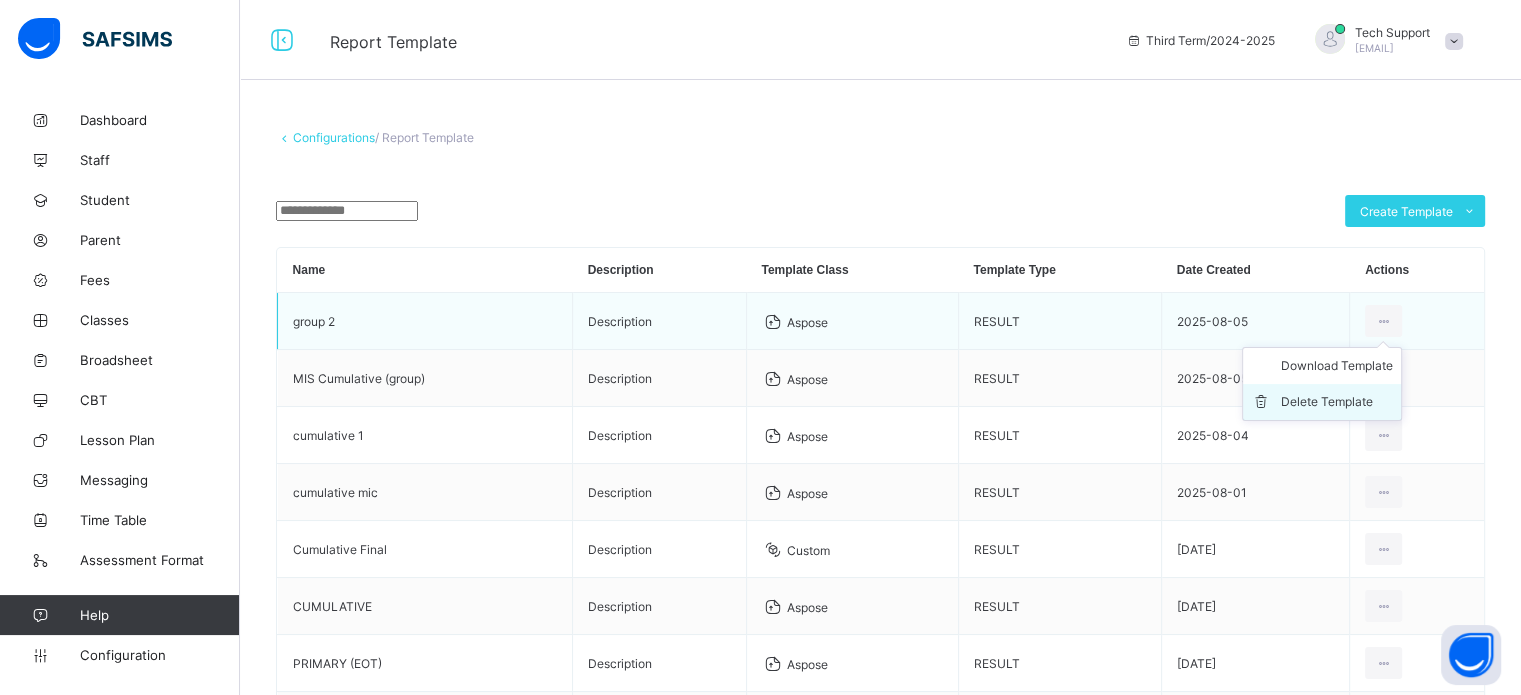 click on "Delete Template" at bounding box center (1337, 402) 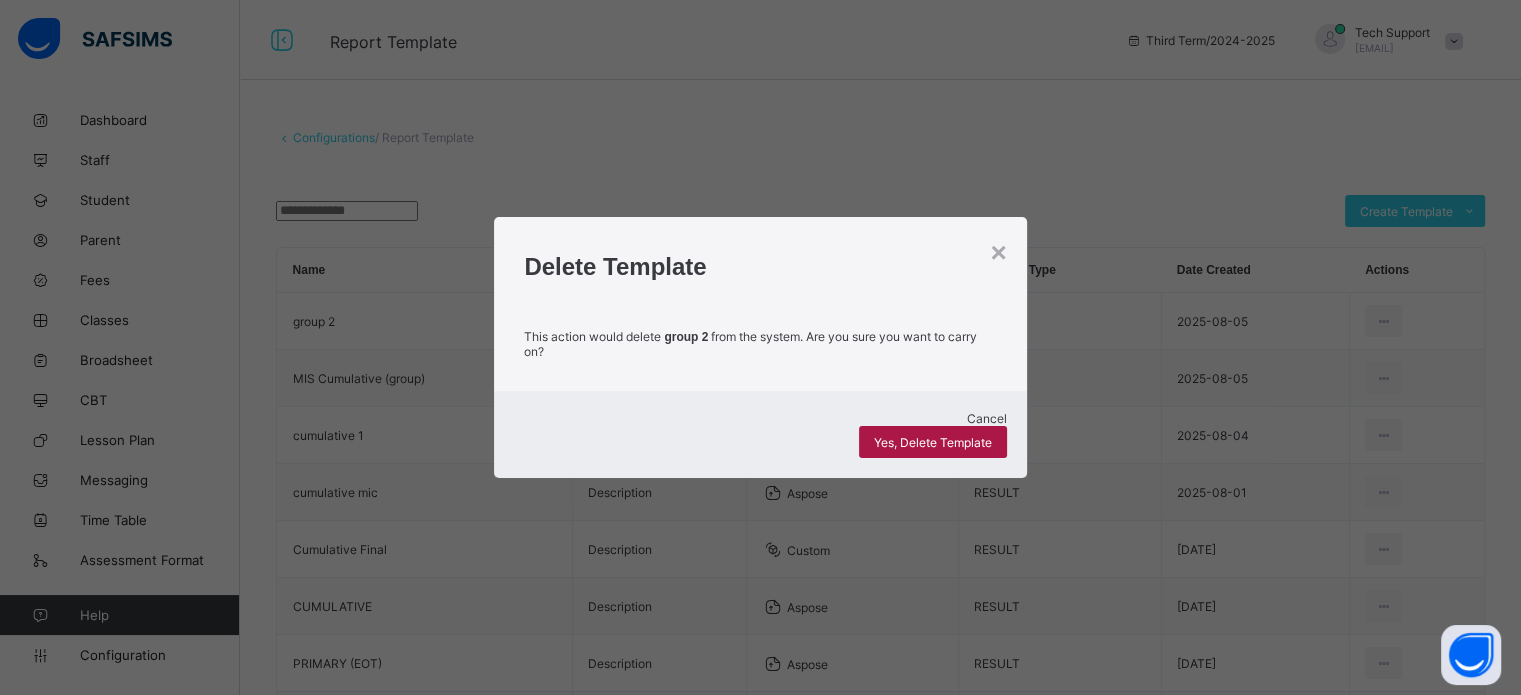 click on "Yes, Delete Template" at bounding box center (933, 442) 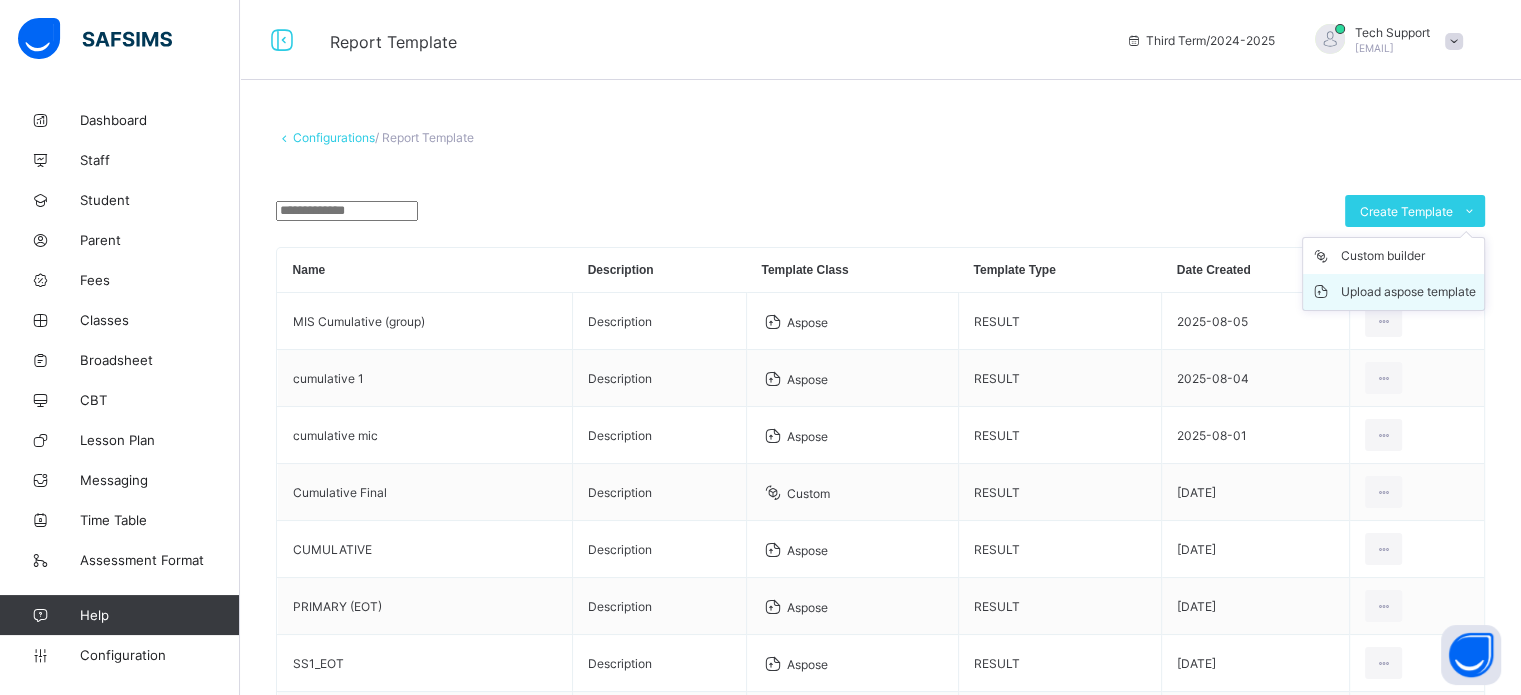 click on "Upload aspose template" at bounding box center (1408, 292) 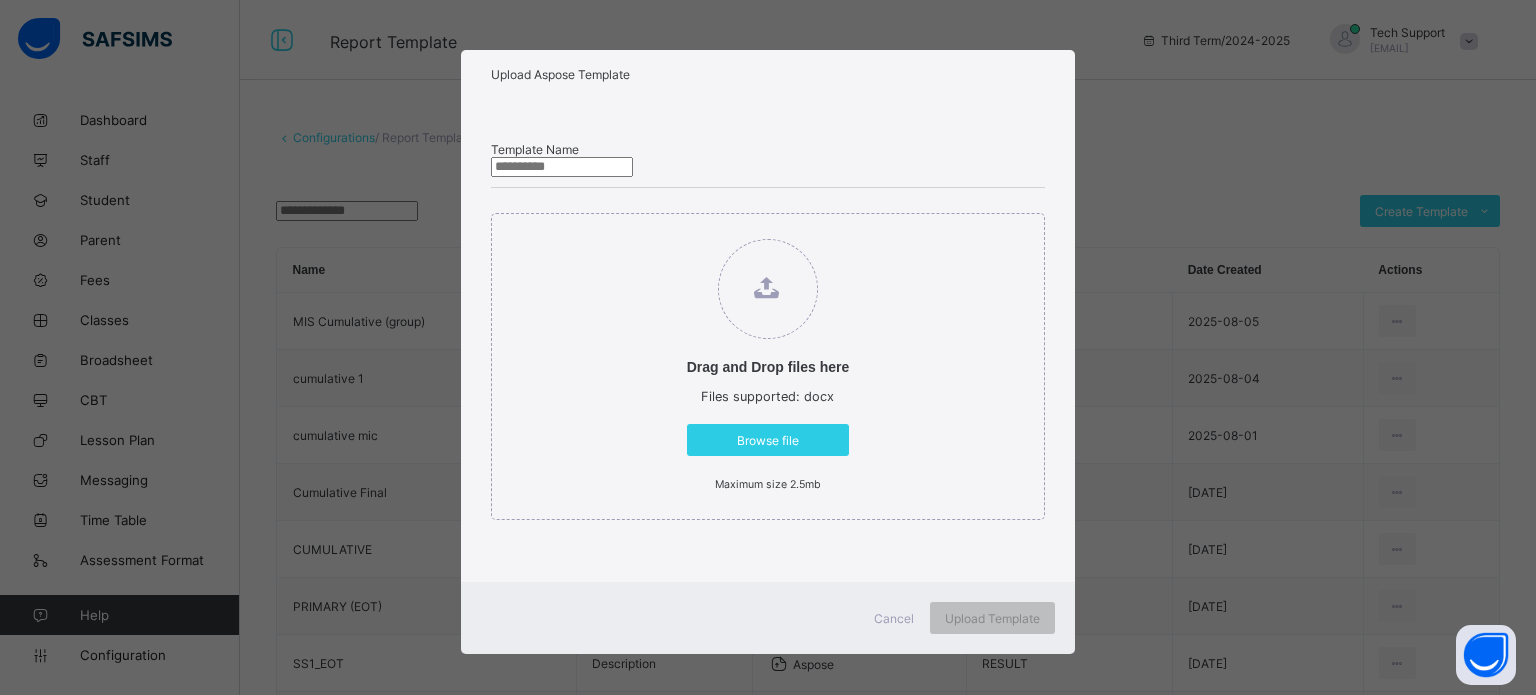 click at bounding box center (562, 167) 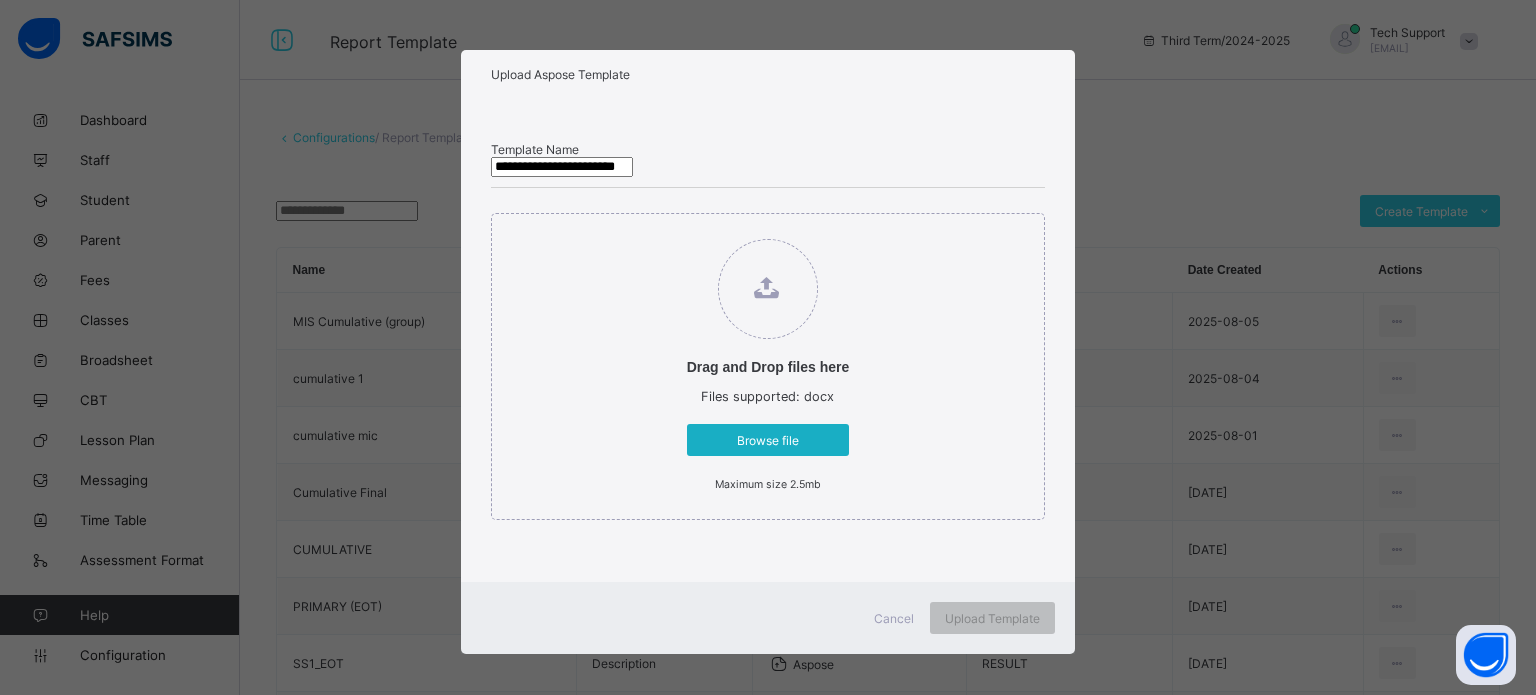type on "**********" 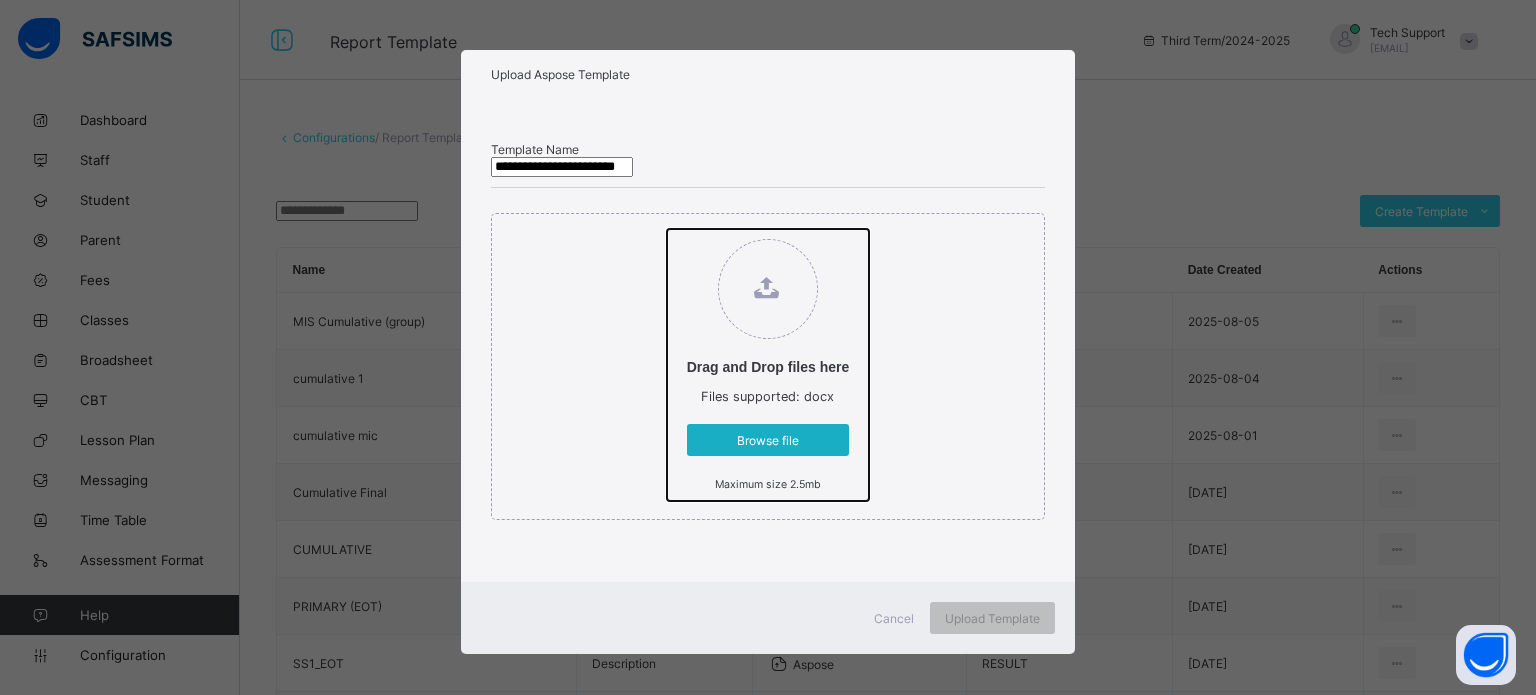 click on "Drag and Drop files here Files supported: docx Browse file Maximum size 2.5mb" at bounding box center [667, 229] 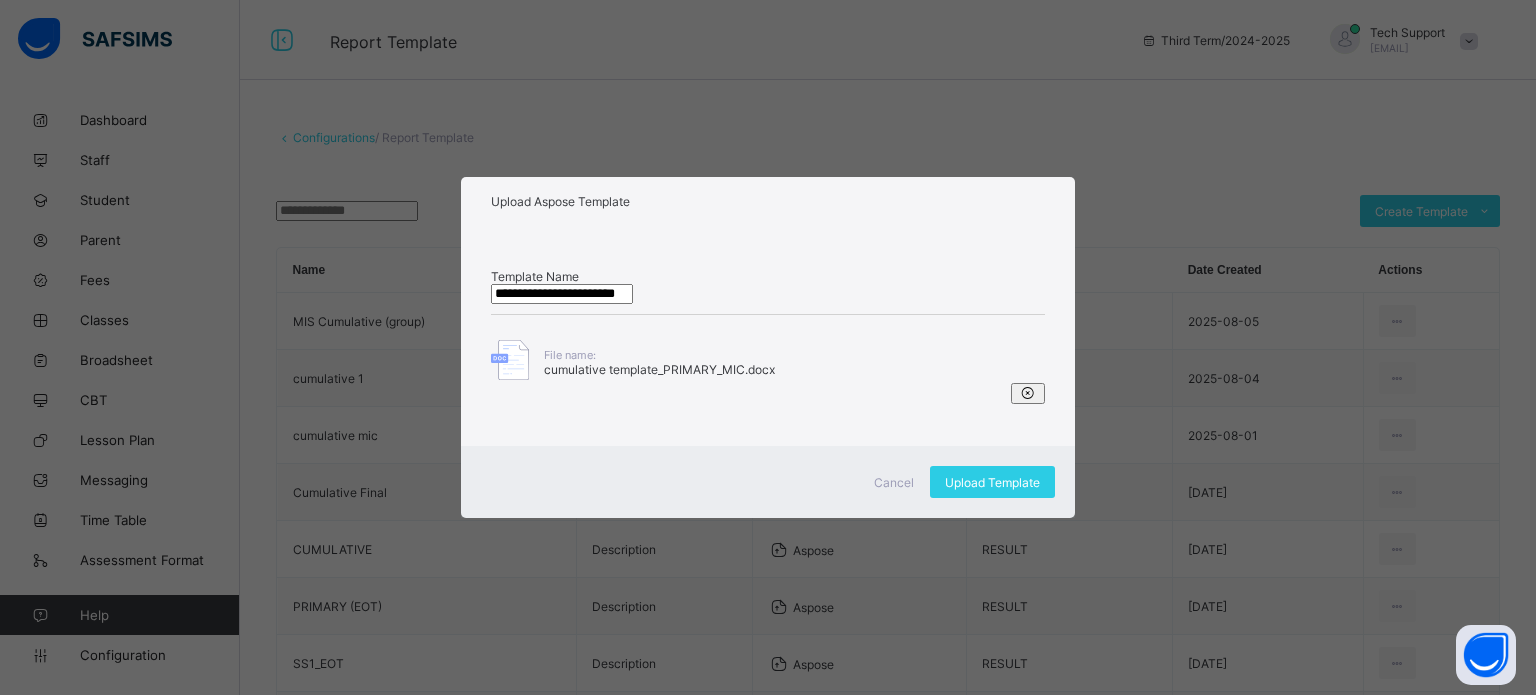 click on "Cancel Upload Template" at bounding box center (768, 482) 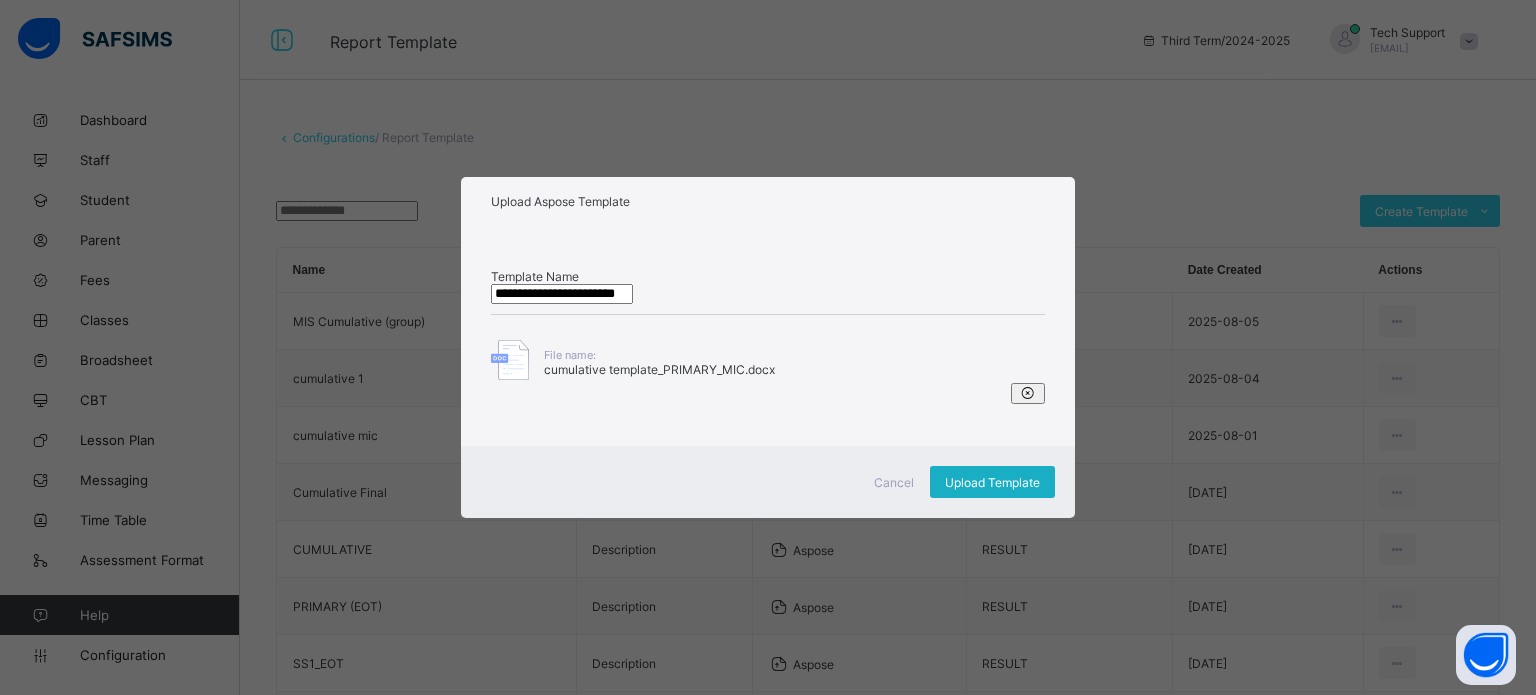 click on "Upload Template" at bounding box center (992, 482) 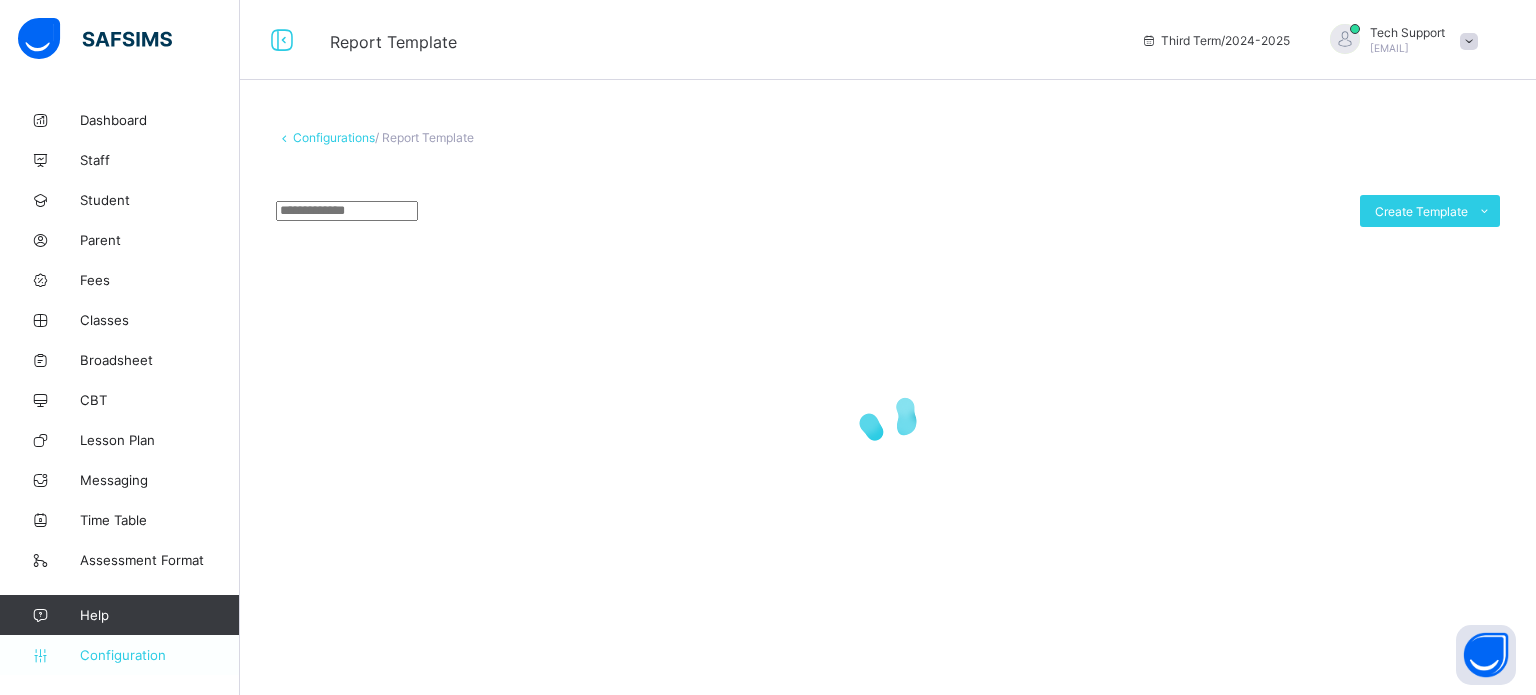 click on "Configuration" at bounding box center [159, 655] 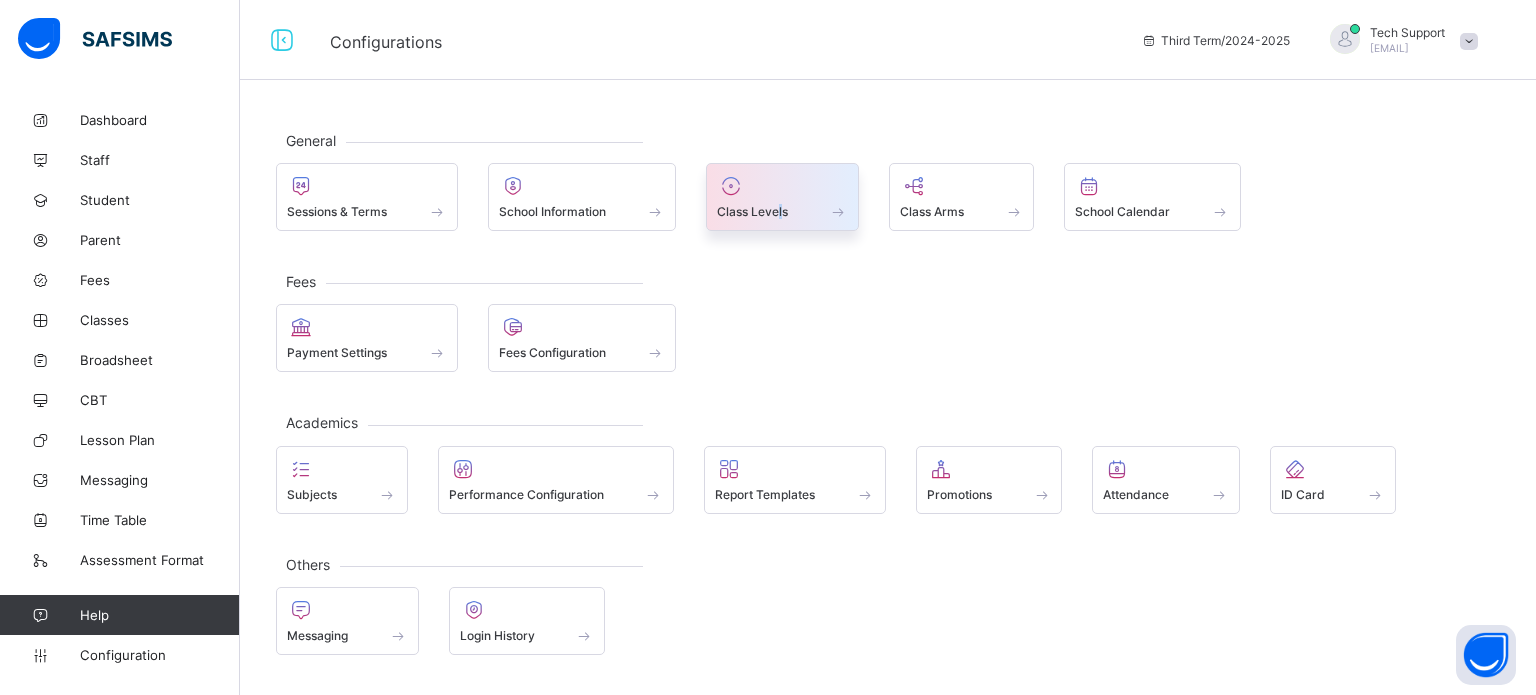 click on "Class Levels" at bounding box center [752, 211] 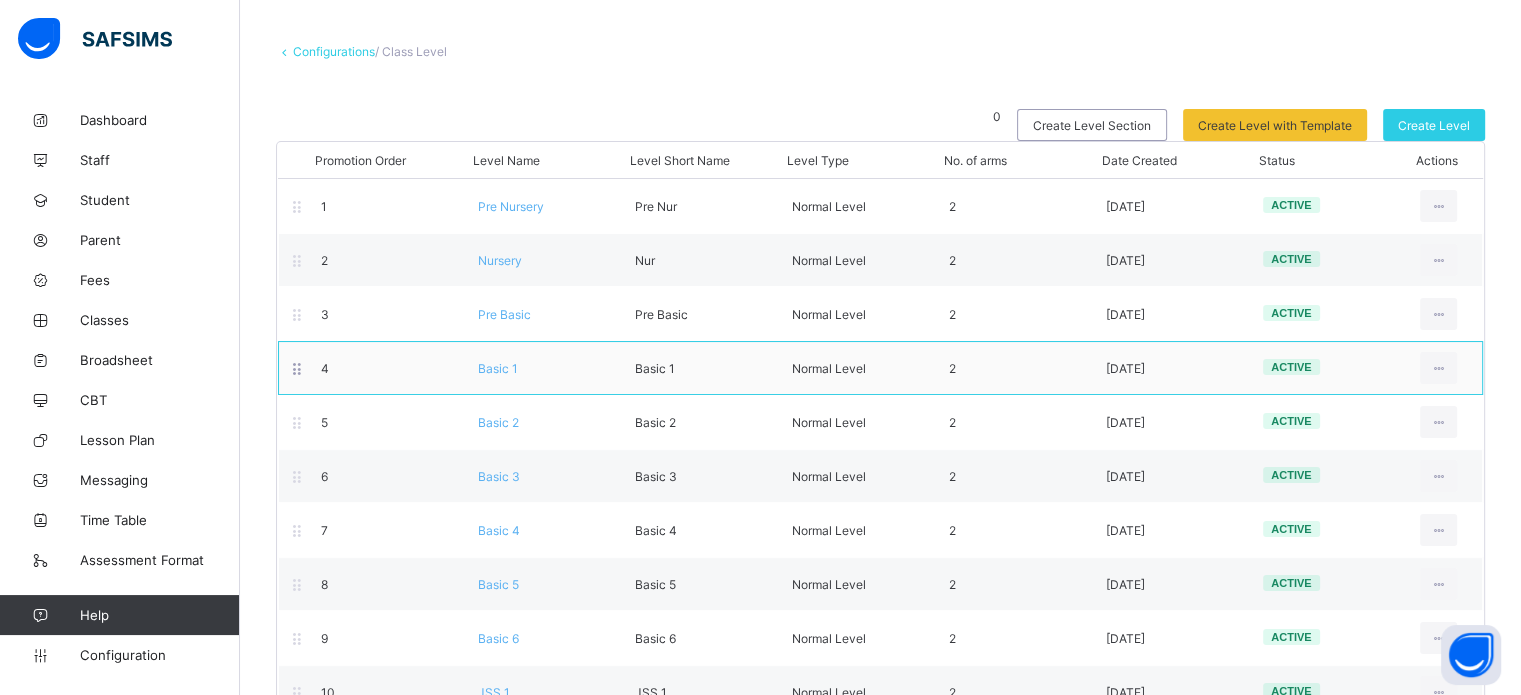 scroll, scrollTop: 200, scrollLeft: 0, axis: vertical 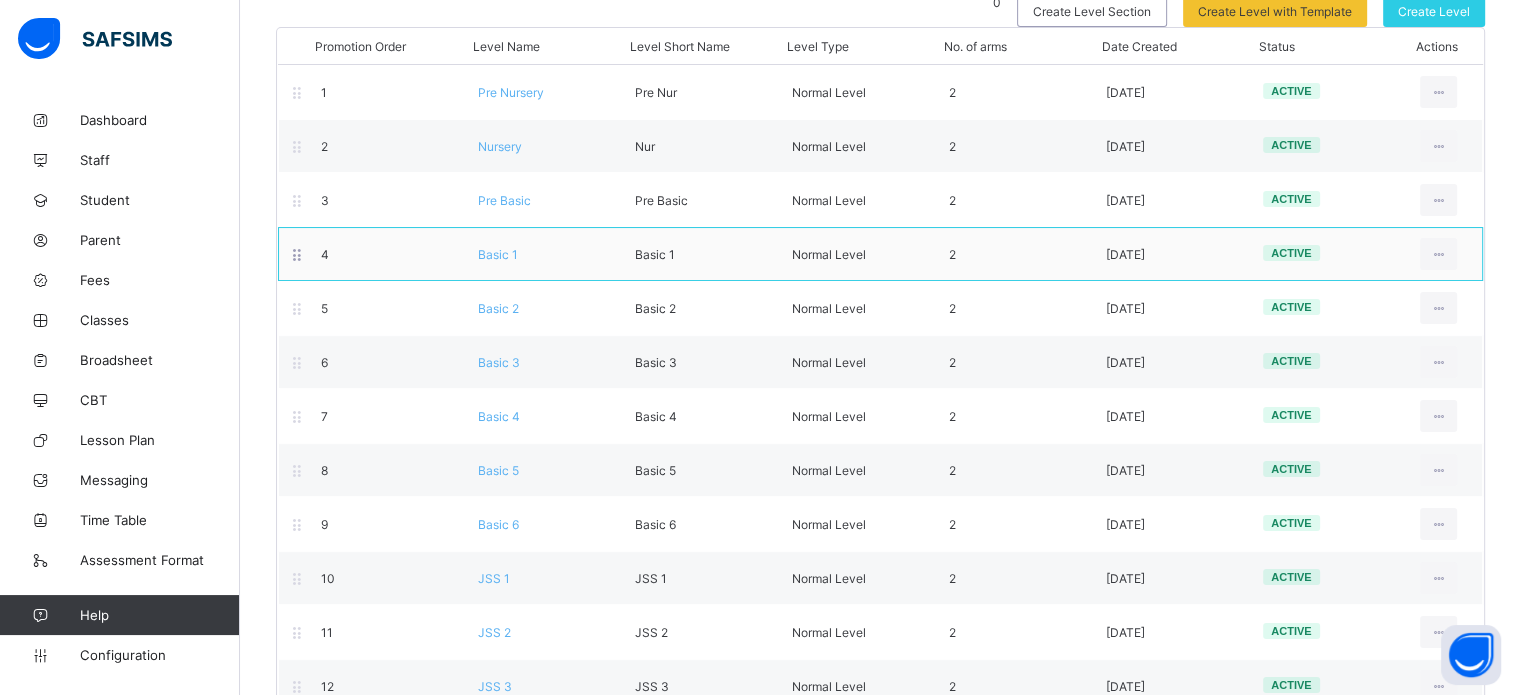 click on "Basic 1" at bounding box center (498, 254) 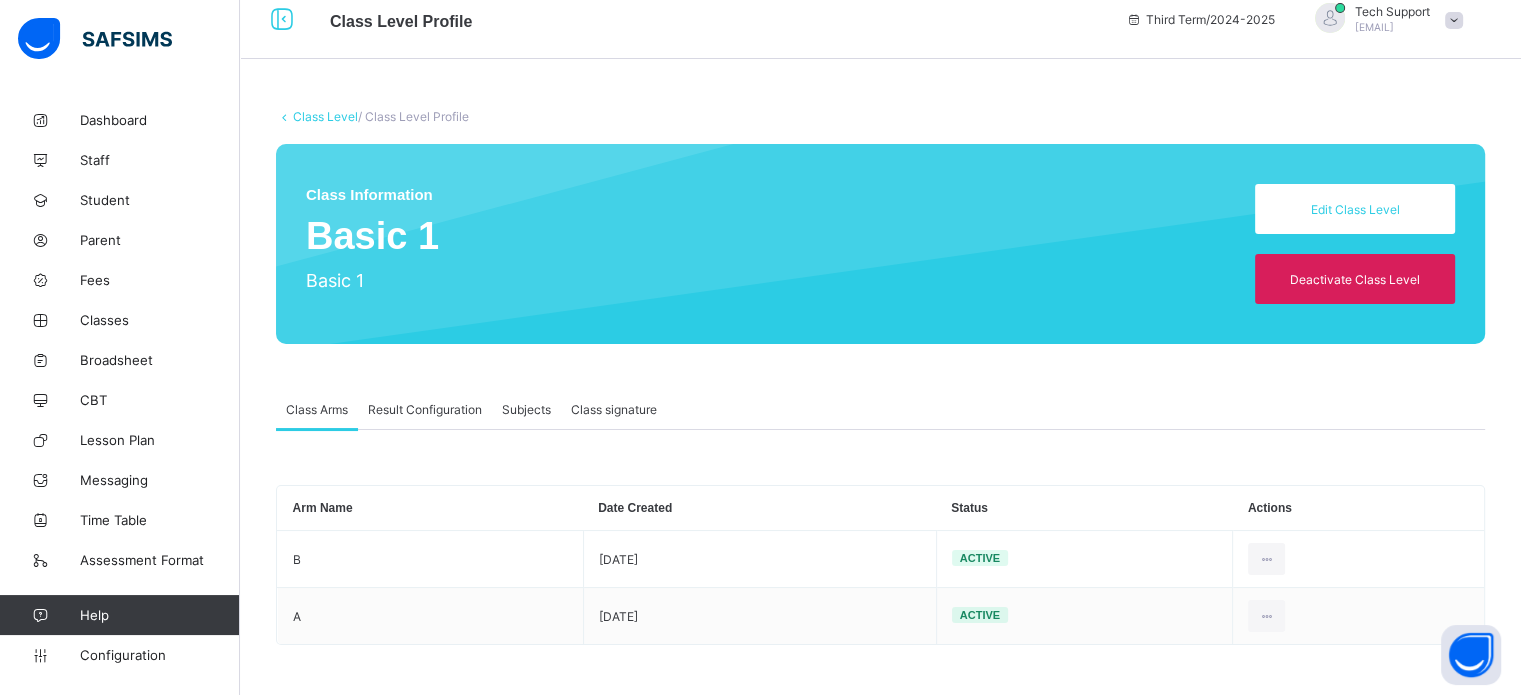 click on "Result Configuration" at bounding box center (425, 409) 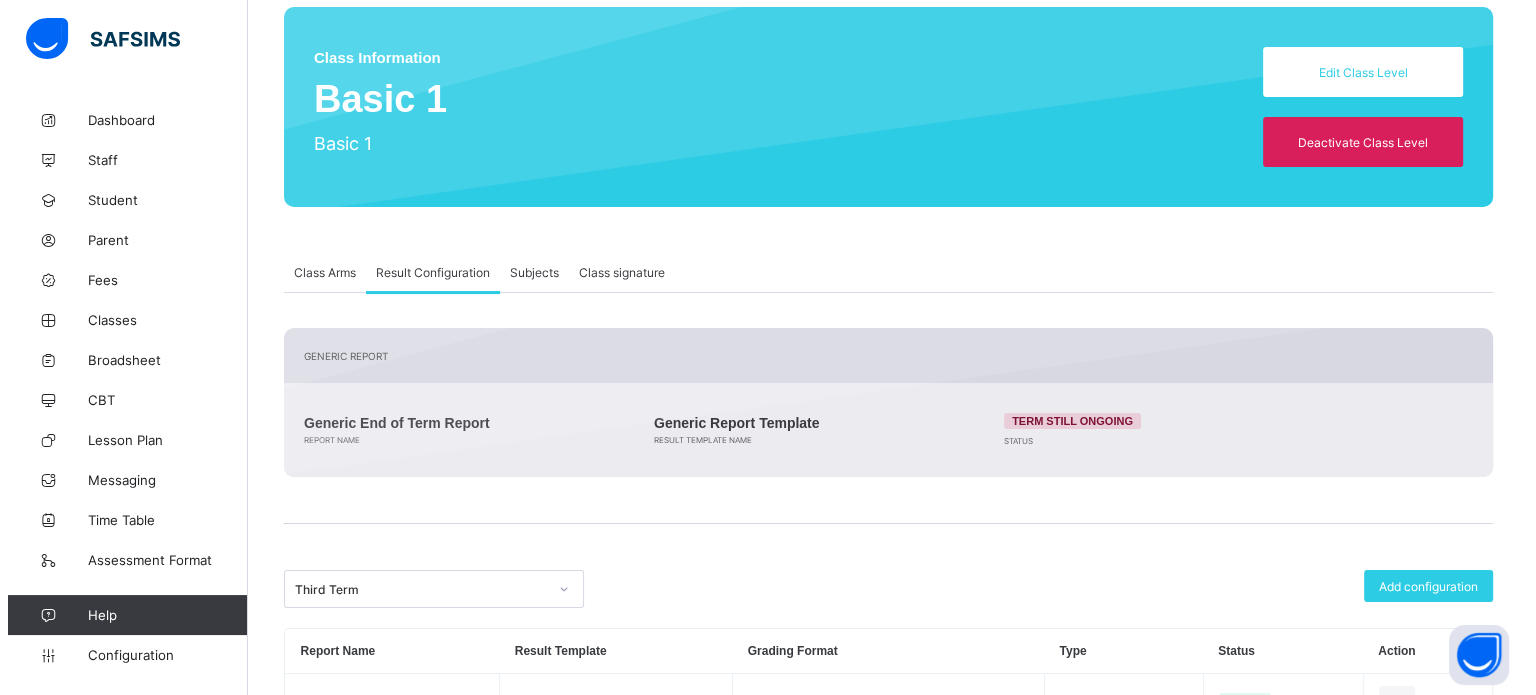 scroll, scrollTop: 244, scrollLeft: 0, axis: vertical 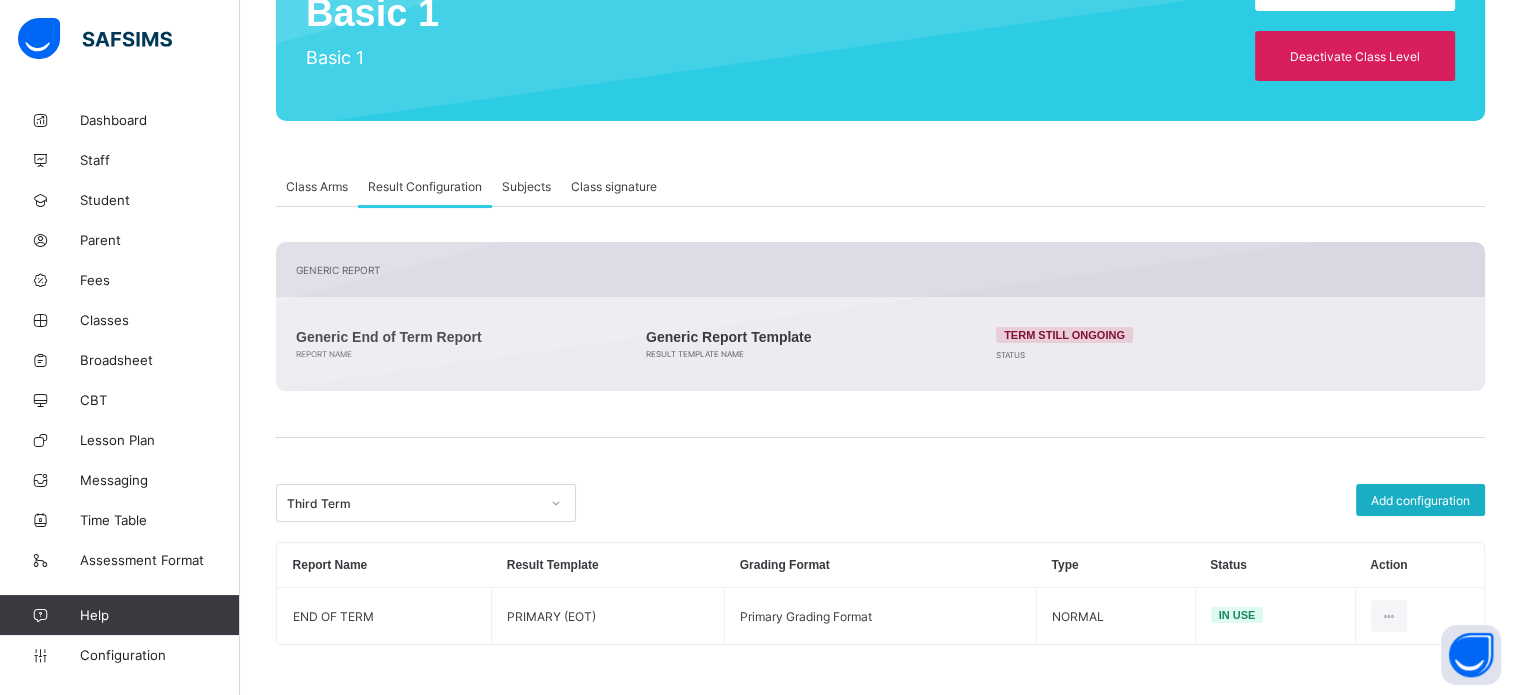 click on "Add configuration" at bounding box center (1420, 500) 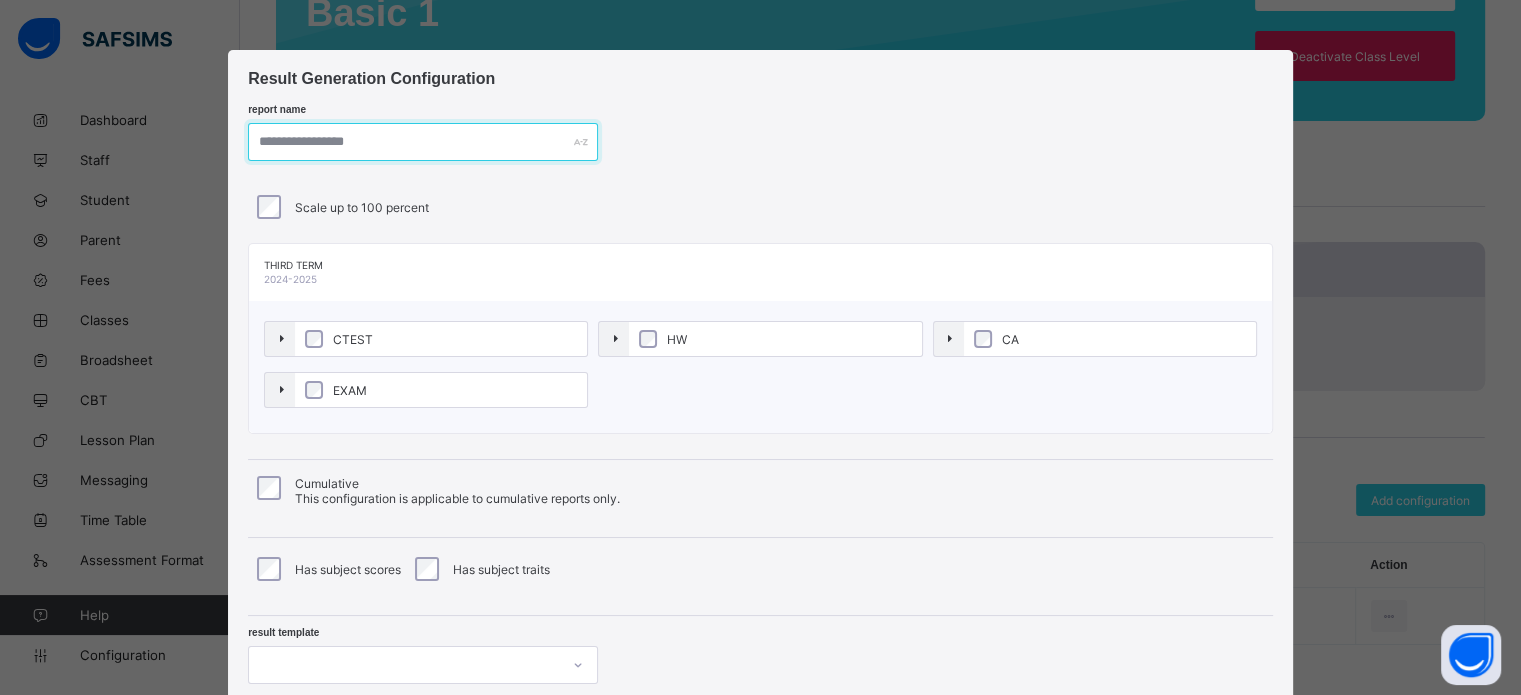 click at bounding box center [423, 142] 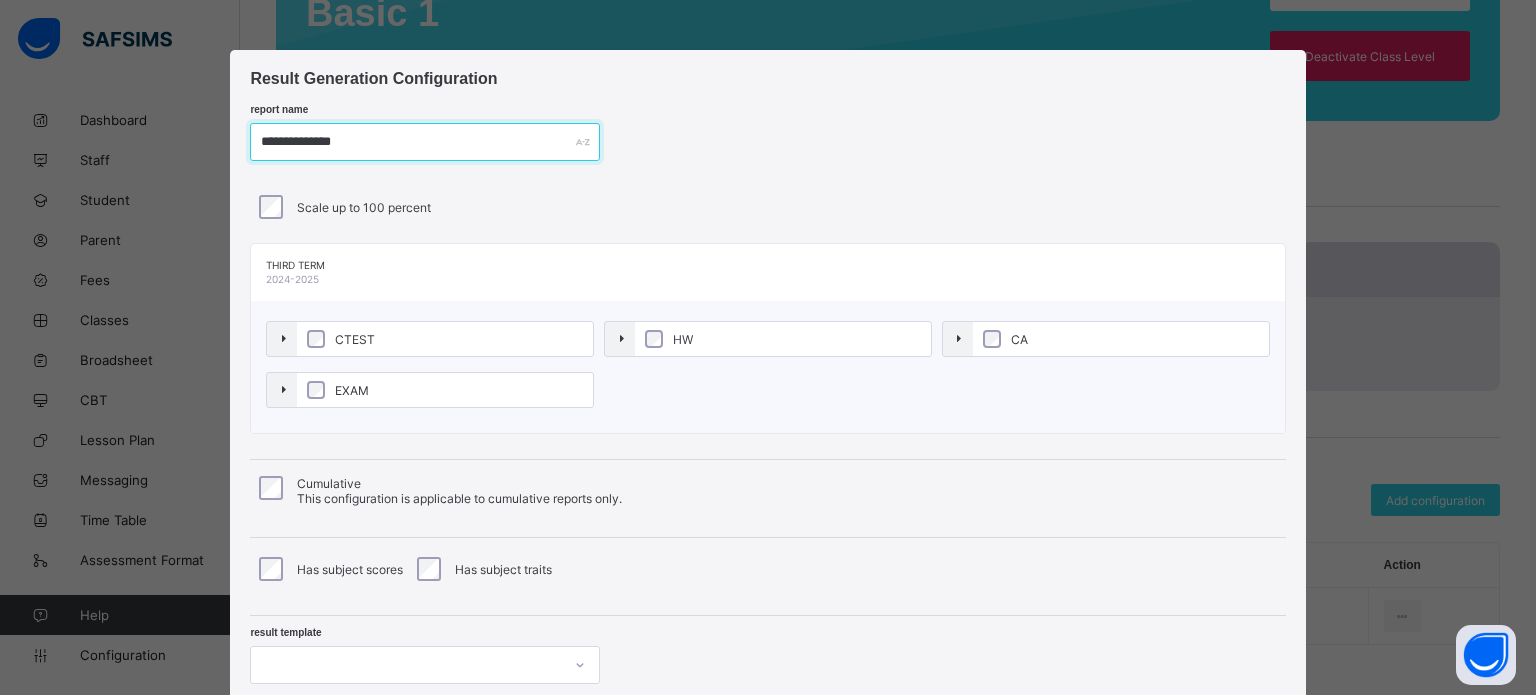 type on "**********" 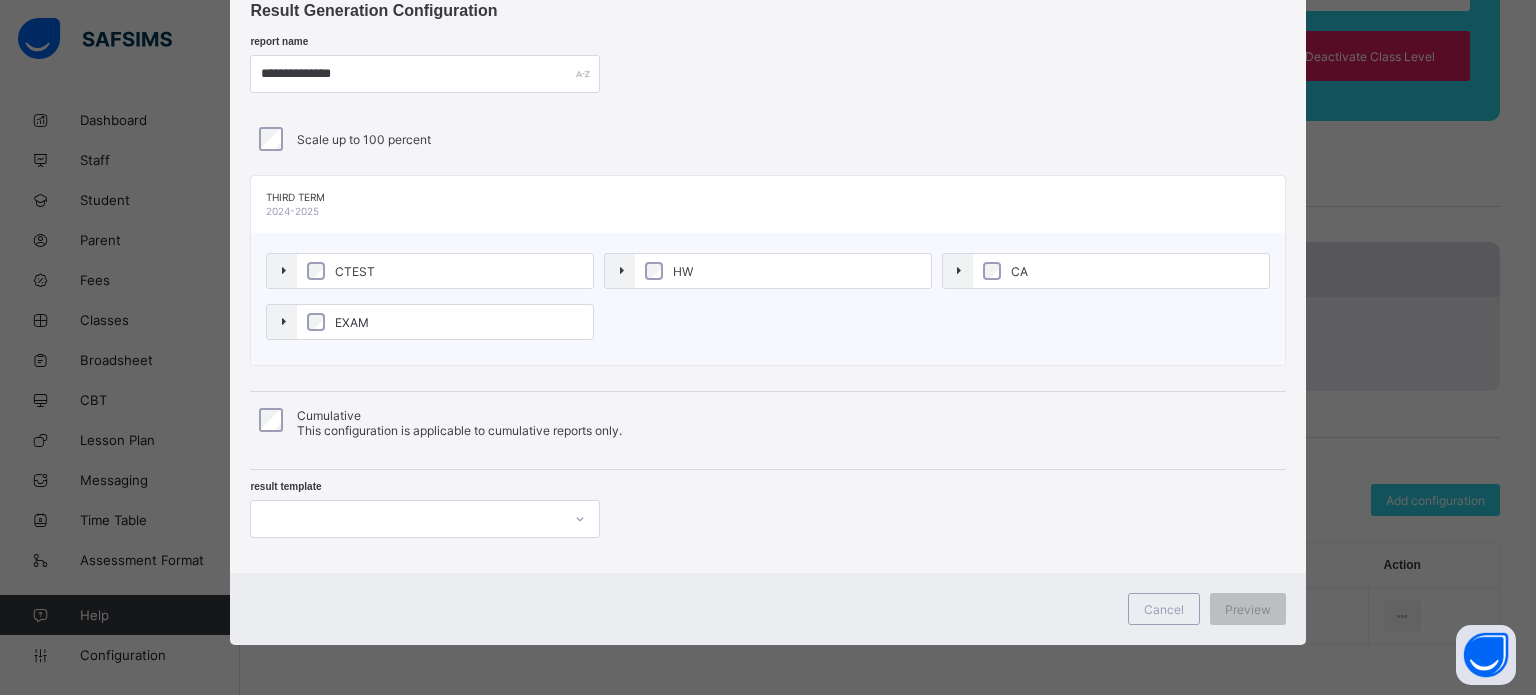 scroll, scrollTop: 220, scrollLeft: 0, axis: vertical 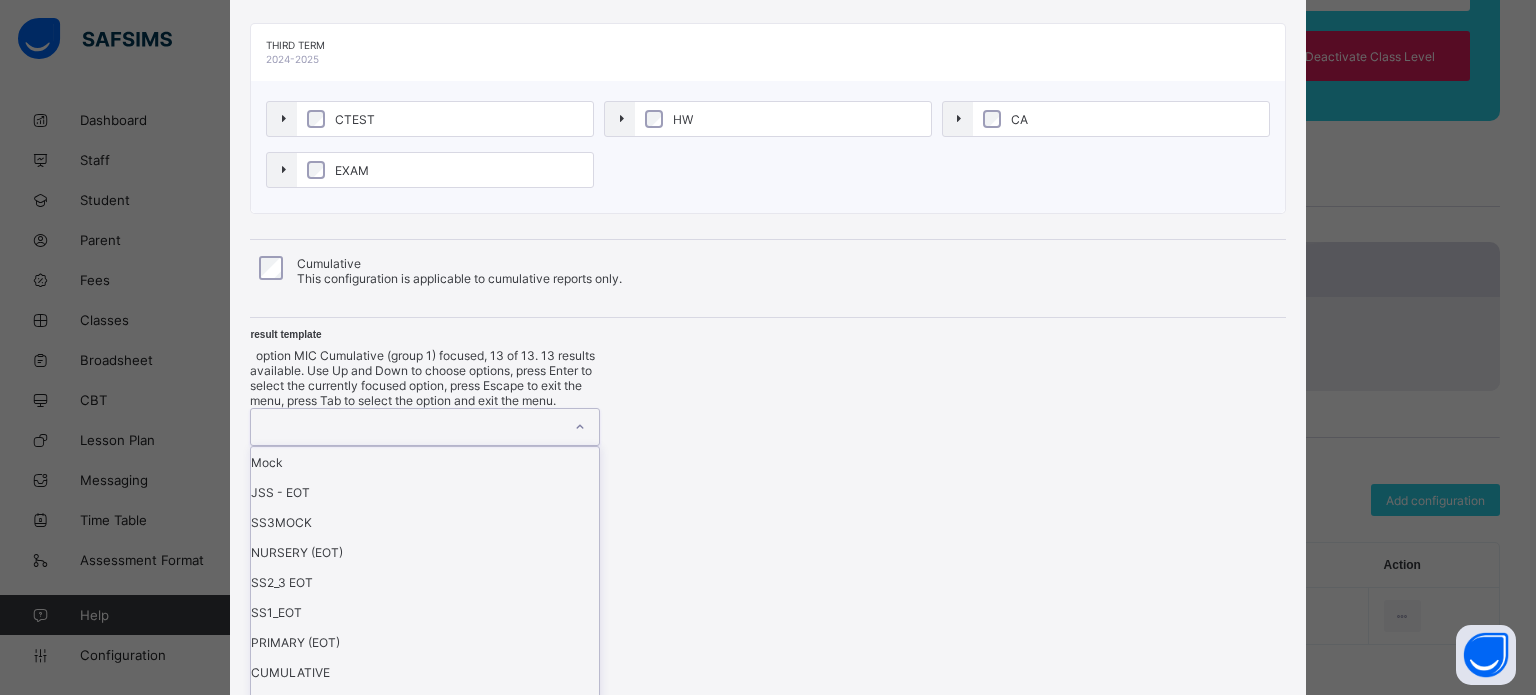 click on "MIC Cumulative (group 1)" at bounding box center [425, 822] 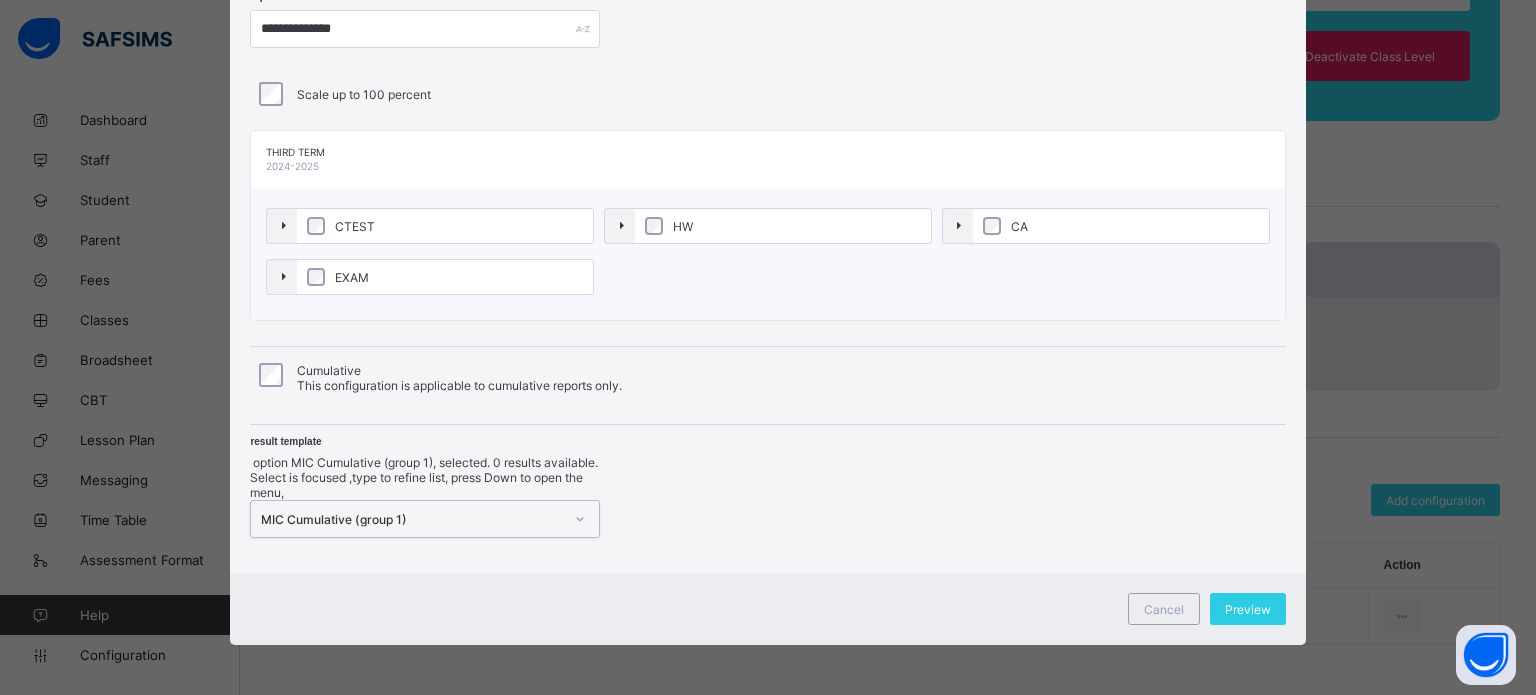 scroll, scrollTop: 68, scrollLeft: 0, axis: vertical 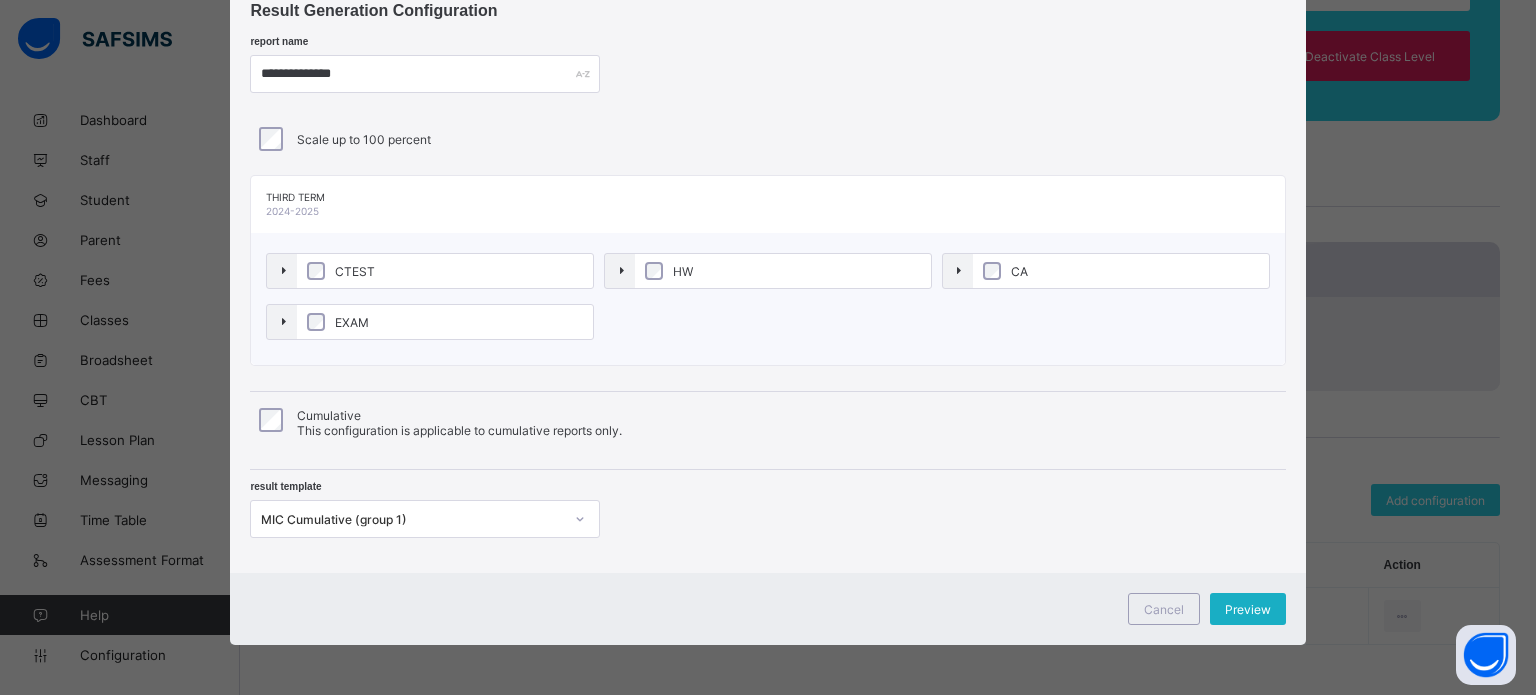 click on "Preview" at bounding box center (1248, 609) 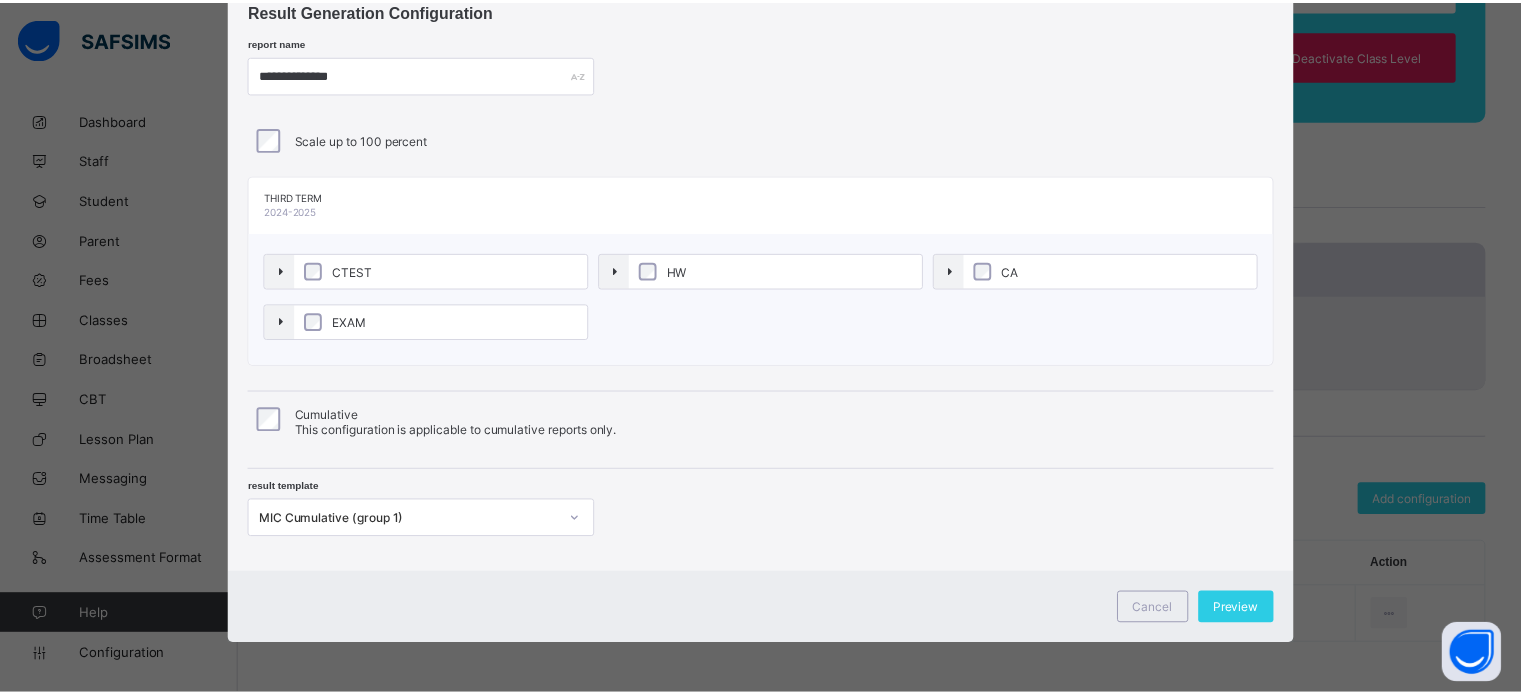 scroll, scrollTop: 0, scrollLeft: 0, axis: both 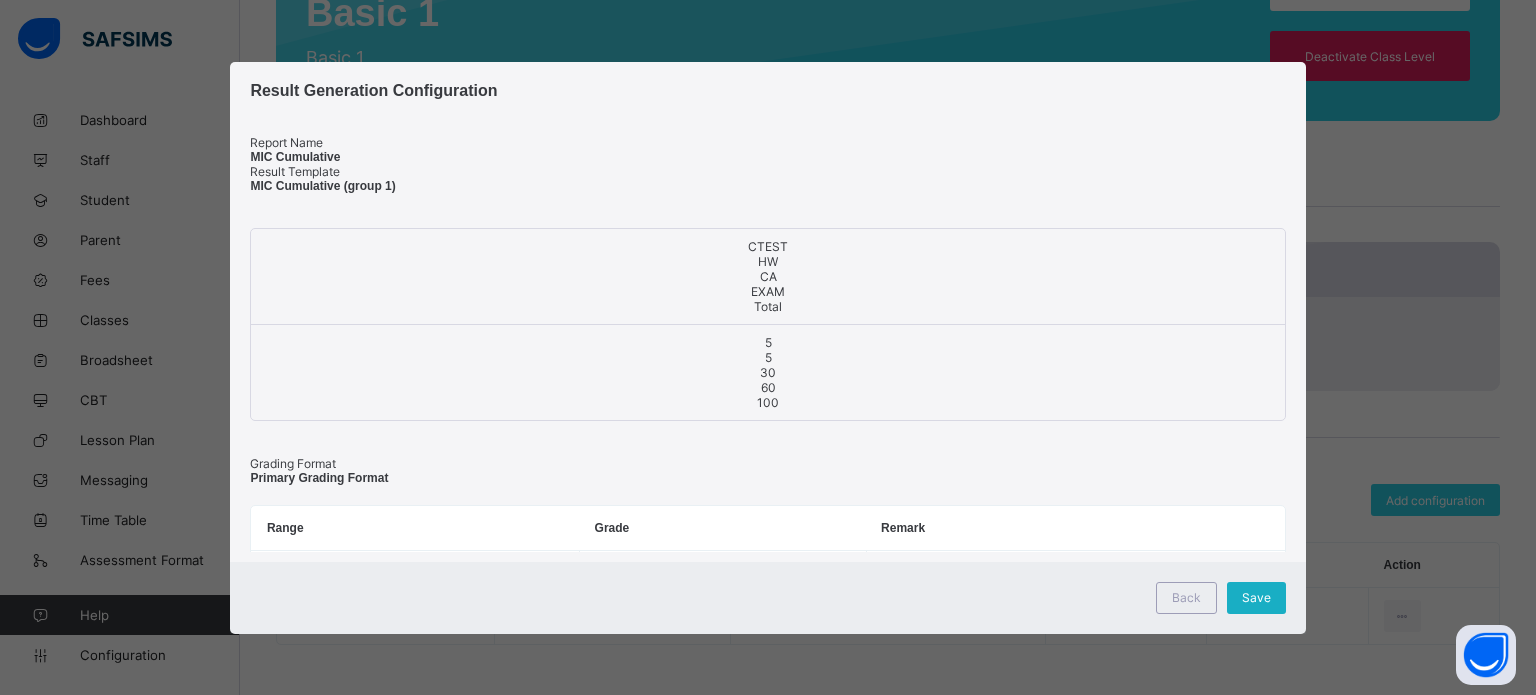 click on "Save" at bounding box center (1256, 598) 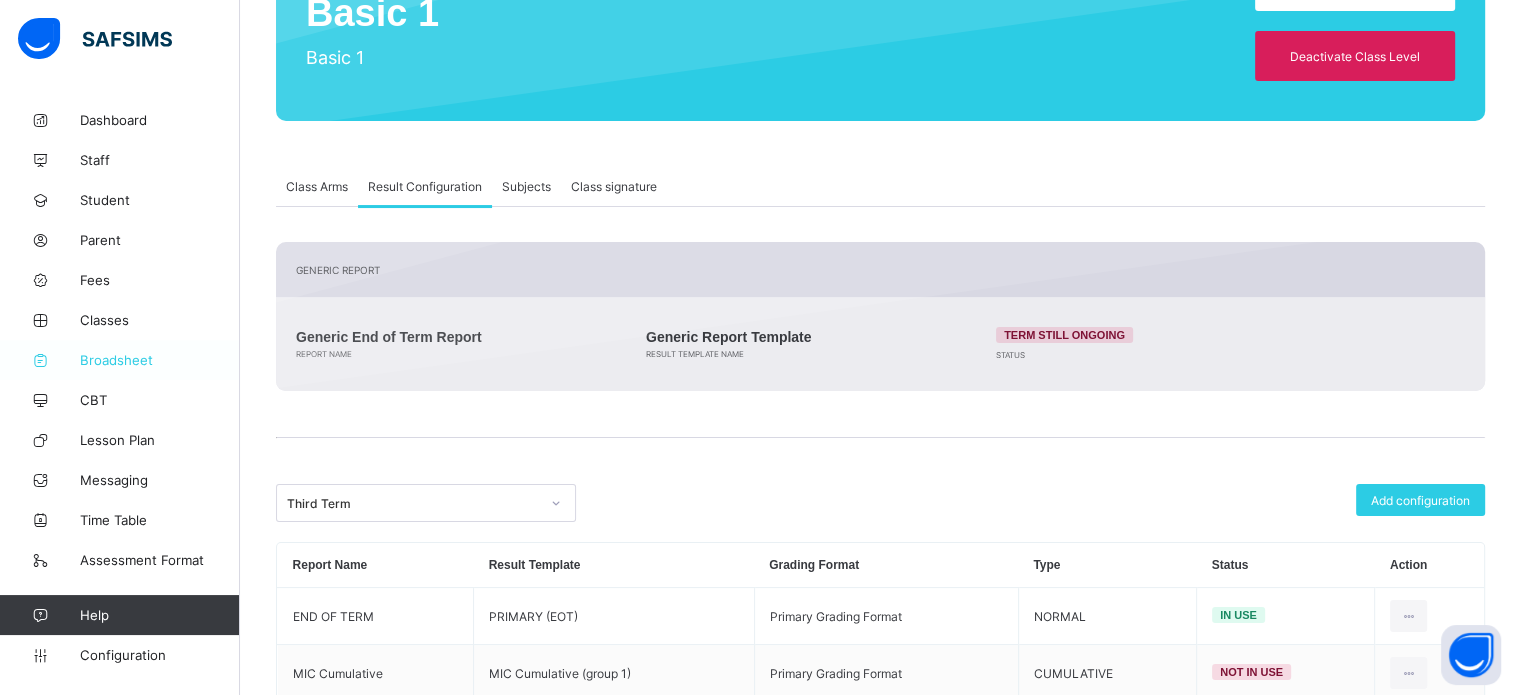 click on "Broadsheet" at bounding box center (160, 360) 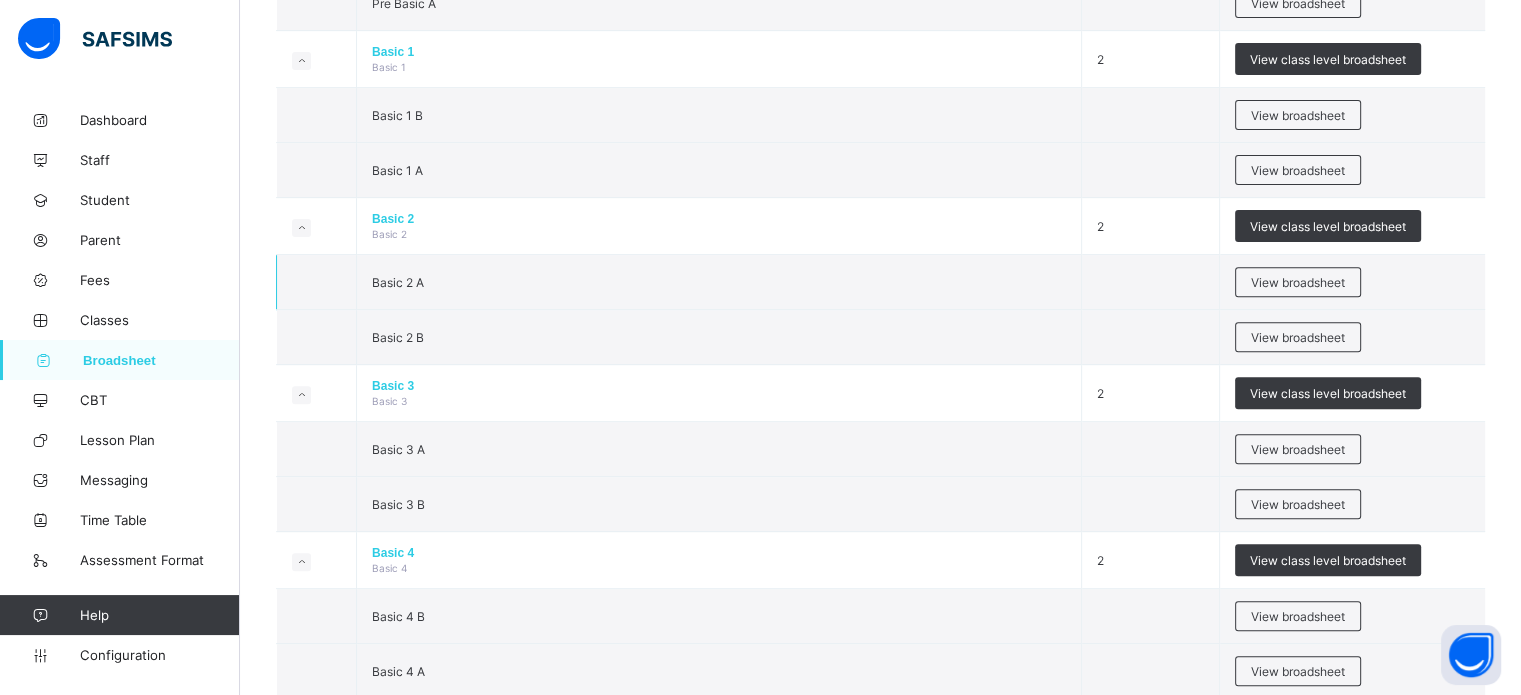 scroll, scrollTop: 700, scrollLeft: 0, axis: vertical 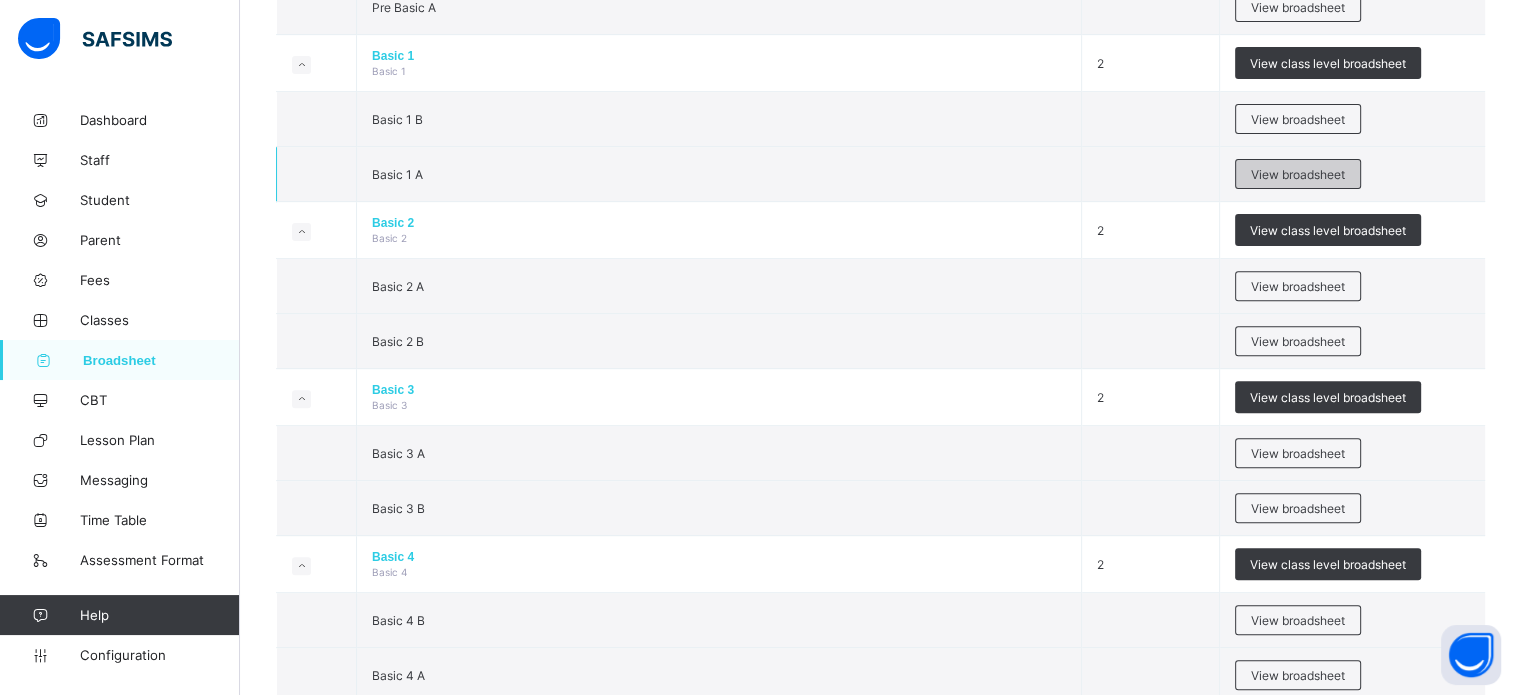 click on "View broadsheet" at bounding box center [1298, 174] 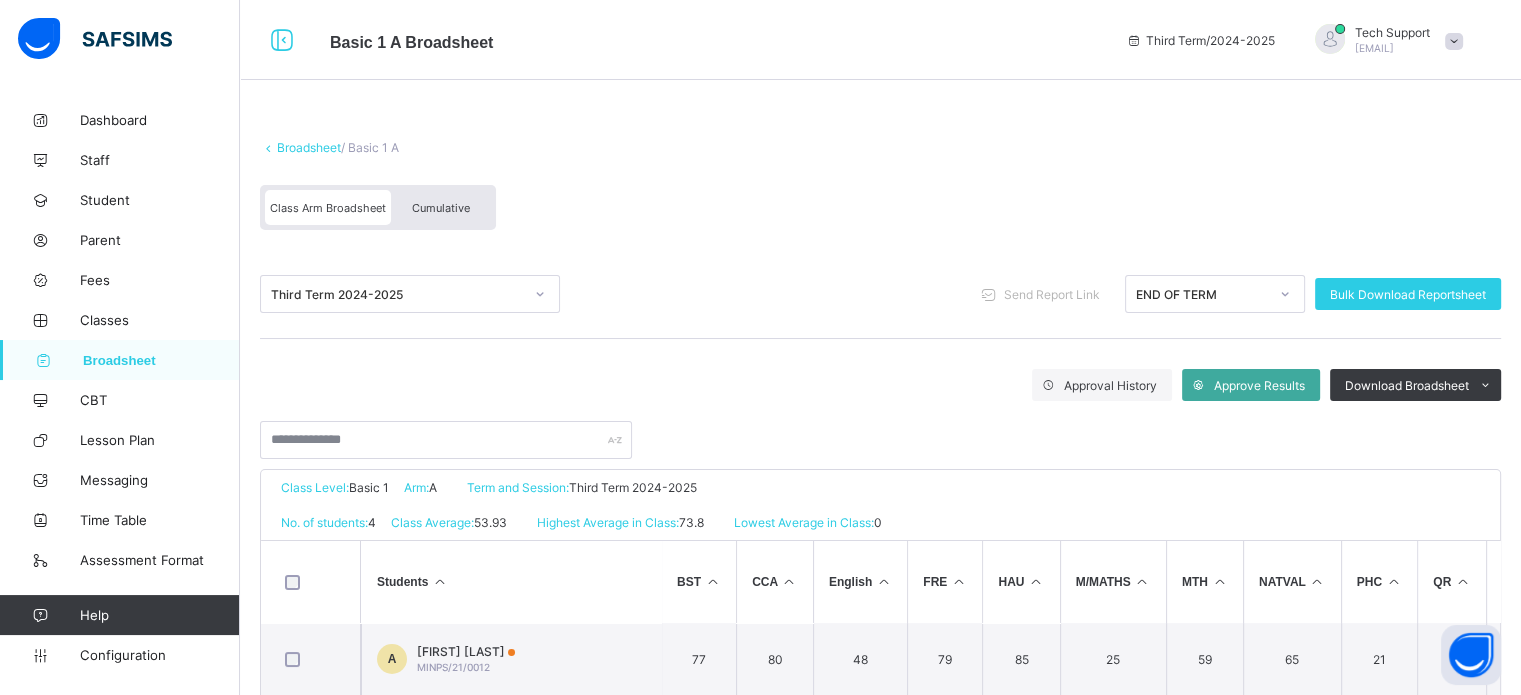 click on "Cumulative" at bounding box center [441, 207] 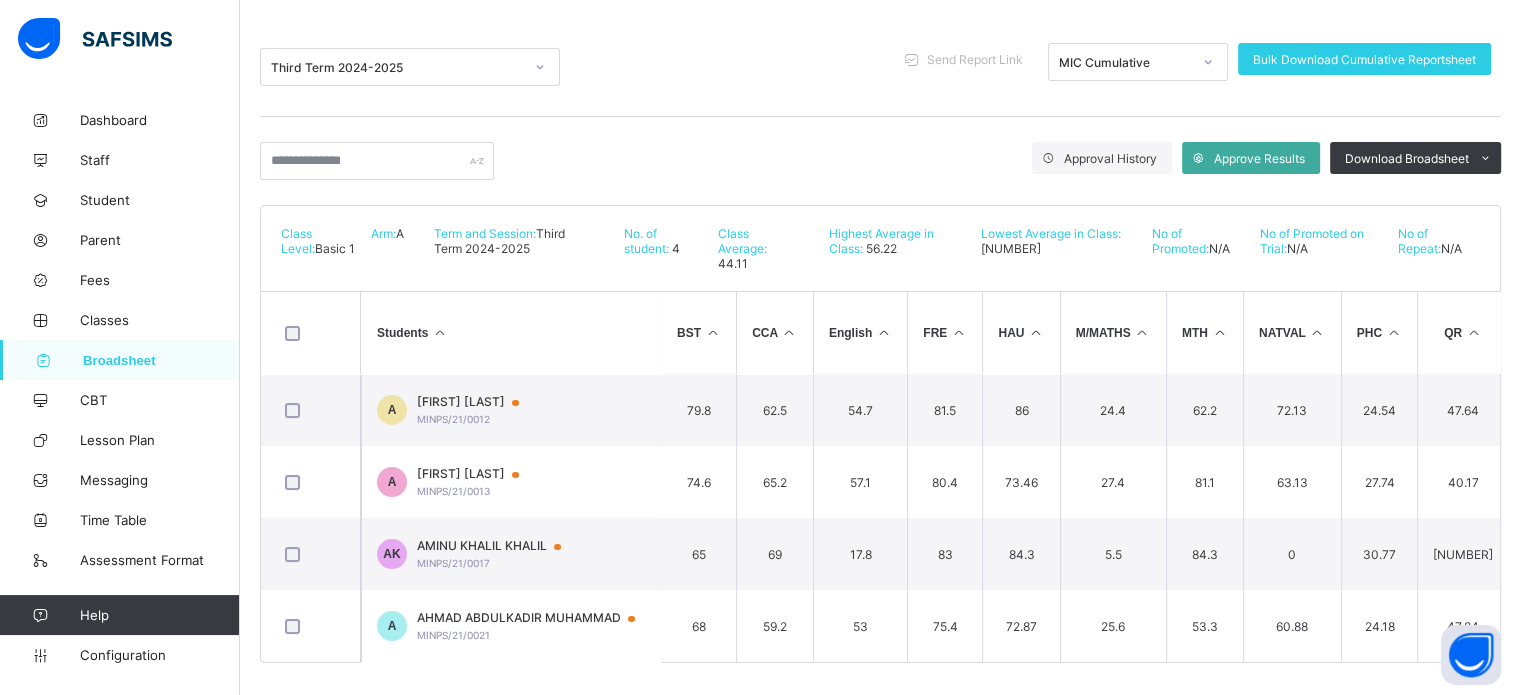 scroll, scrollTop: 232, scrollLeft: 0, axis: vertical 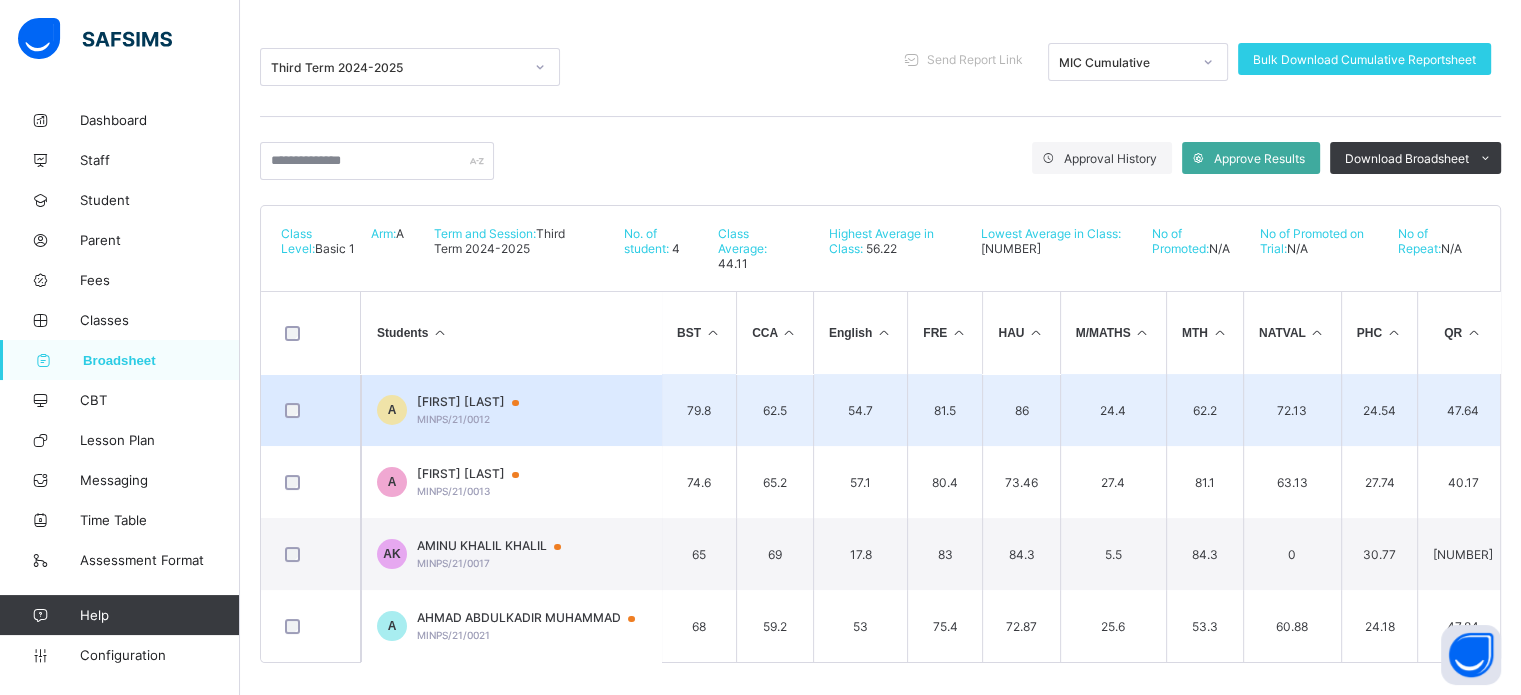 click on "AISHA WIDAD JA'AFAR" at bounding box center [477, 402] 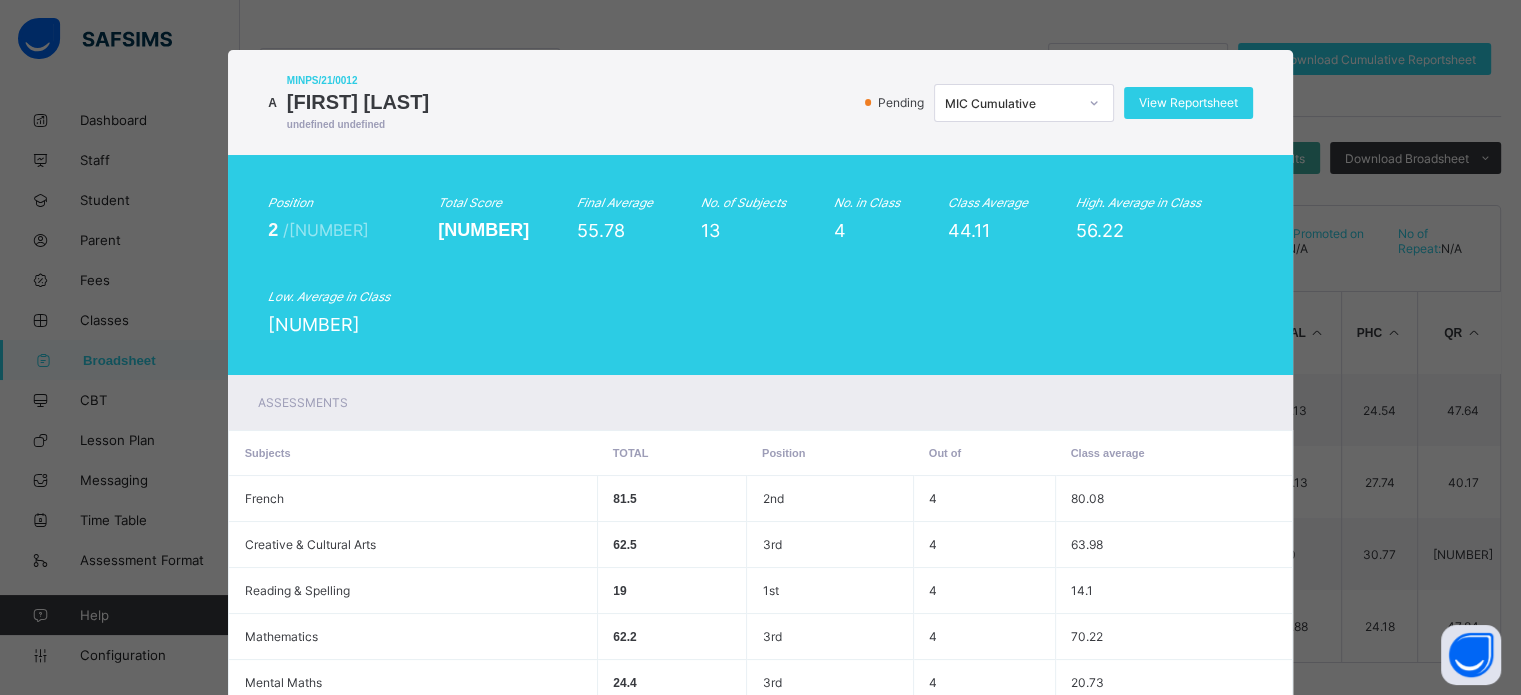 click on "MIC Cumulative" at bounding box center (1011, 102) 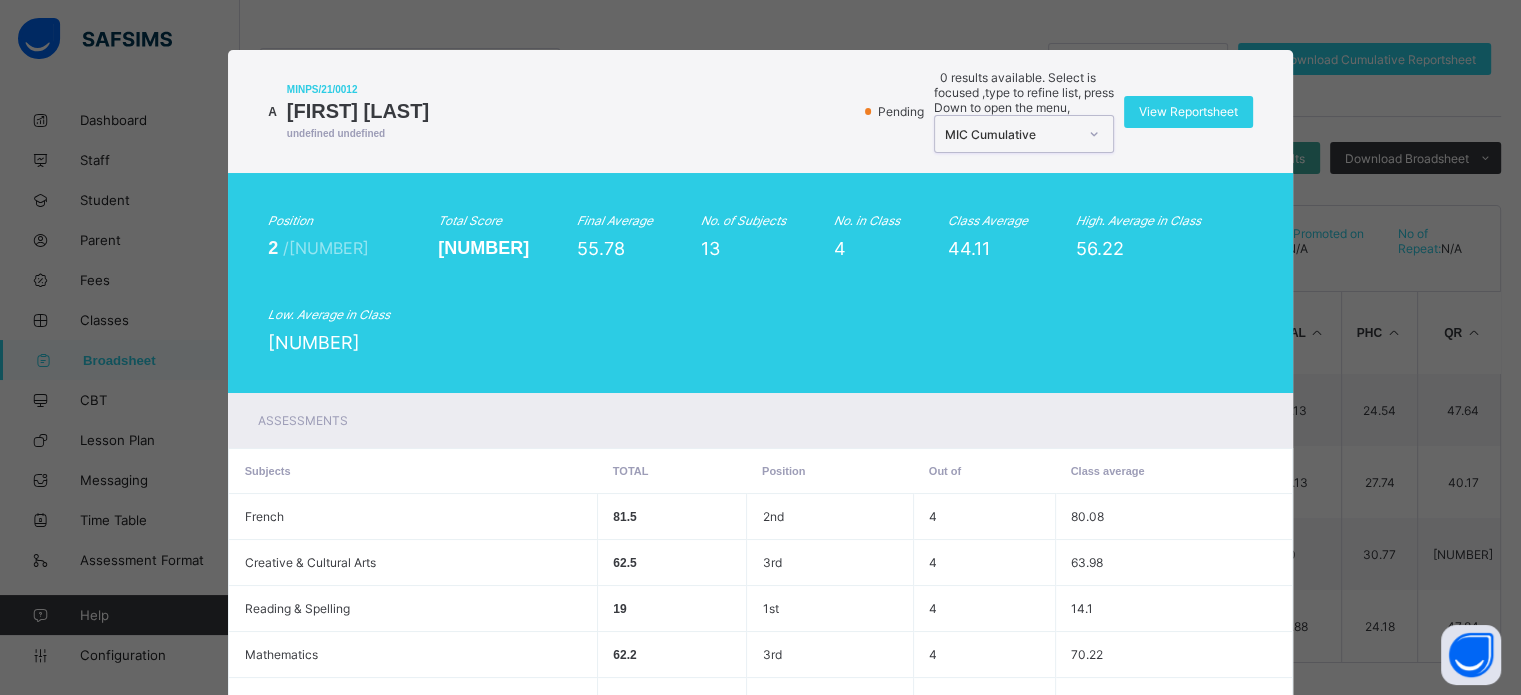 click on "MIC Cumulative" at bounding box center [1011, 134] 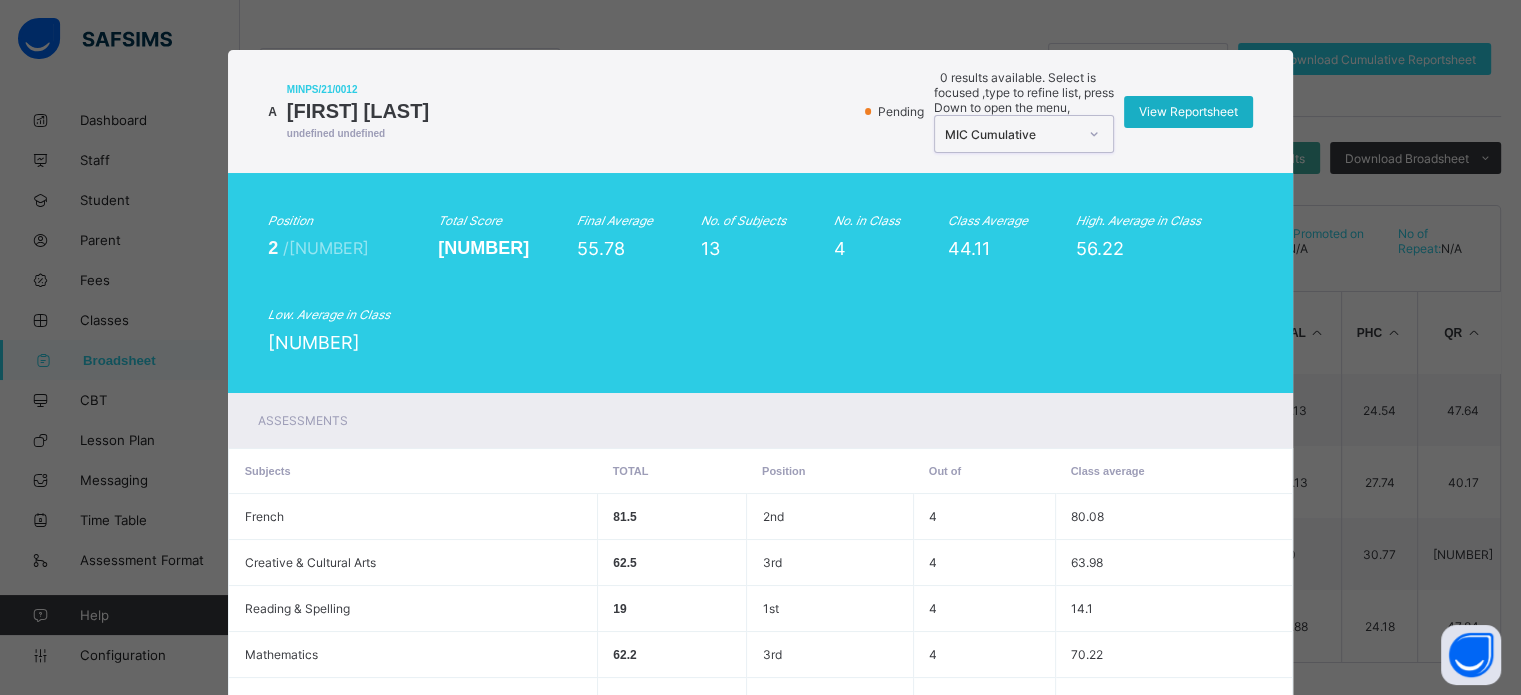 click on "View Reportsheet" at bounding box center [1188, 111] 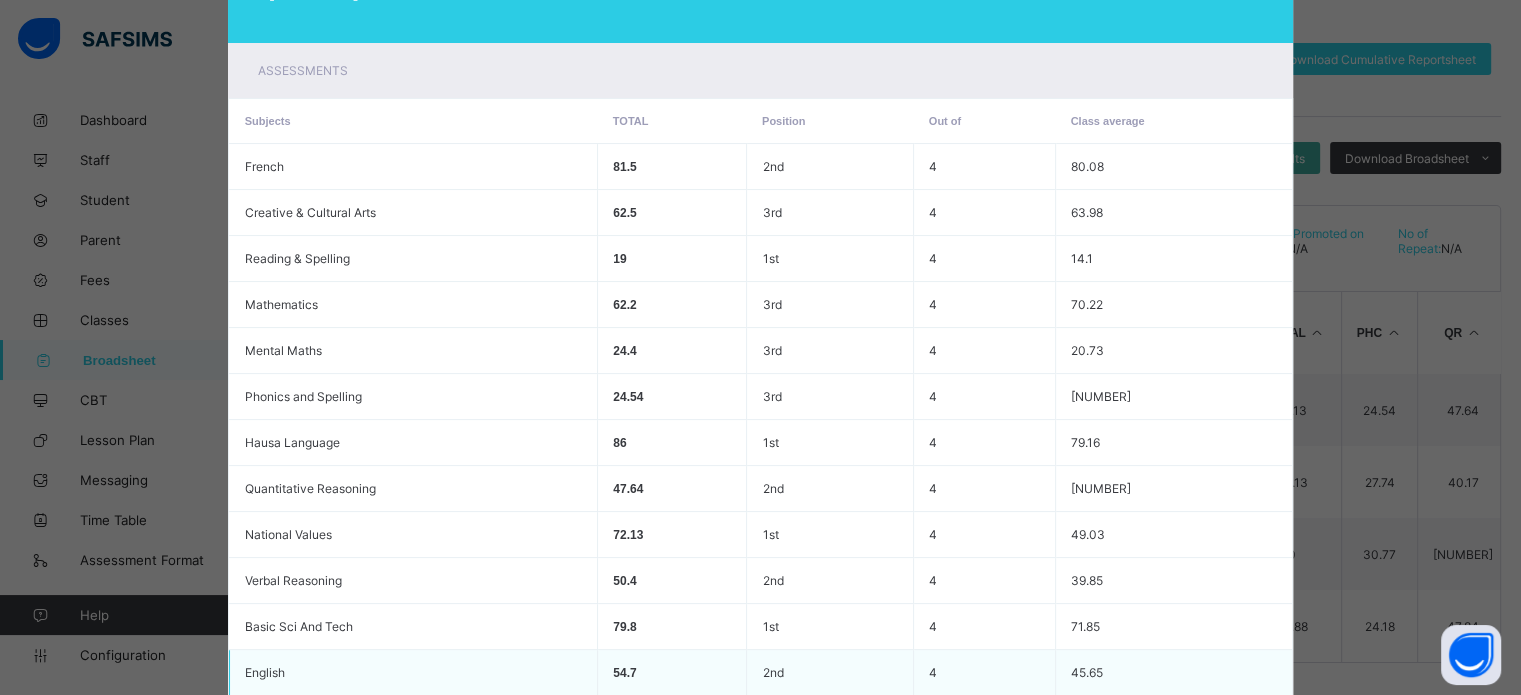 scroll, scrollTop: 500, scrollLeft: 0, axis: vertical 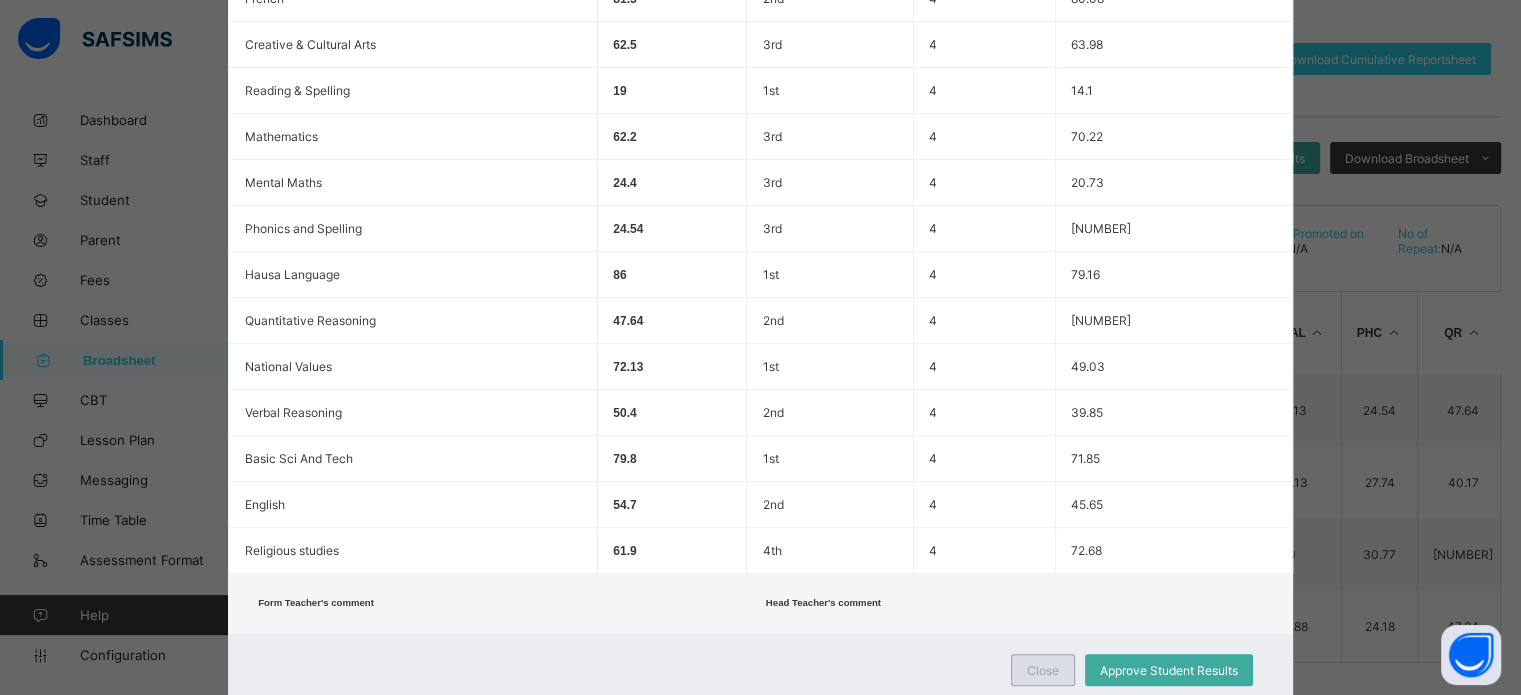 click on "Close" at bounding box center [1043, 670] 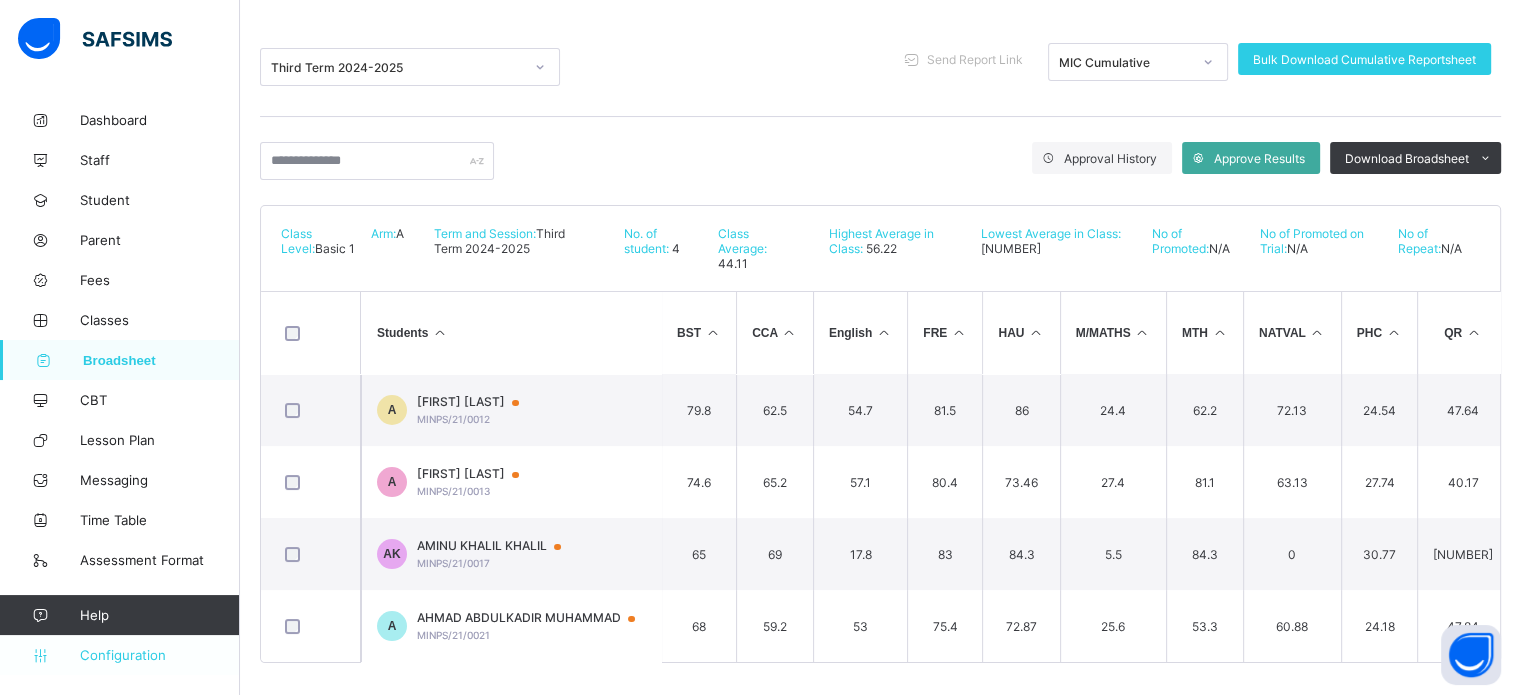 click on "Configuration" at bounding box center [159, 655] 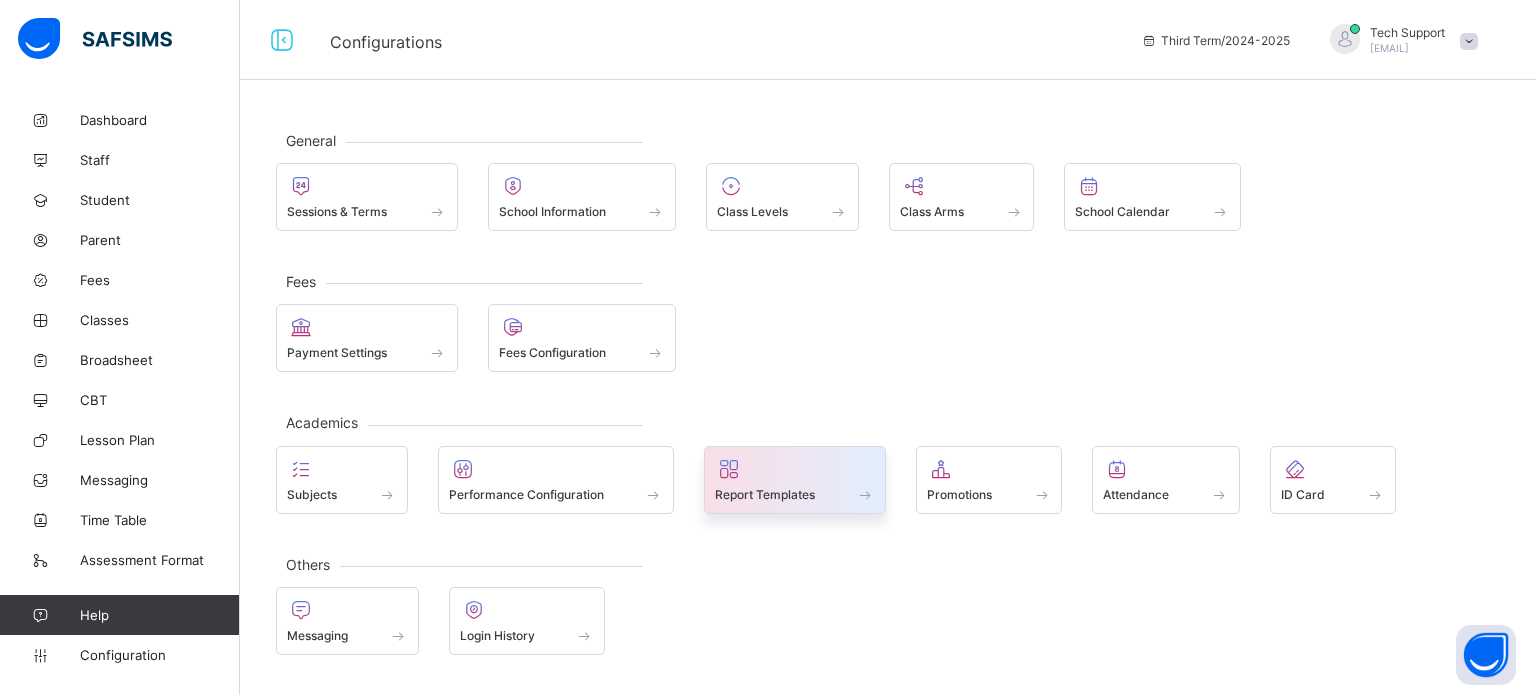 click on "Report Templates" at bounding box center [765, 494] 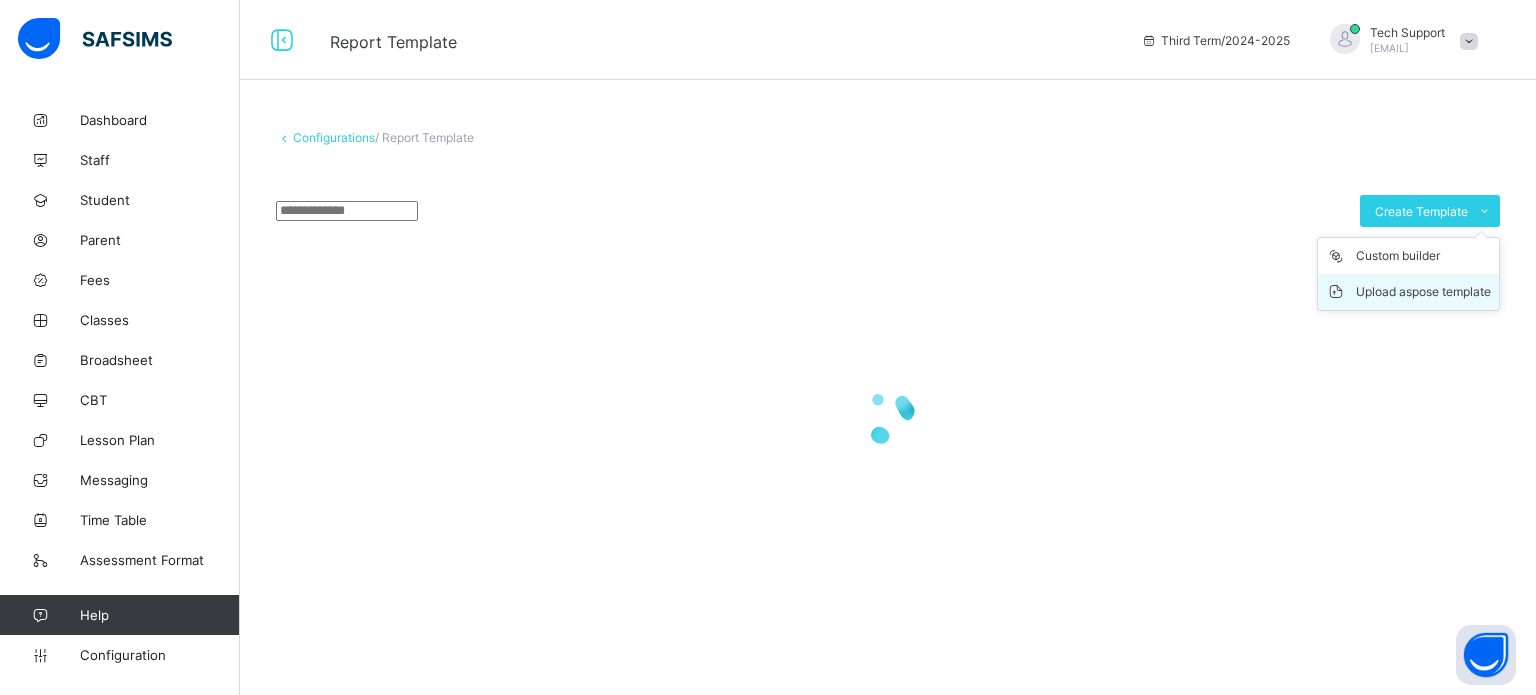 click on "Upload aspose template" at bounding box center [1423, 292] 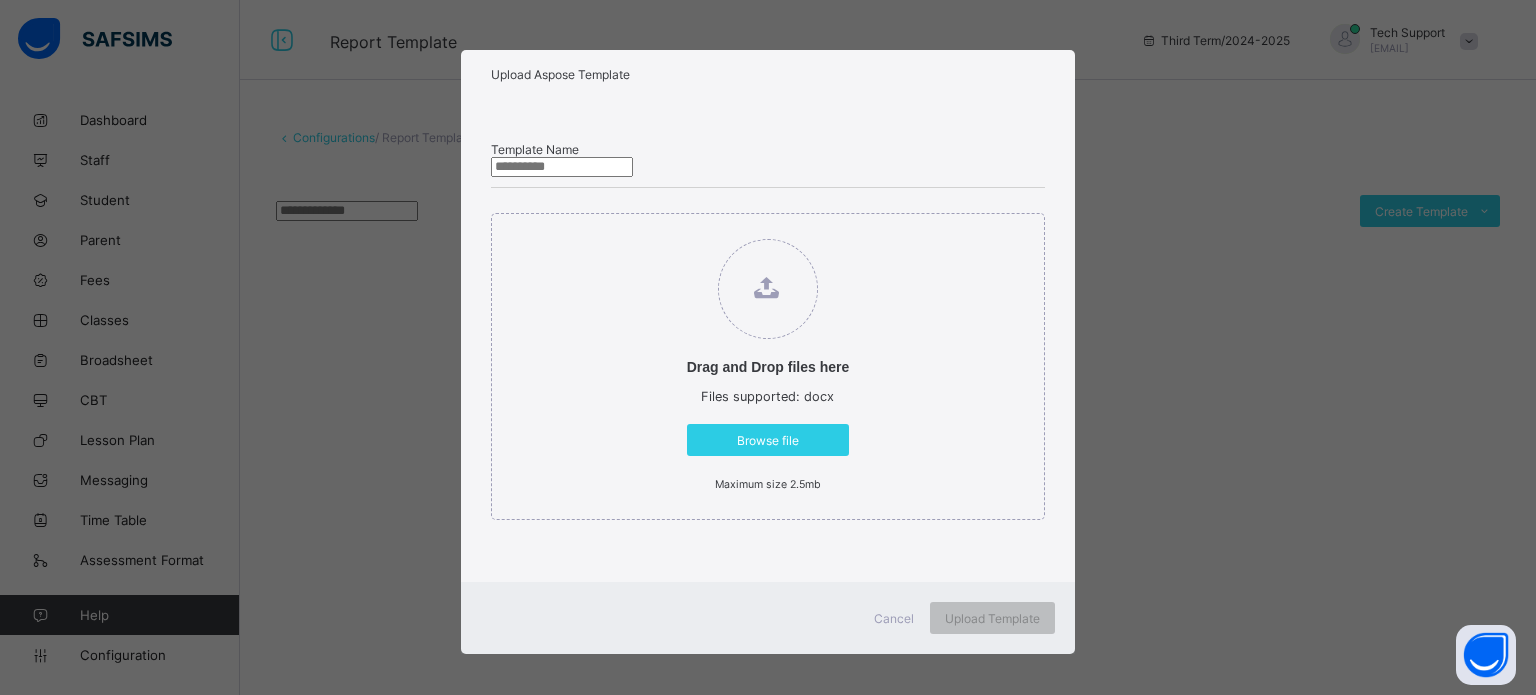 click at bounding box center [562, 167] 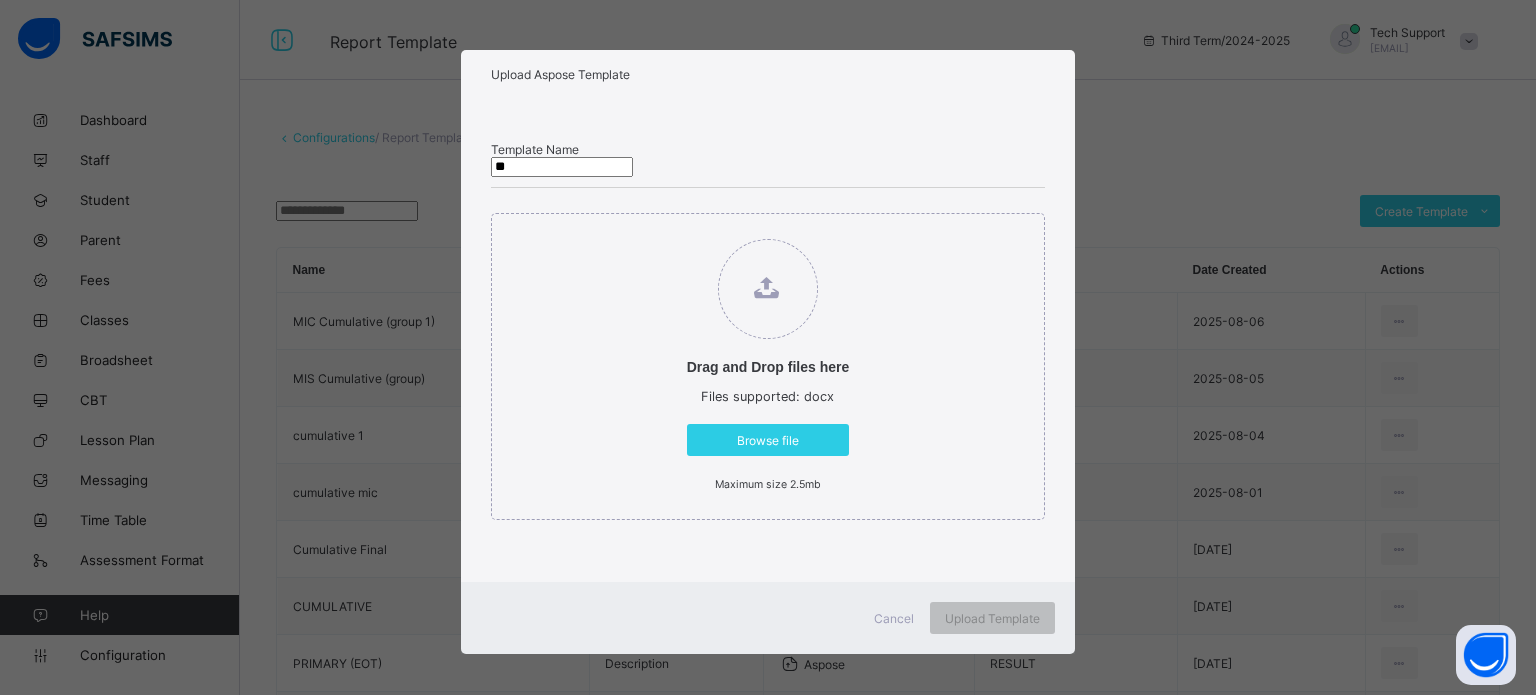 type on "*" 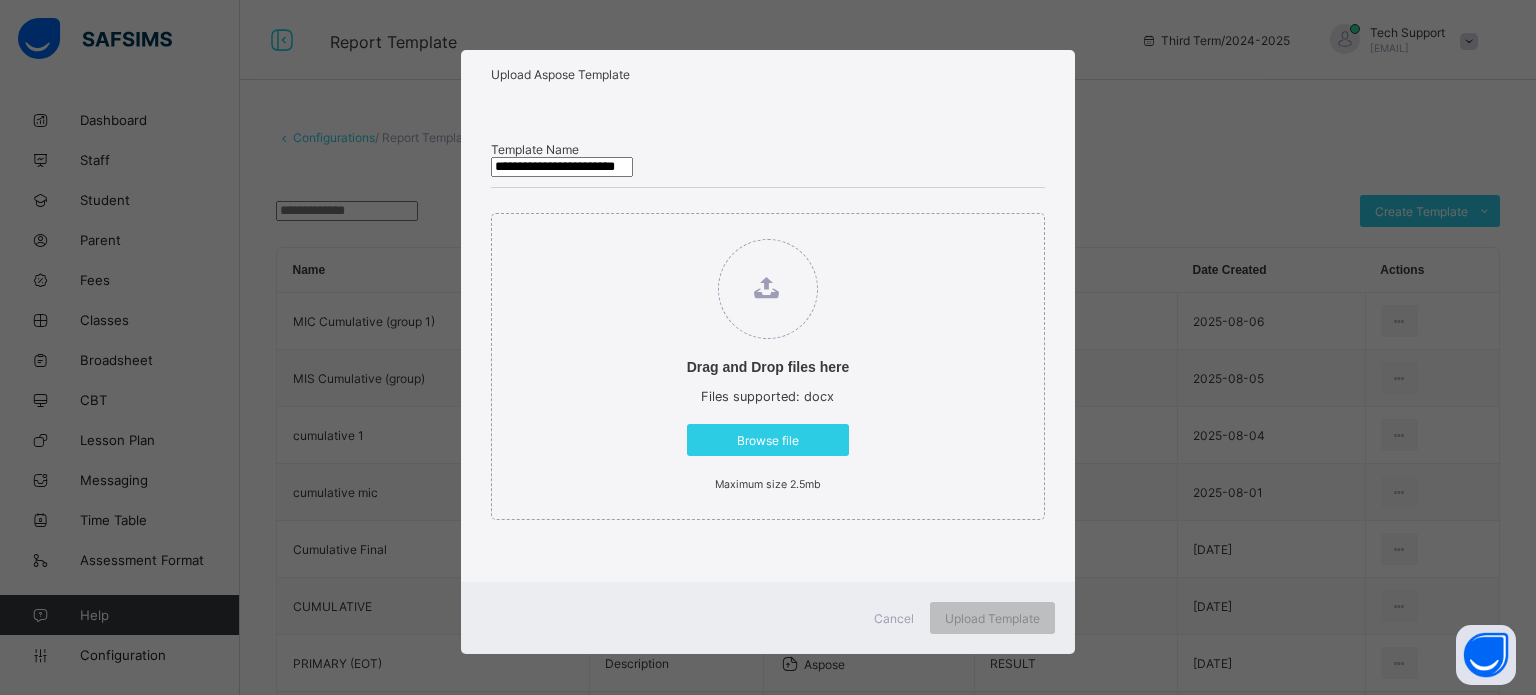 type on "**********" 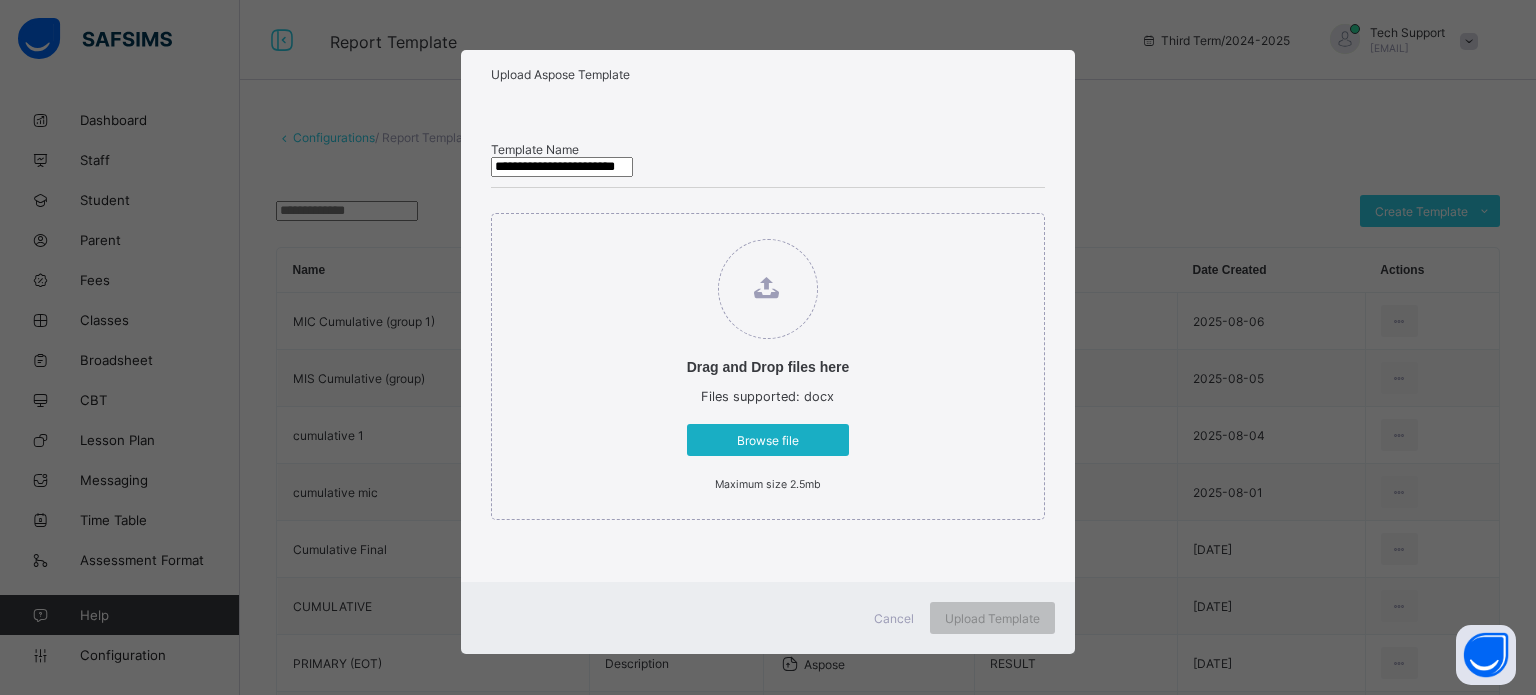 click on "Browse file" at bounding box center [768, 440] 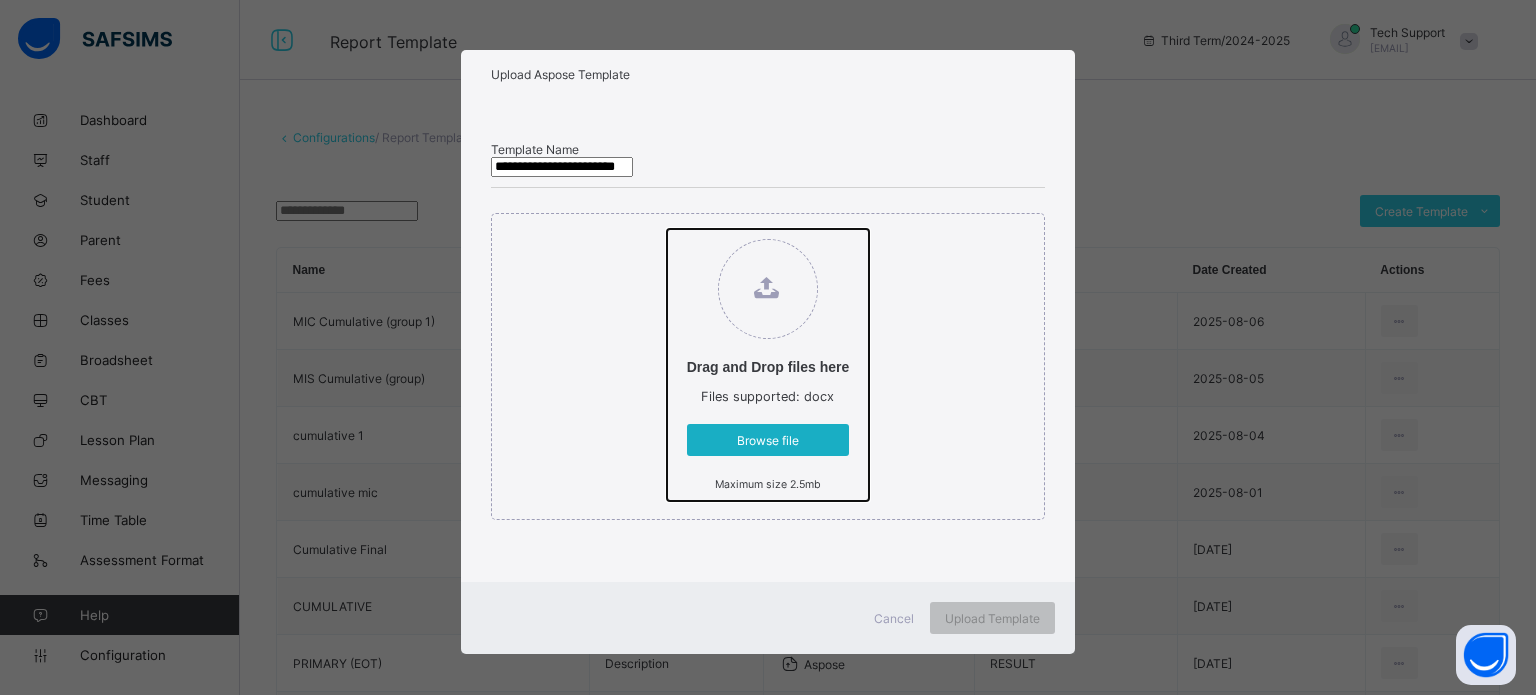 click on "Drag and Drop files here Files supported: docx Browse file Maximum size 2.5mb" at bounding box center (667, 229) 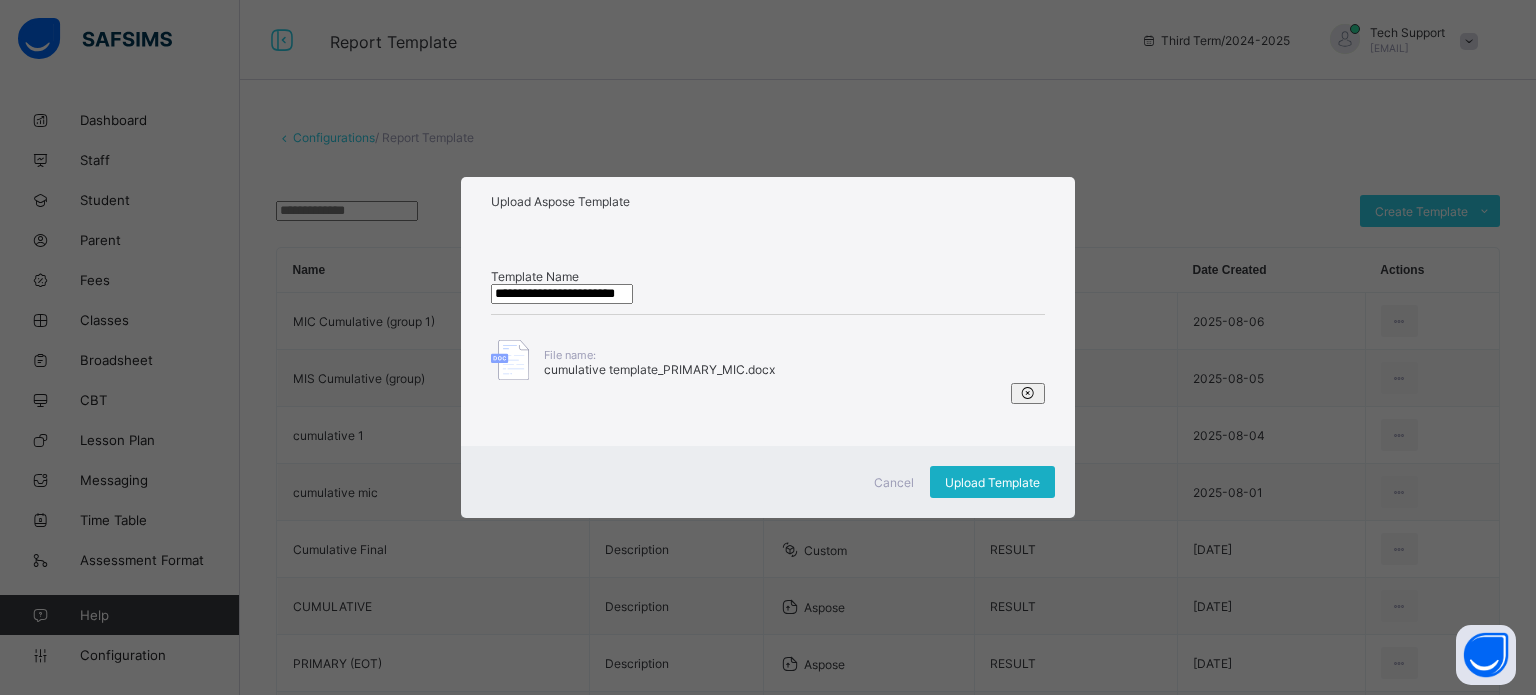 click on "Upload Template" at bounding box center [992, 482] 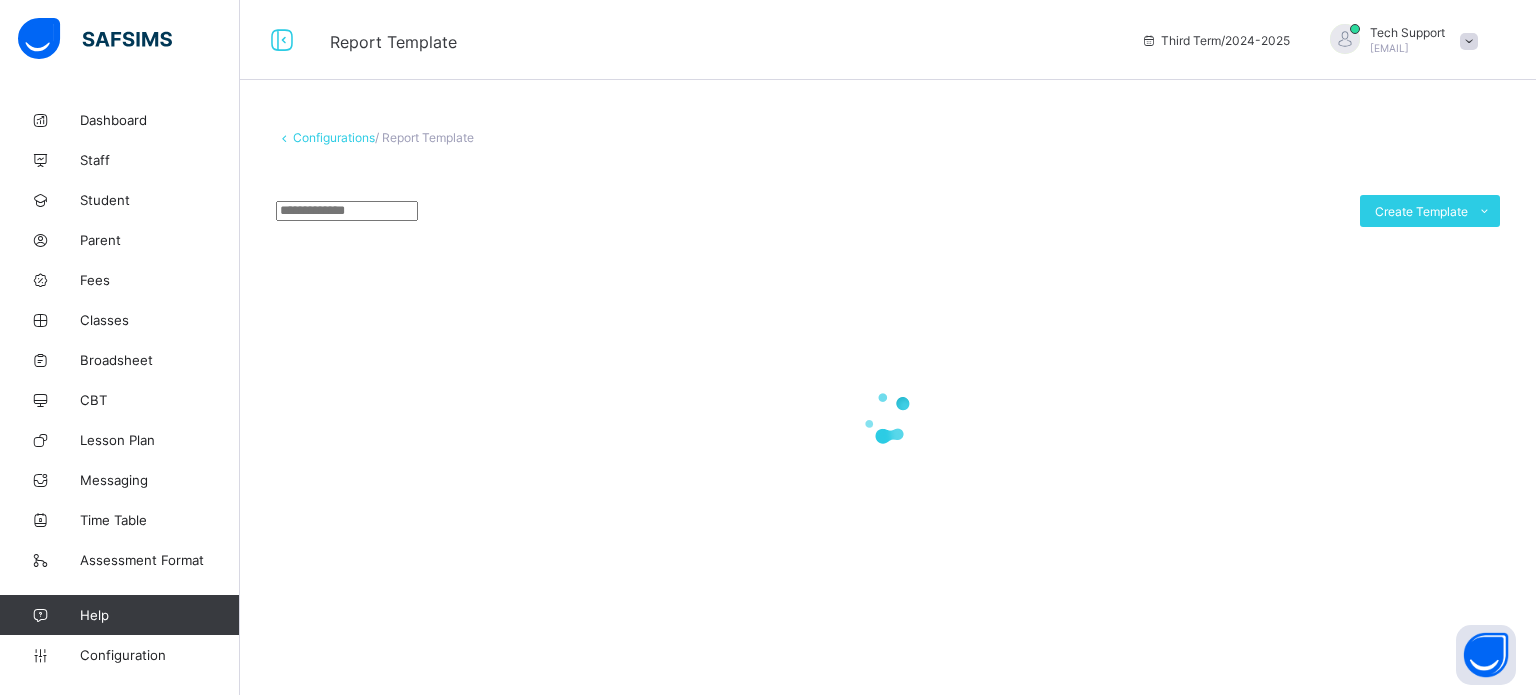 click on "Configuration" at bounding box center [159, 655] 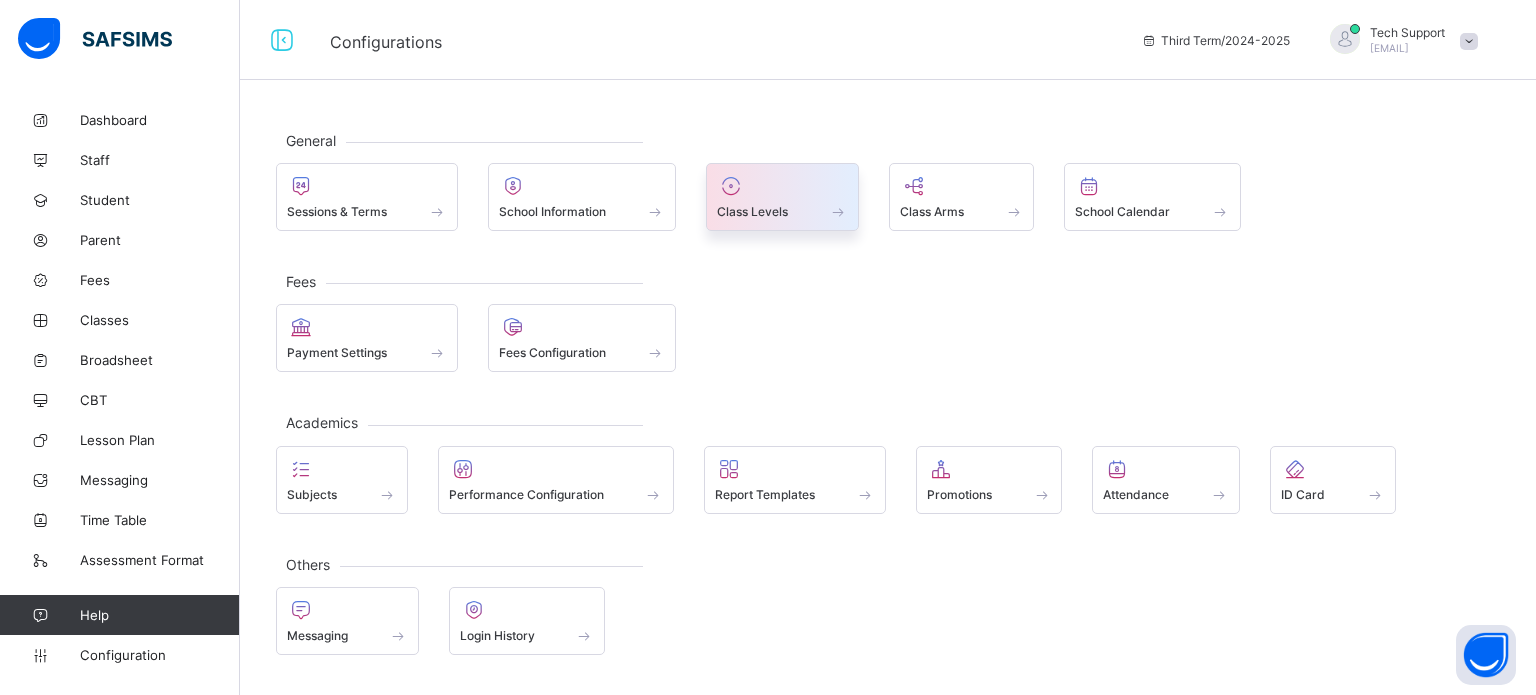 click at bounding box center (731, 186) 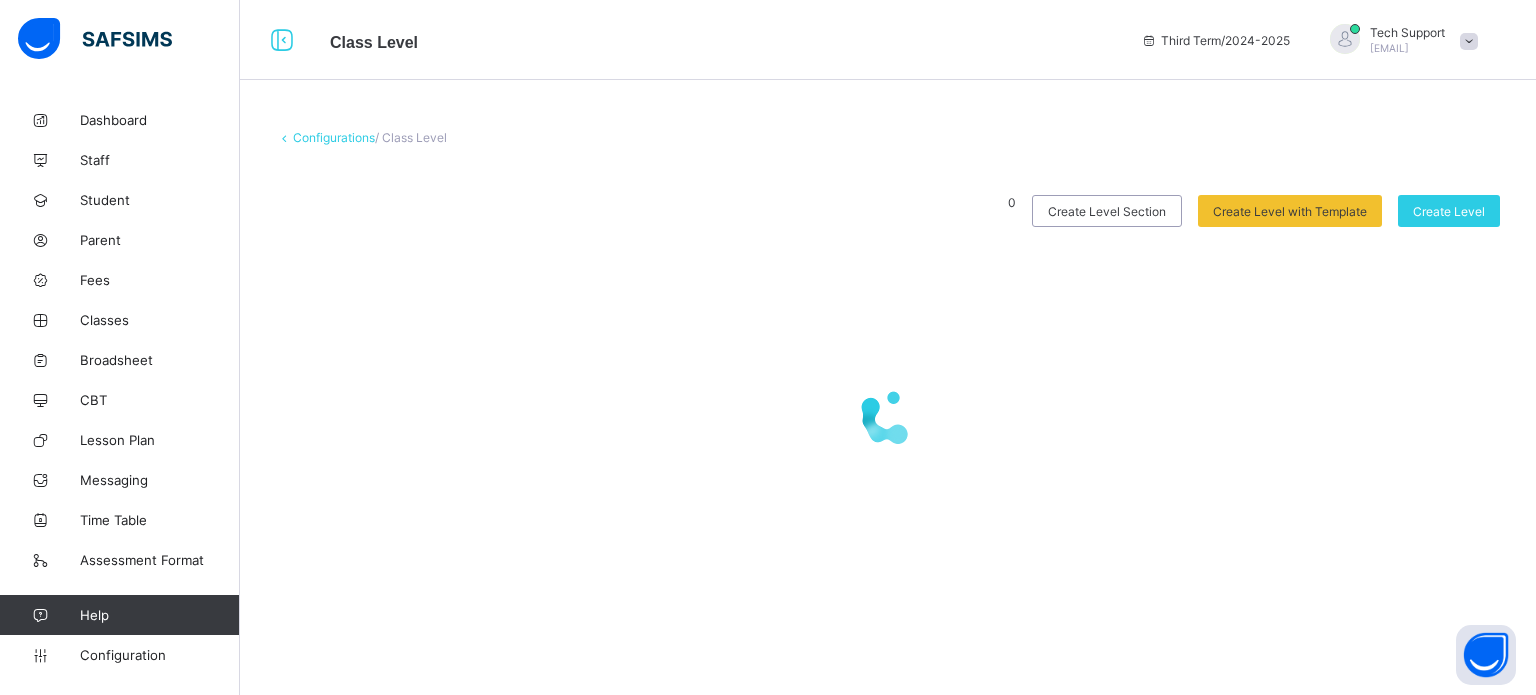 click on "Configurations" at bounding box center (334, 137) 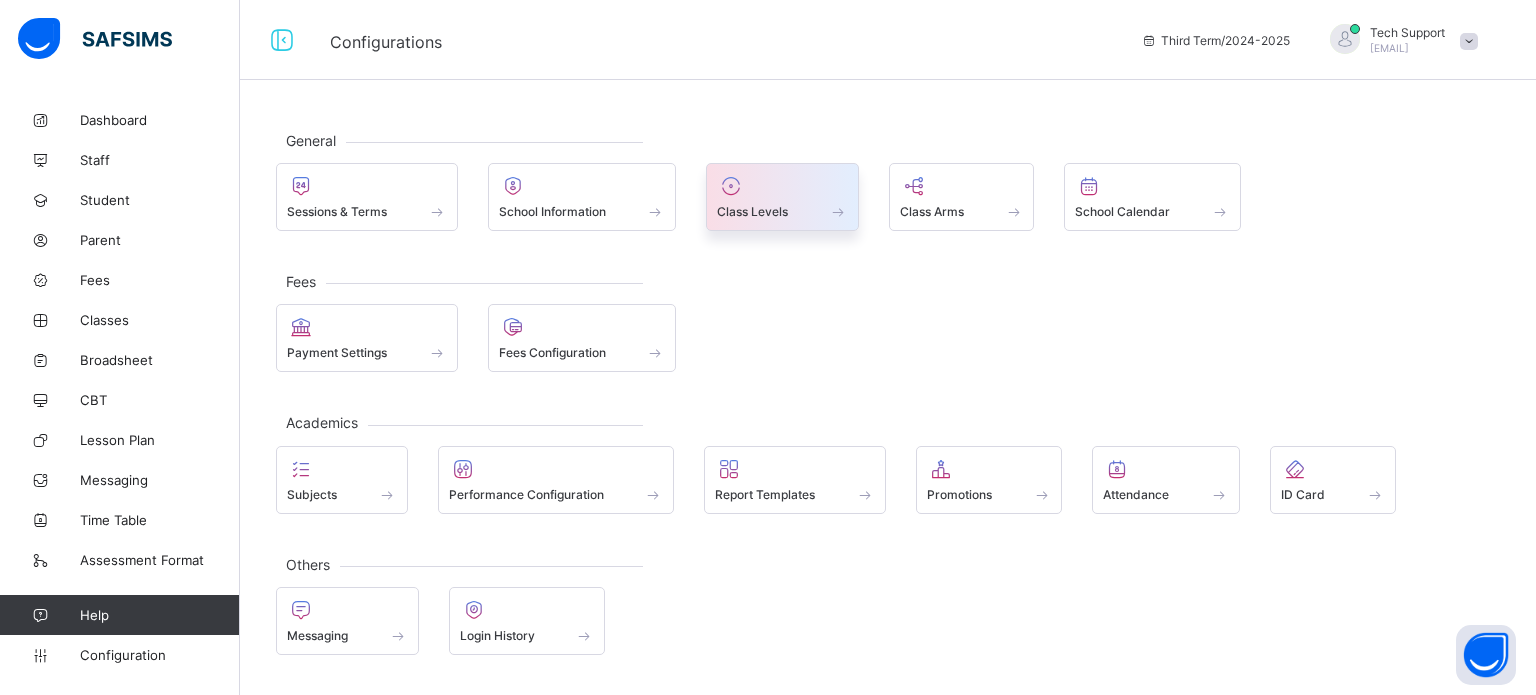 click at bounding box center (838, 211) 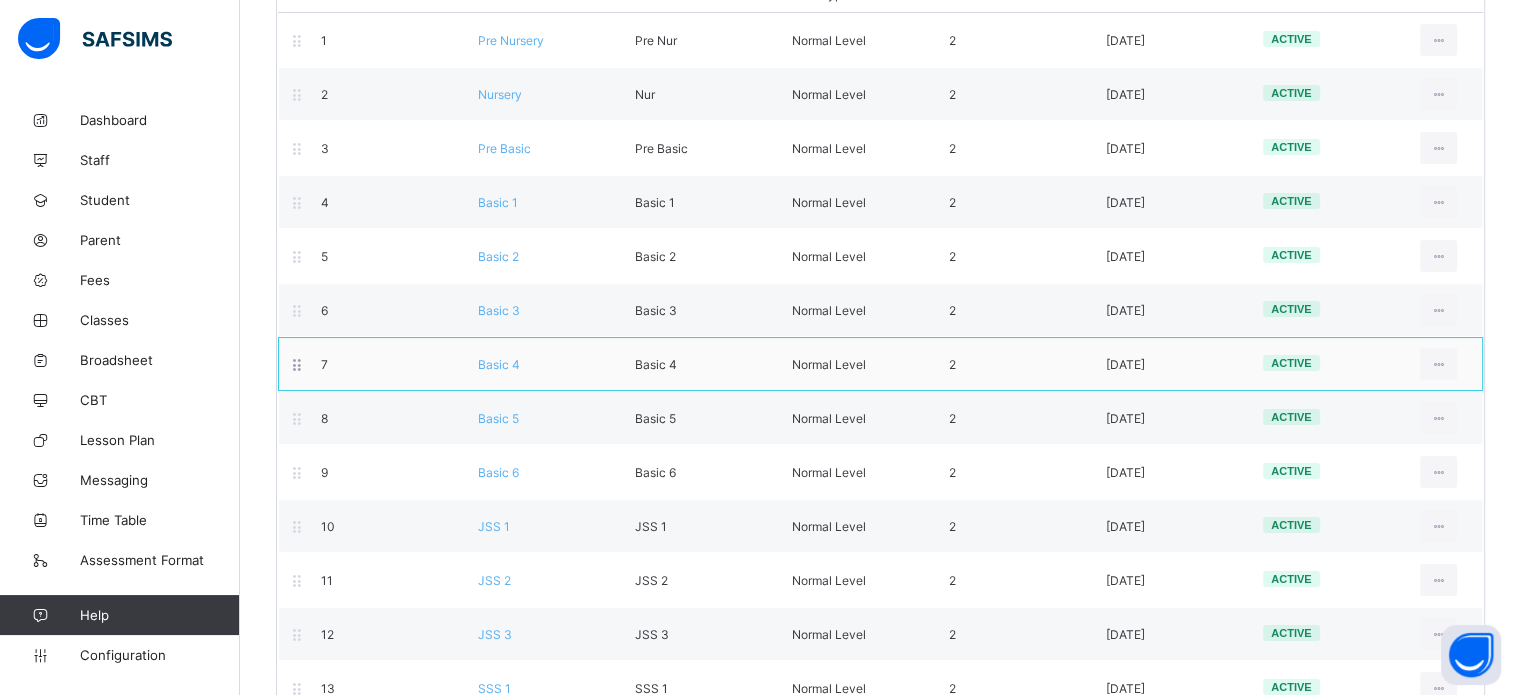 scroll, scrollTop: 300, scrollLeft: 0, axis: vertical 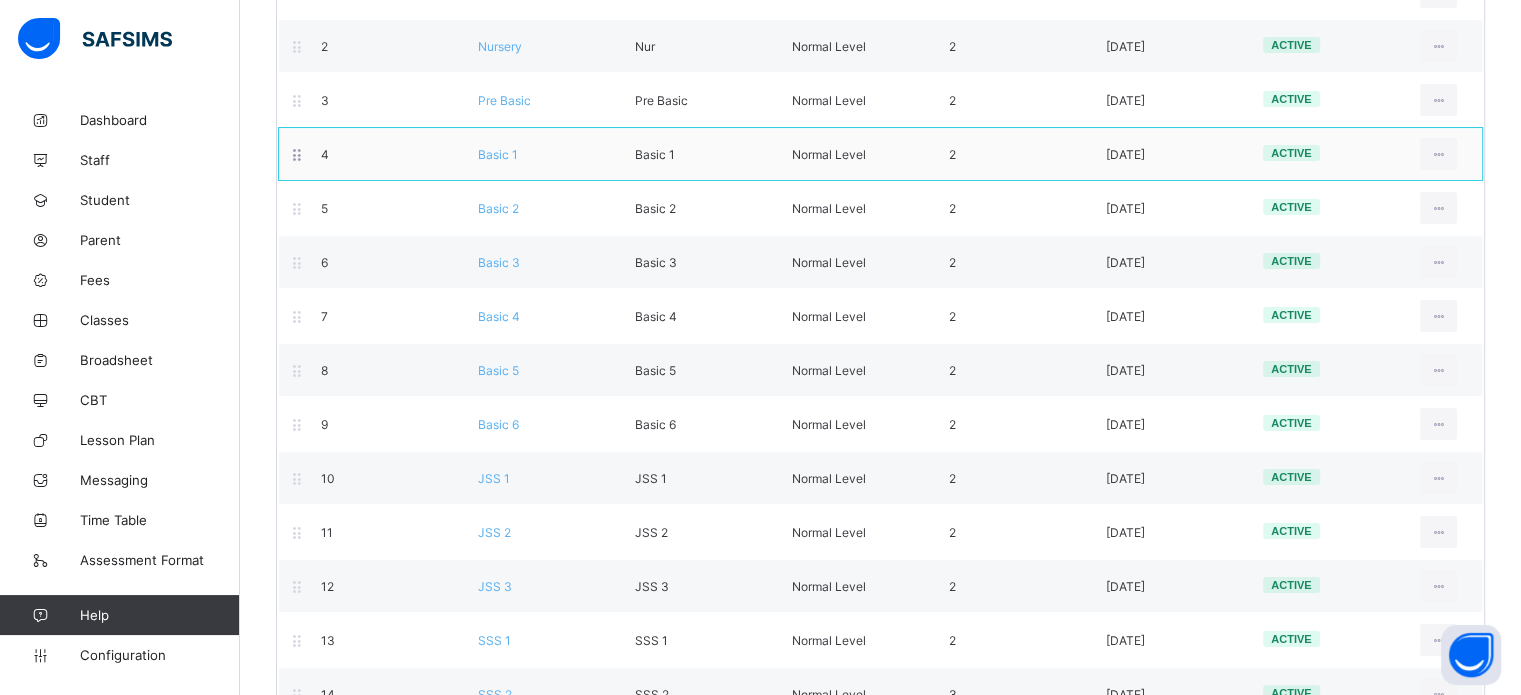 click on "4 Basic 1 Basic  1 Normal Level 2 2024-11-26 active View Class Level Edit Class Level Move to section Deactivate Class Level" at bounding box center [880, 154] 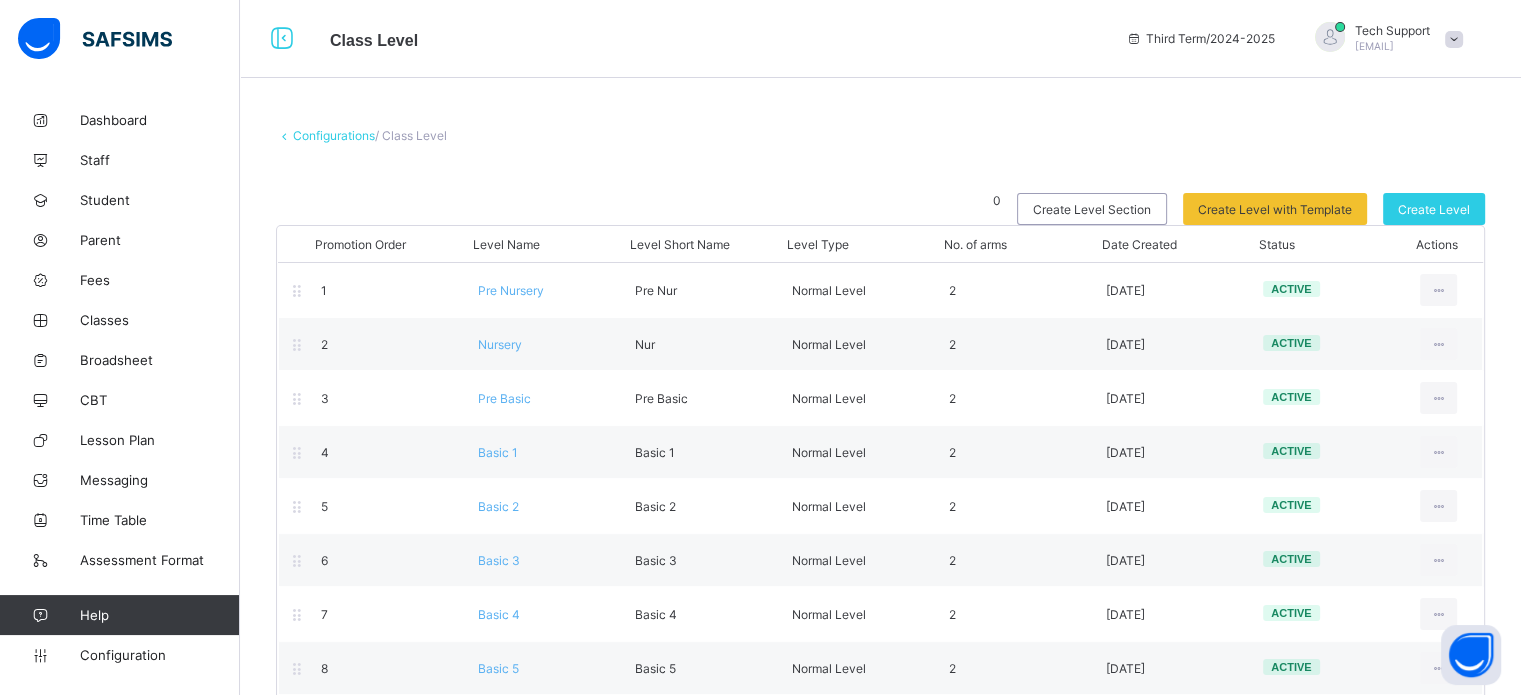 scroll, scrollTop: 0, scrollLeft: 0, axis: both 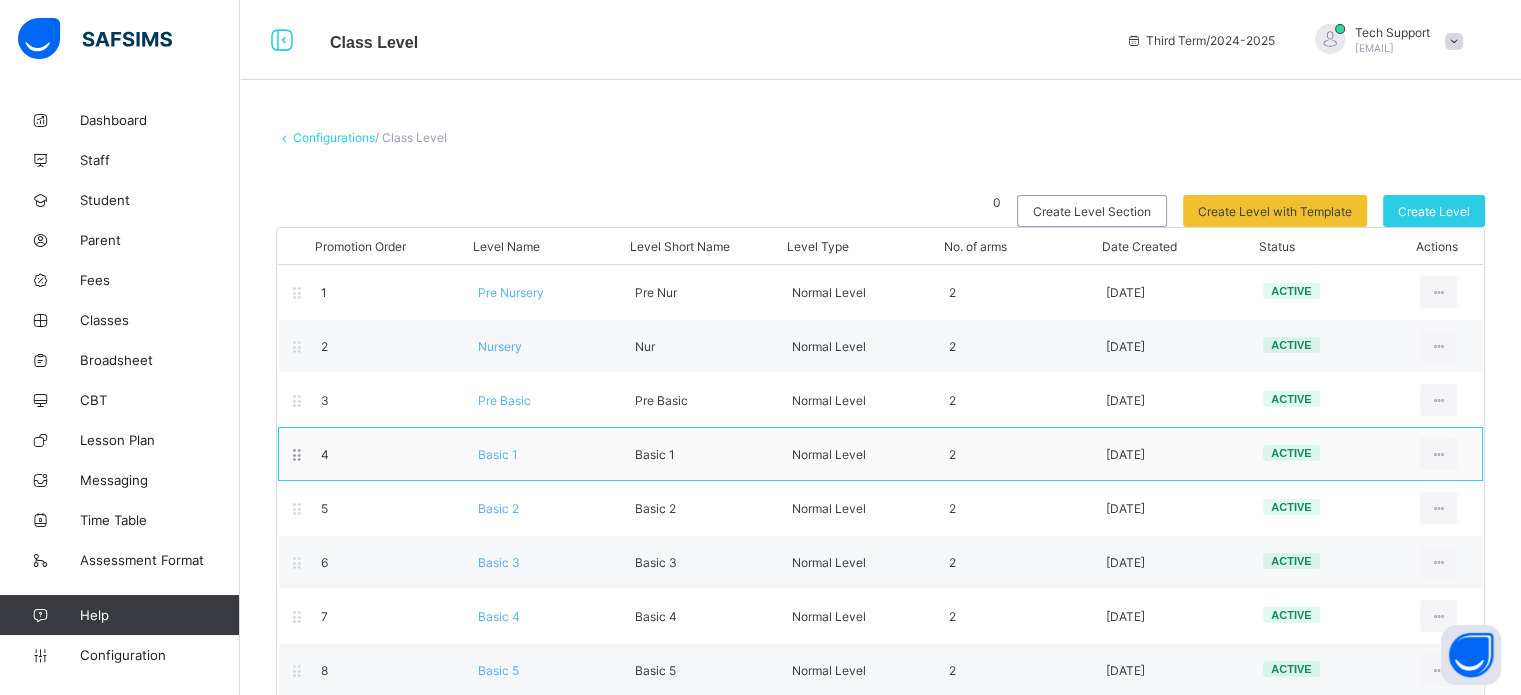 click on "4 Basic 1 Basic  1 Normal Level 2 2024-11-26 active View Class Level Edit Class Level Move to section Deactivate Class Level" at bounding box center (880, 454) 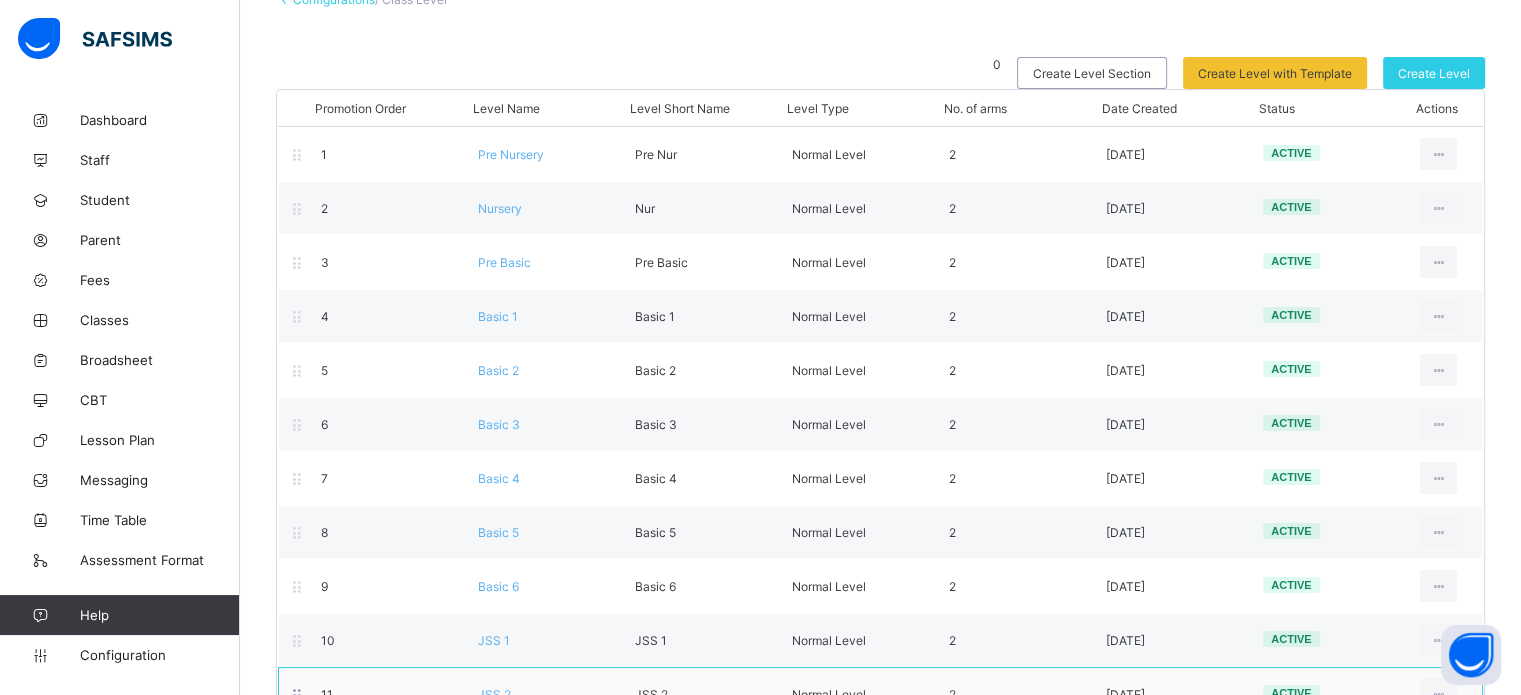 scroll, scrollTop: 400, scrollLeft: 0, axis: vertical 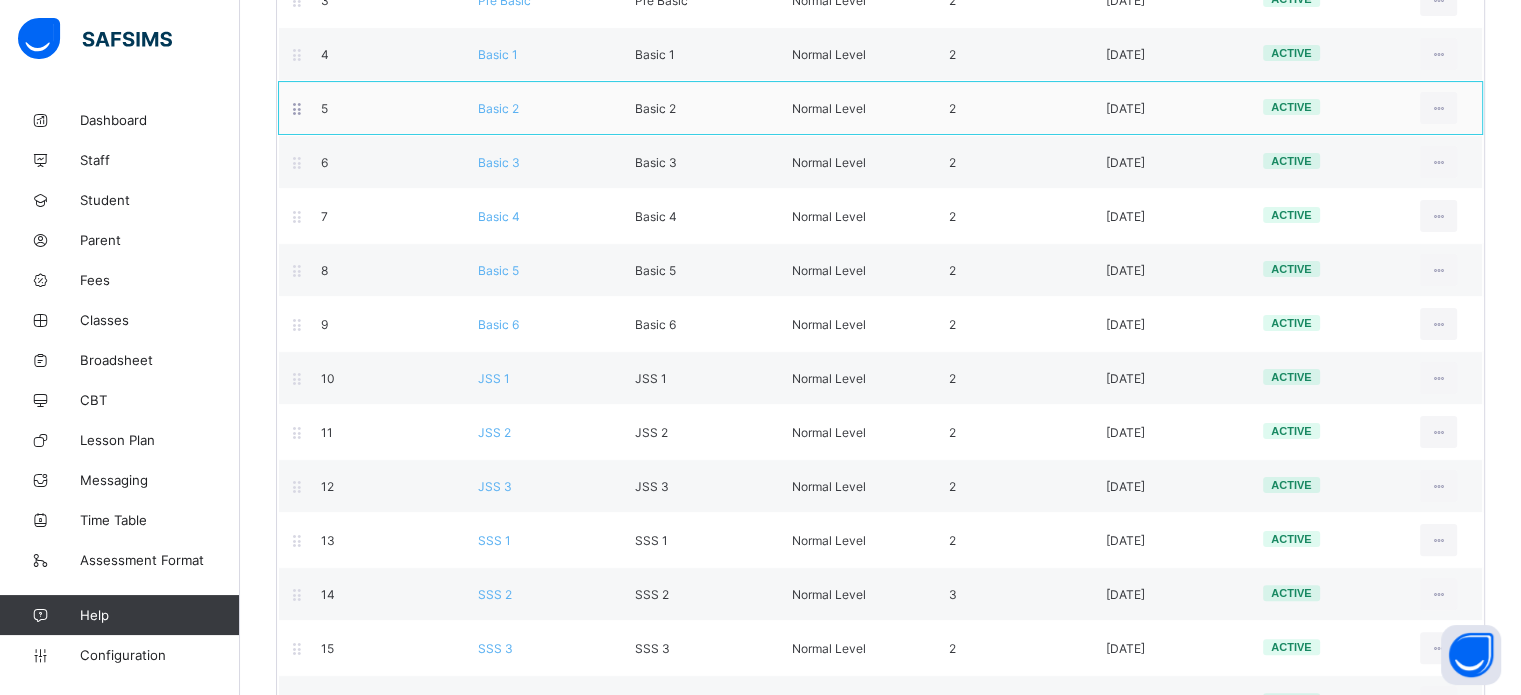 click on "5 Basic 2 Basic 2 Normal Level 2 2024-11-26 active View Class Level Edit Class Level Move to section Deactivate Class Level" at bounding box center [880, 108] 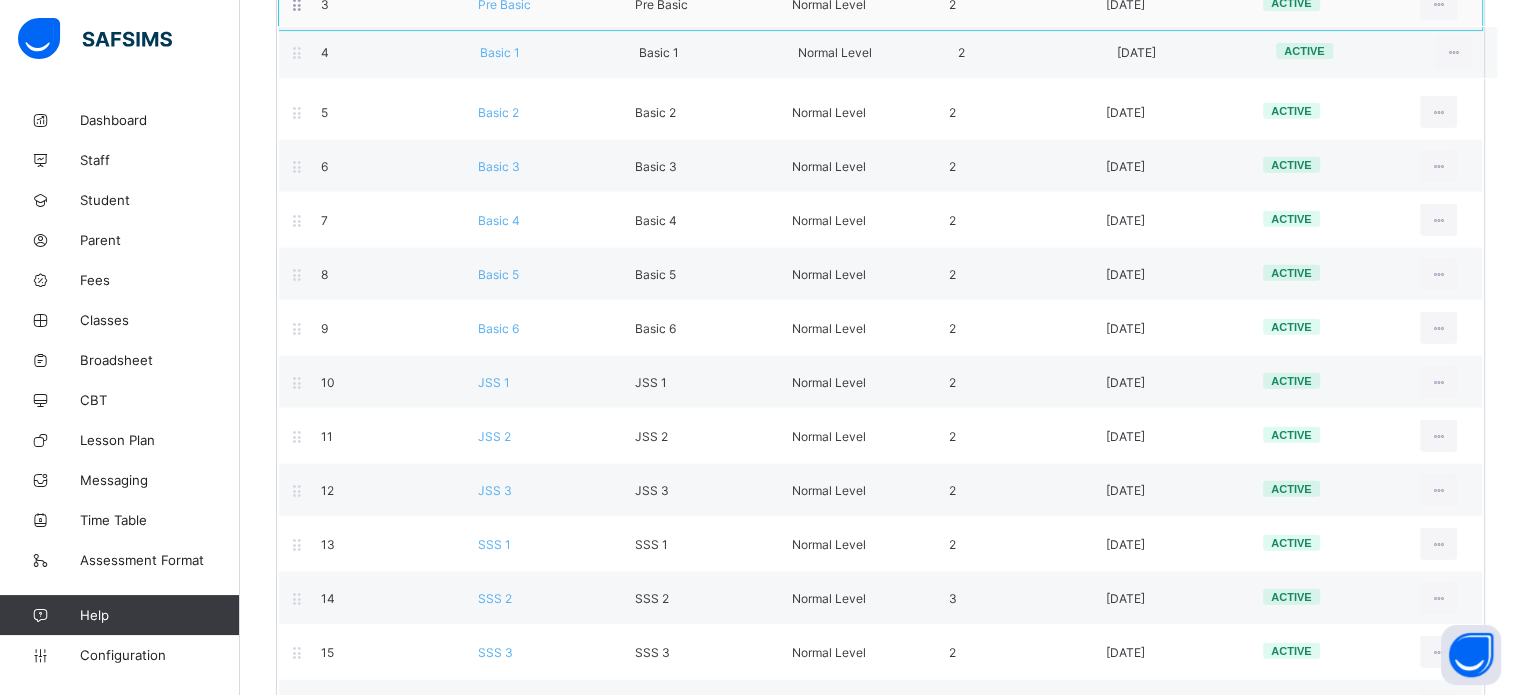 drag, startPoint x: 506, startPoint y: 56, endPoint x: 430, endPoint y: 7, distance: 90.426765 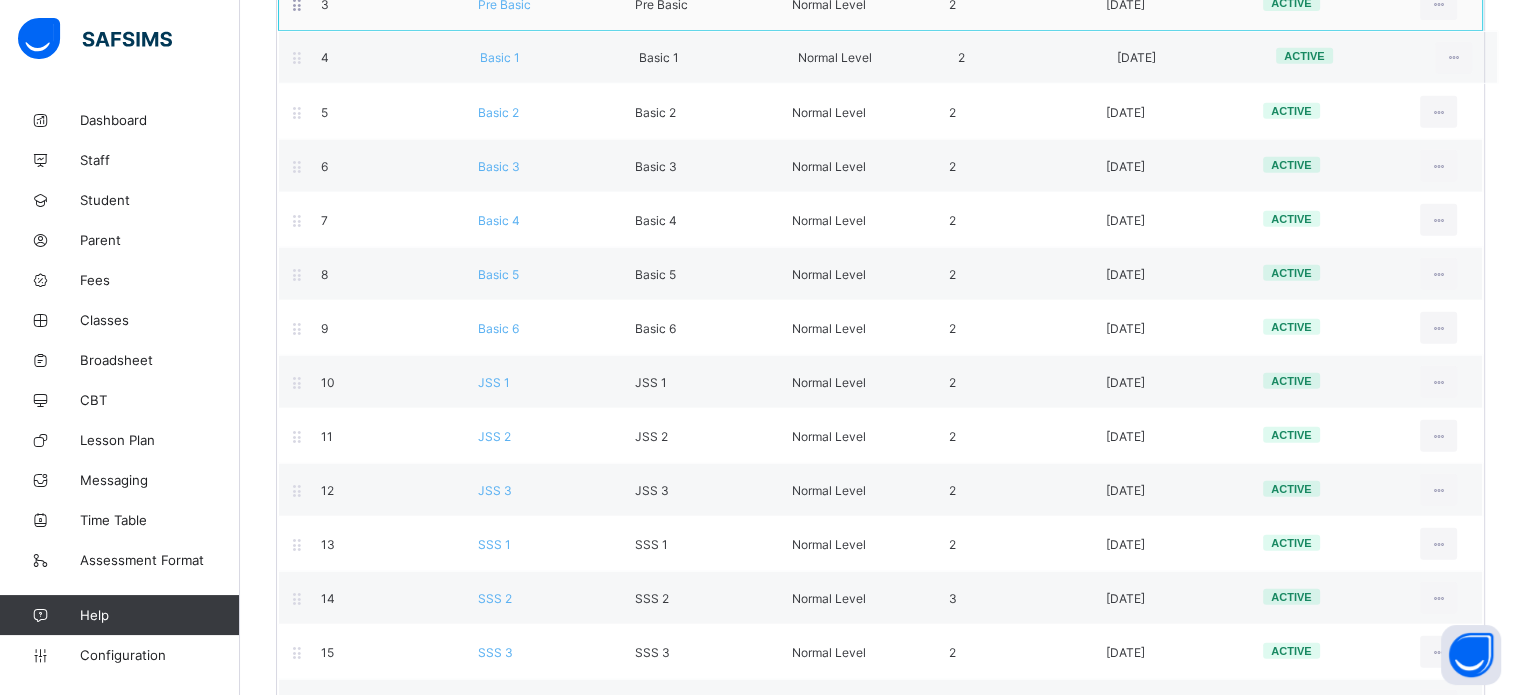 scroll, scrollTop: 395, scrollLeft: 0, axis: vertical 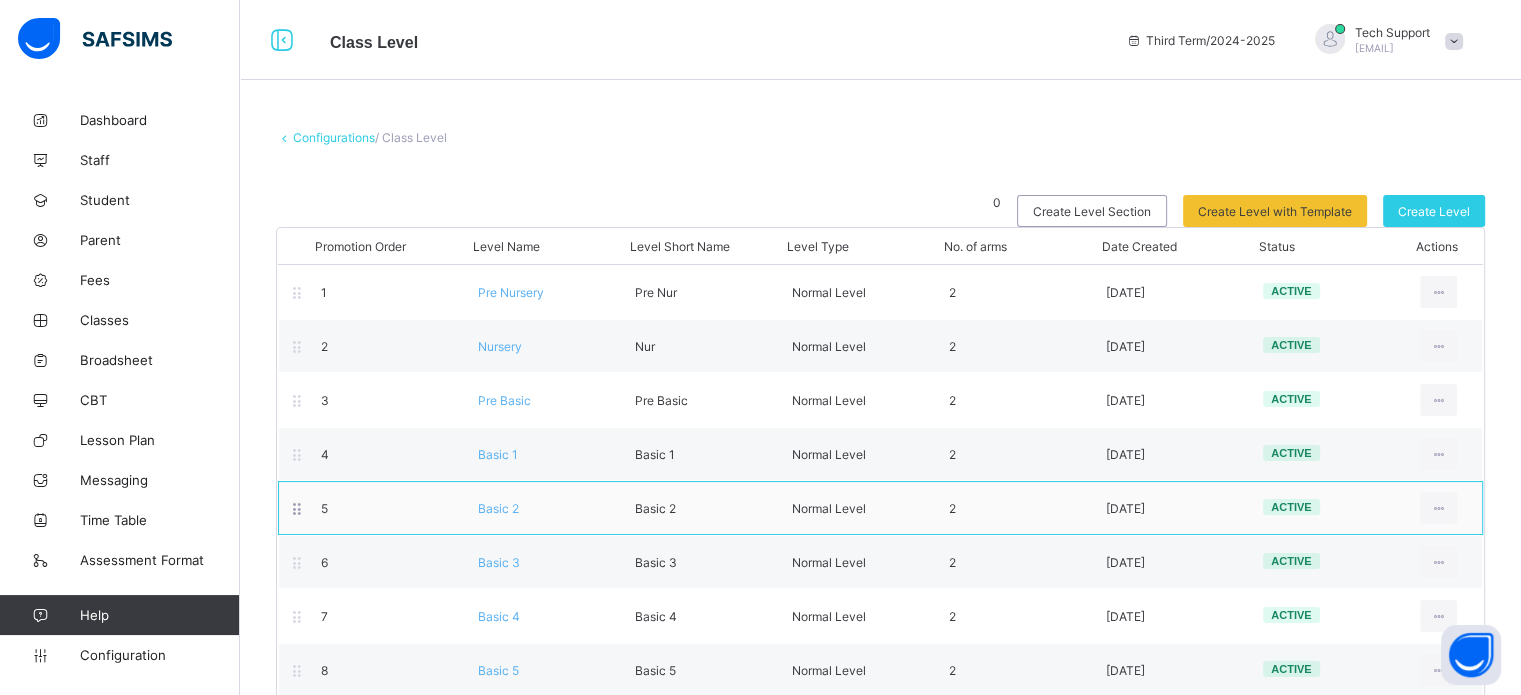 click on "Basic 2" at bounding box center [498, 508] 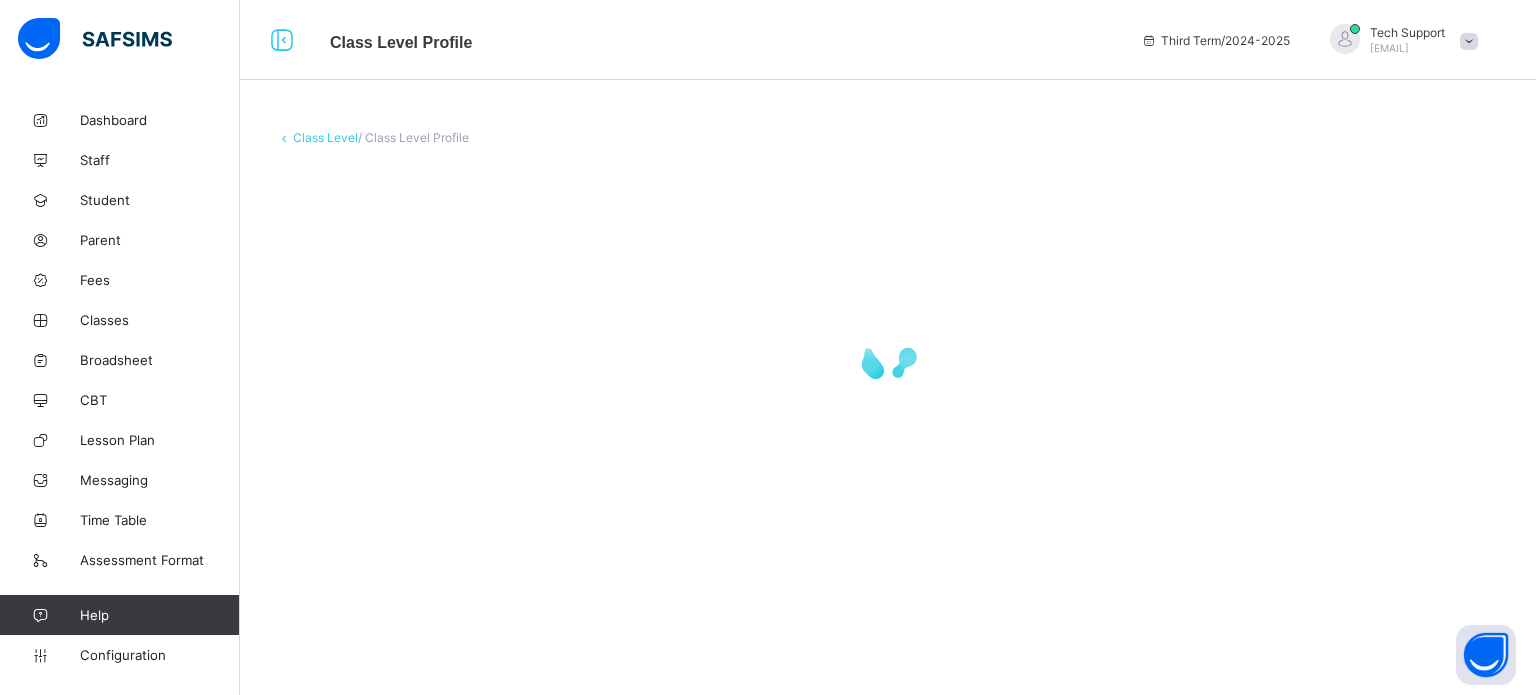 click on "Class Level" at bounding box center (325, 137) 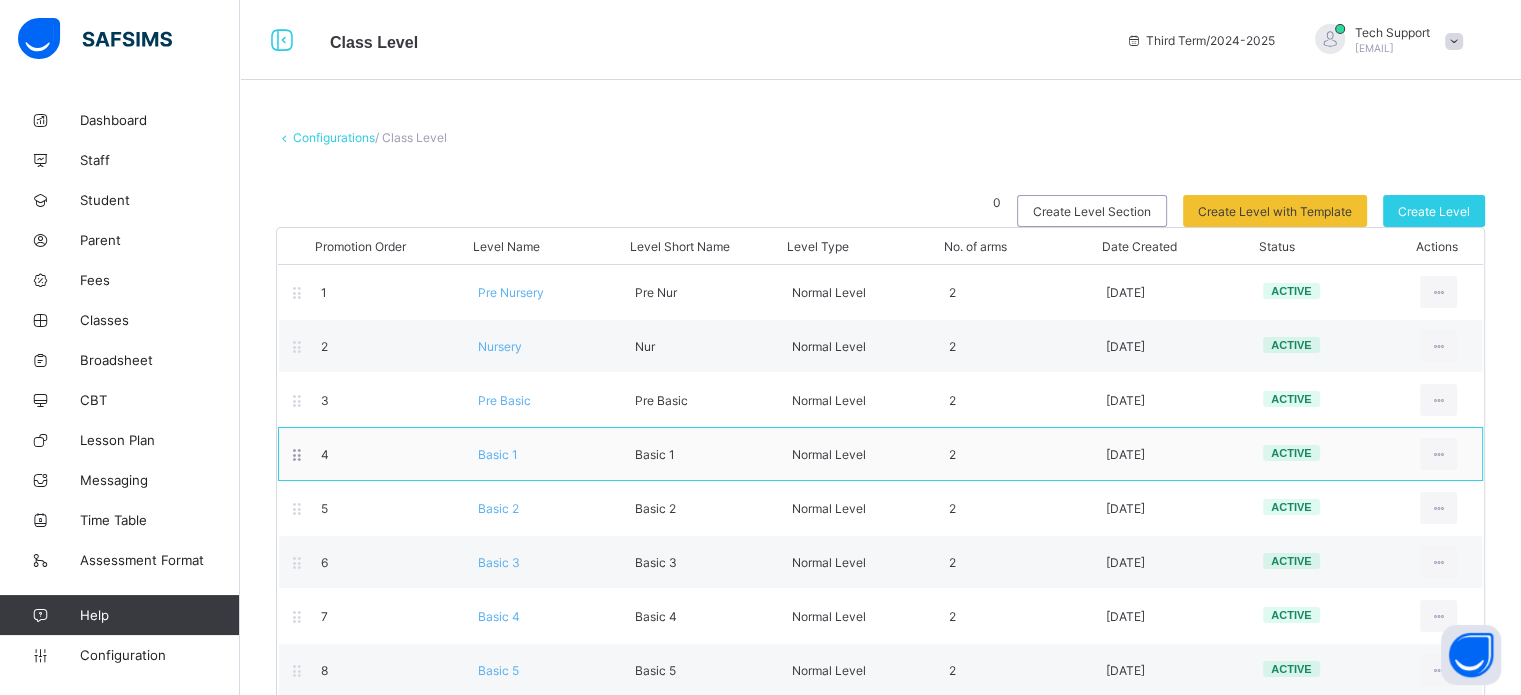 click on "4 Basic 1 Basic  1 Normal Level 2 2024-11-26 active View Class Level Edit Class Level Move to section Deactivate Class Level" at bounding box center (880, 454) 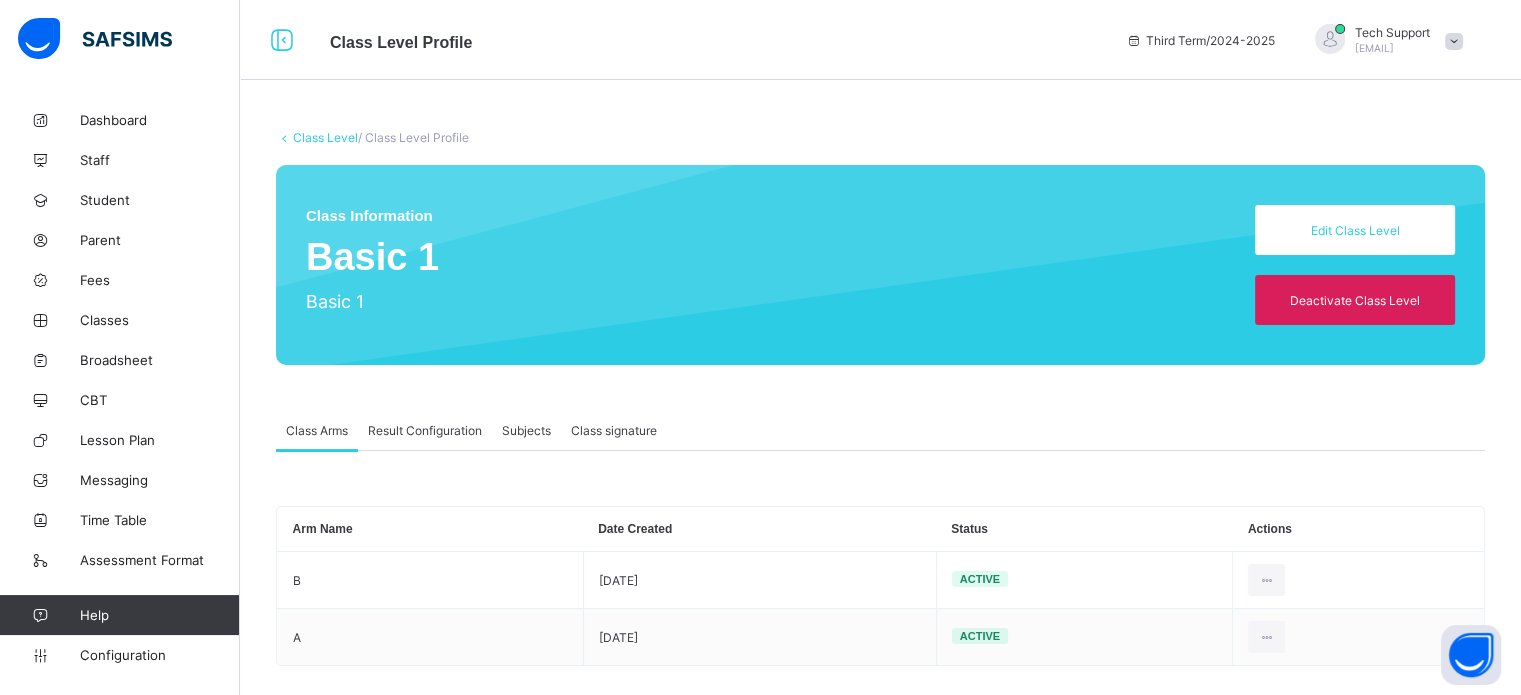 click on "Result Configuration" at bounding box center (425, 430) 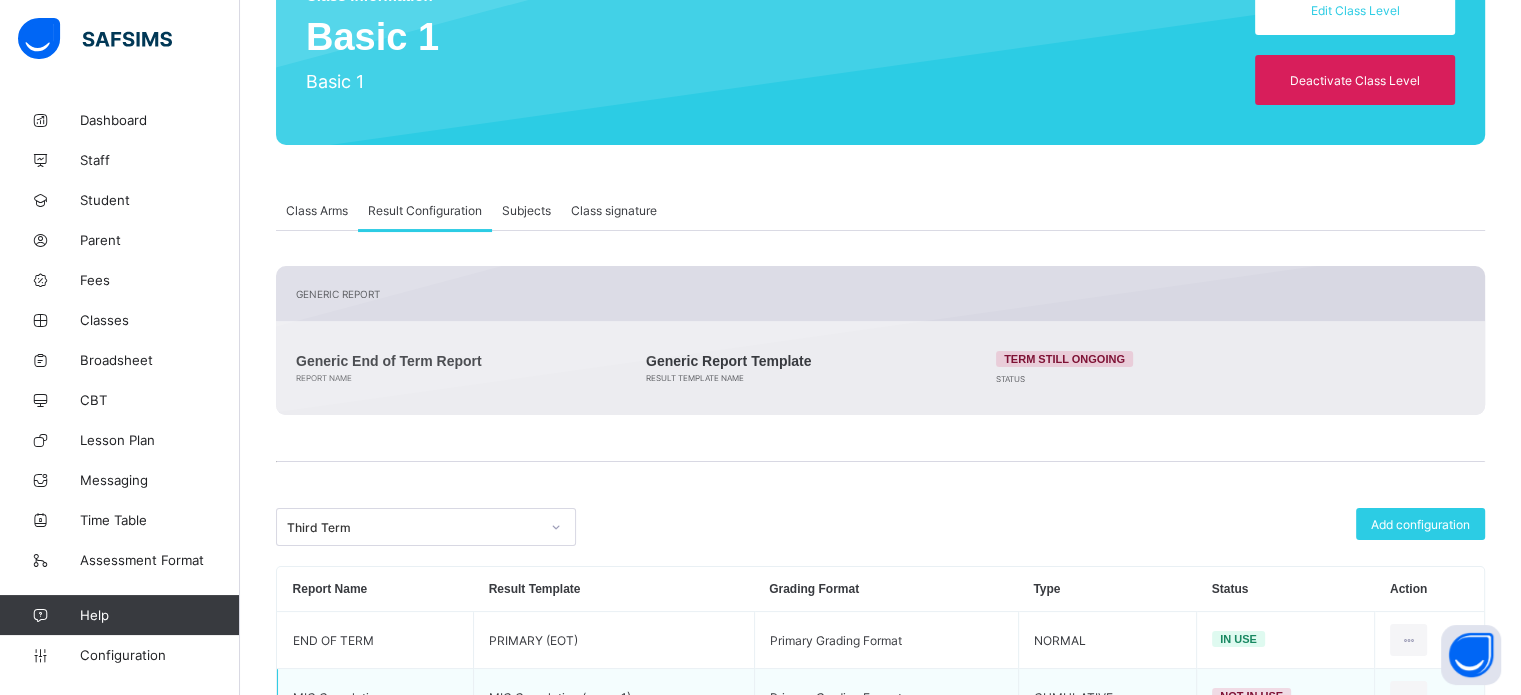 scroll, scrollTop: 301, scrollLeft: 0, axis: vertical 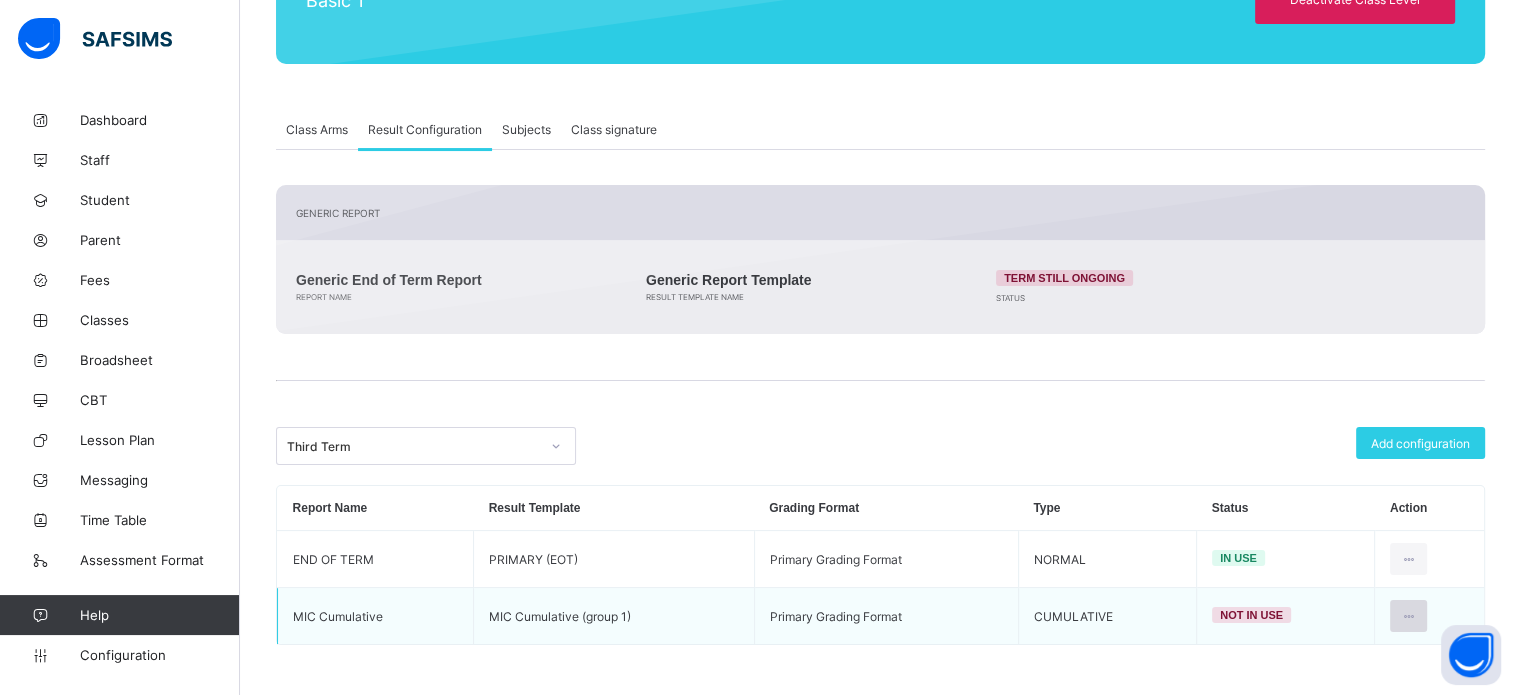 click at bounding box center [1408, 616] 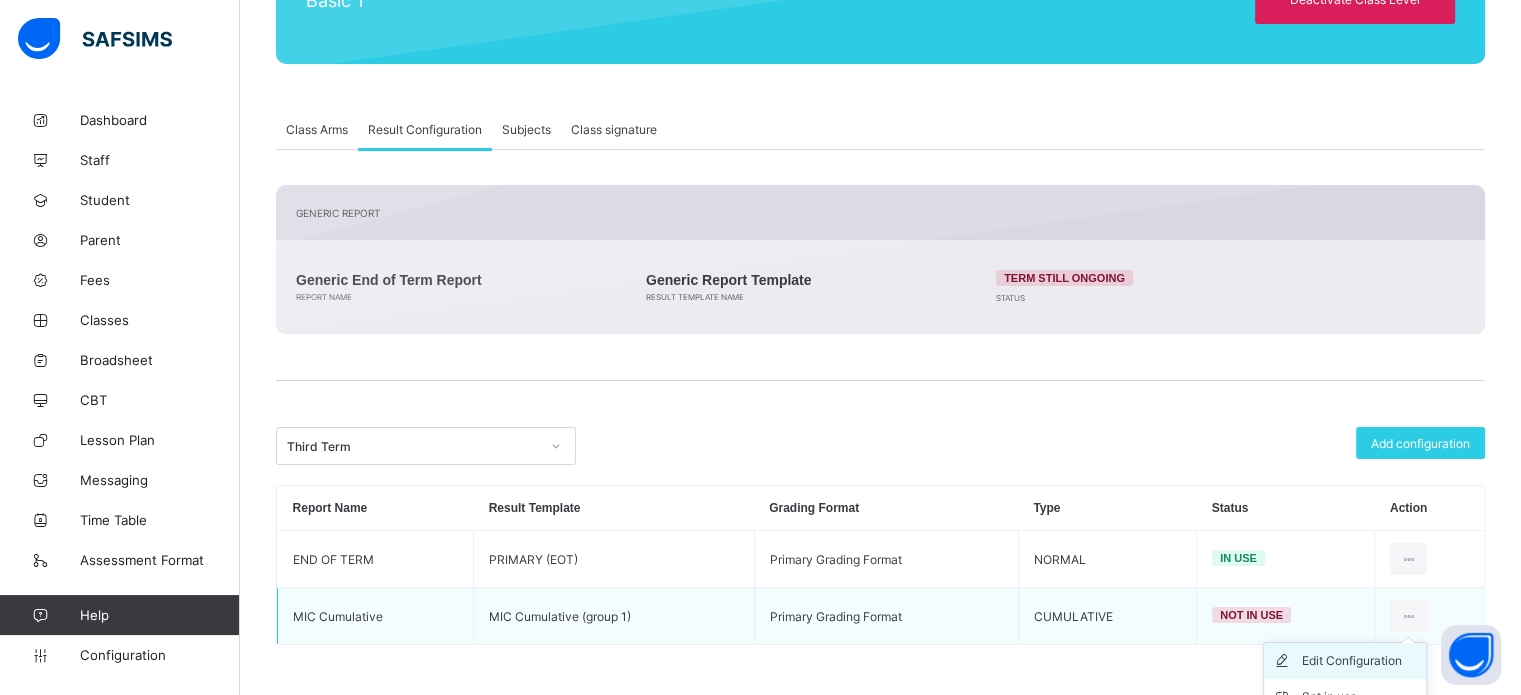 click on "Edit Configuration" at bounding box center (1360, 661) 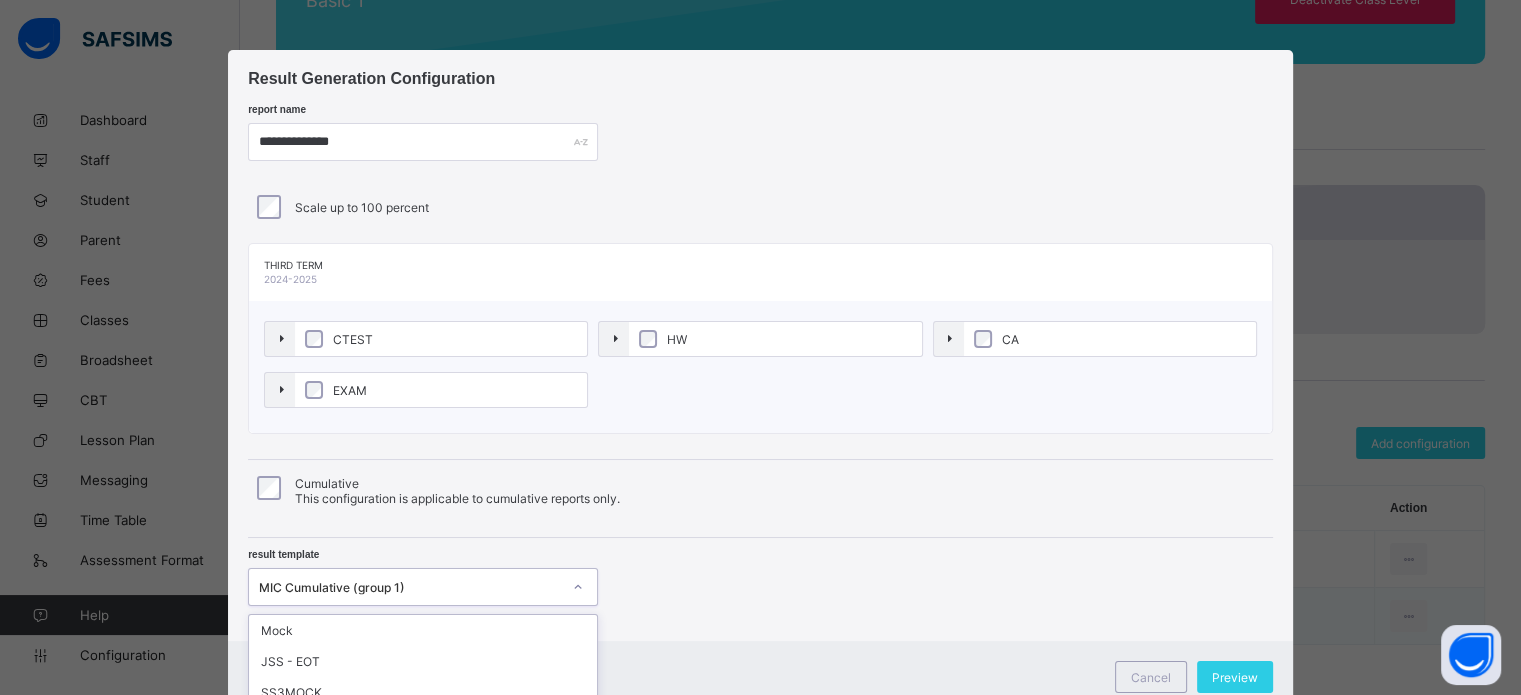 scroll, scrollTop: 220, scrollLeft: 0, axis: vertical 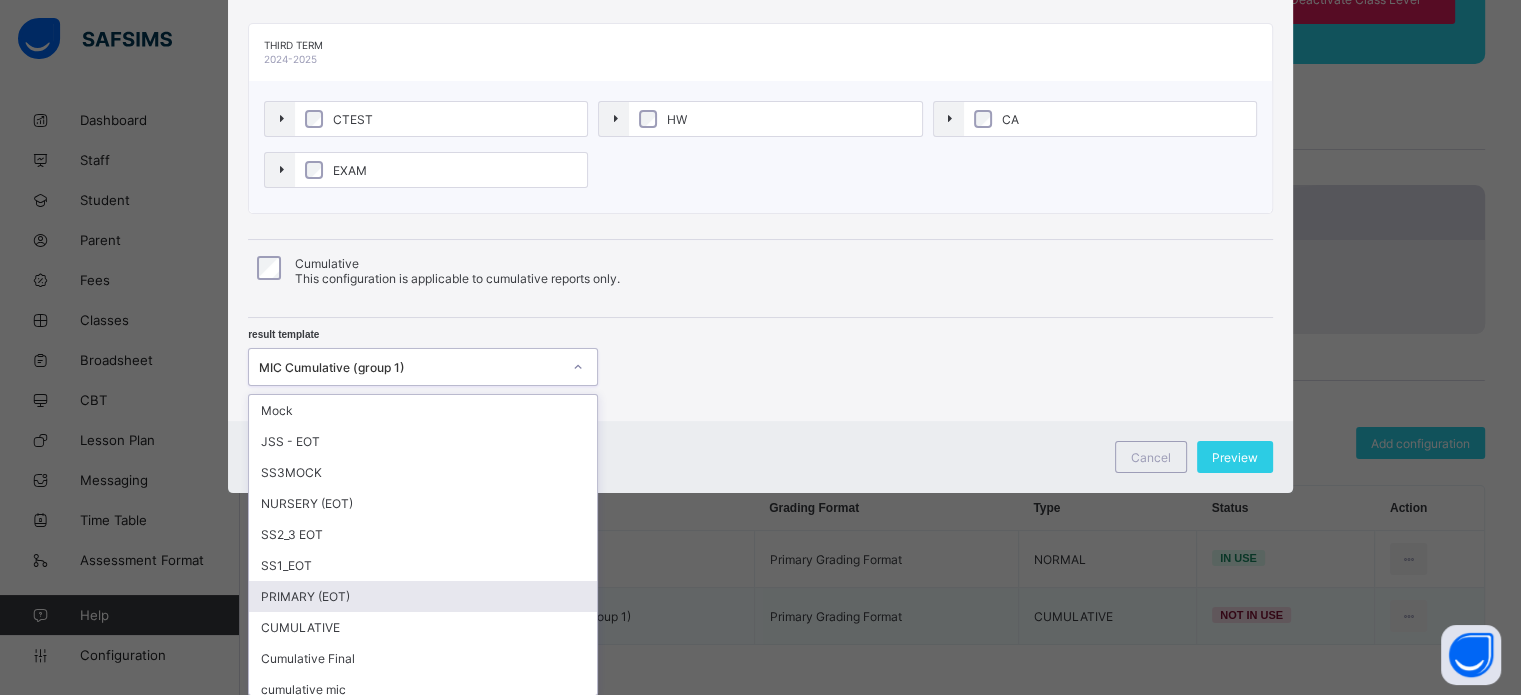 click on "option PRIMARY (EOT) focused, 7 of 14. 14 results available. Use Up and Down to choose options, press Enter to select the currently focused option, press Escape to exit the menu, press Tab to select the option and exit the menu. MIC Cumulative (group 1) Mock JSS - EOT SS3MOCK NURSERY (EOT) SS2_3 EOT SS1_EOT PRIMARY (EOT) CUMULATIVE Cumulative Final cumulative mic cumulative 1 MIS Cumulative (group) MIC Cumulative (group 1) MIC Cumulative (group 2)" at bounding box center (423, 367) 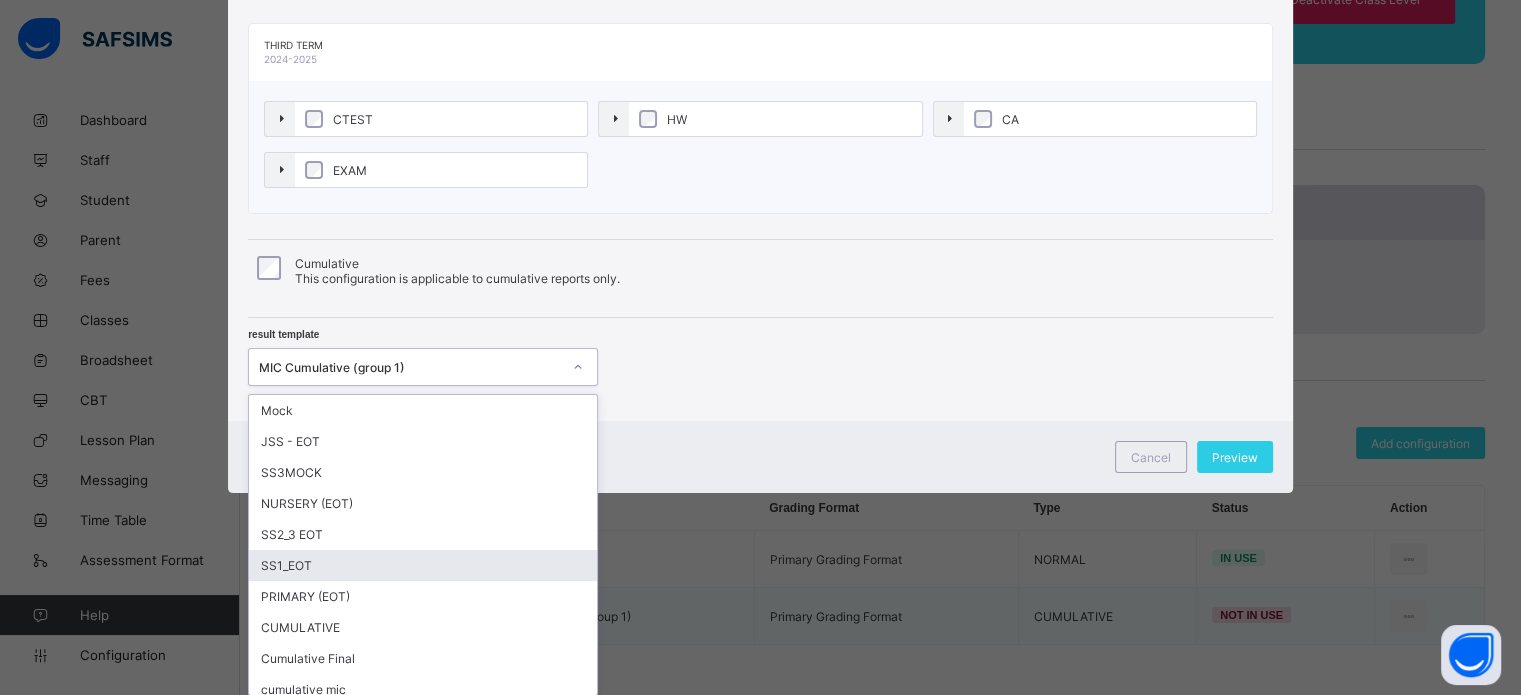 scroll, scrollTop: 136, scrollLeft: 0, axis: vertical 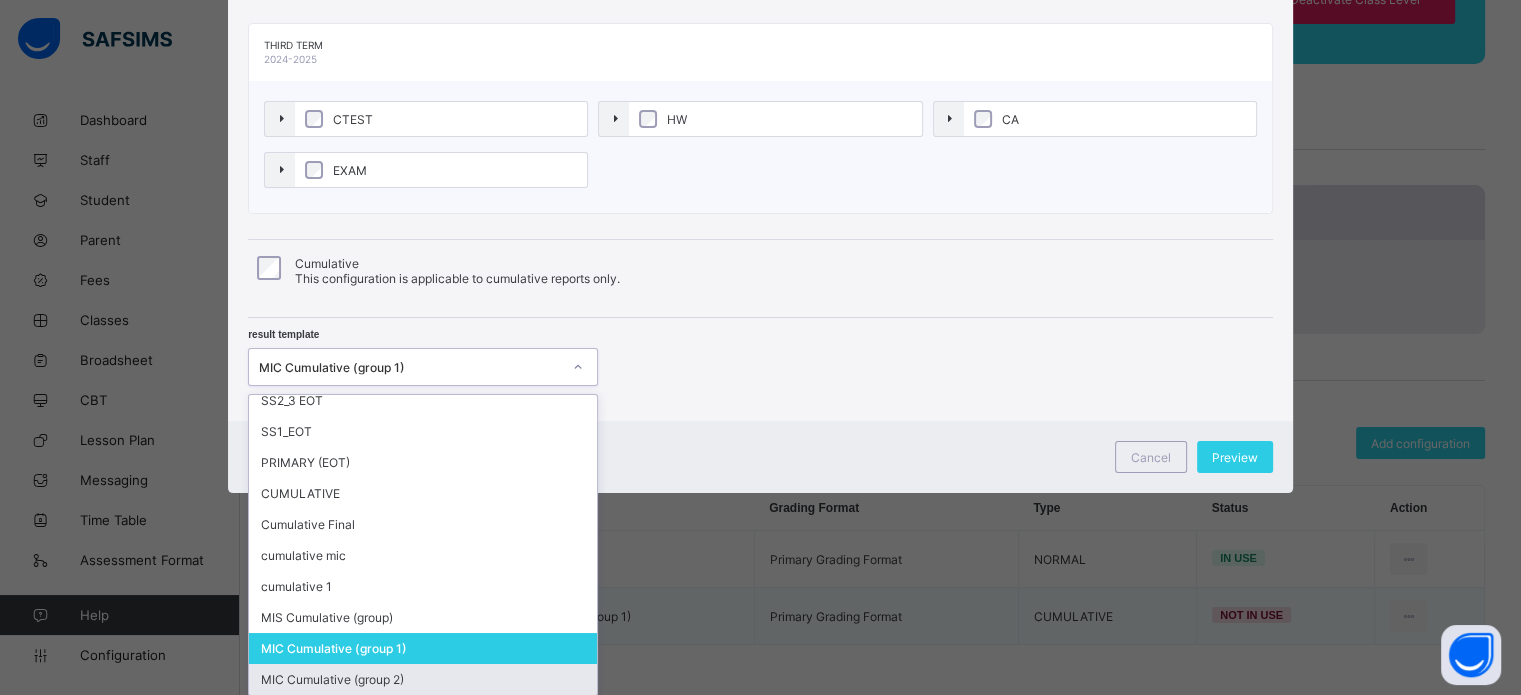 click on "MIC Cumulative (group 2)" at bounding box center (423, 679) 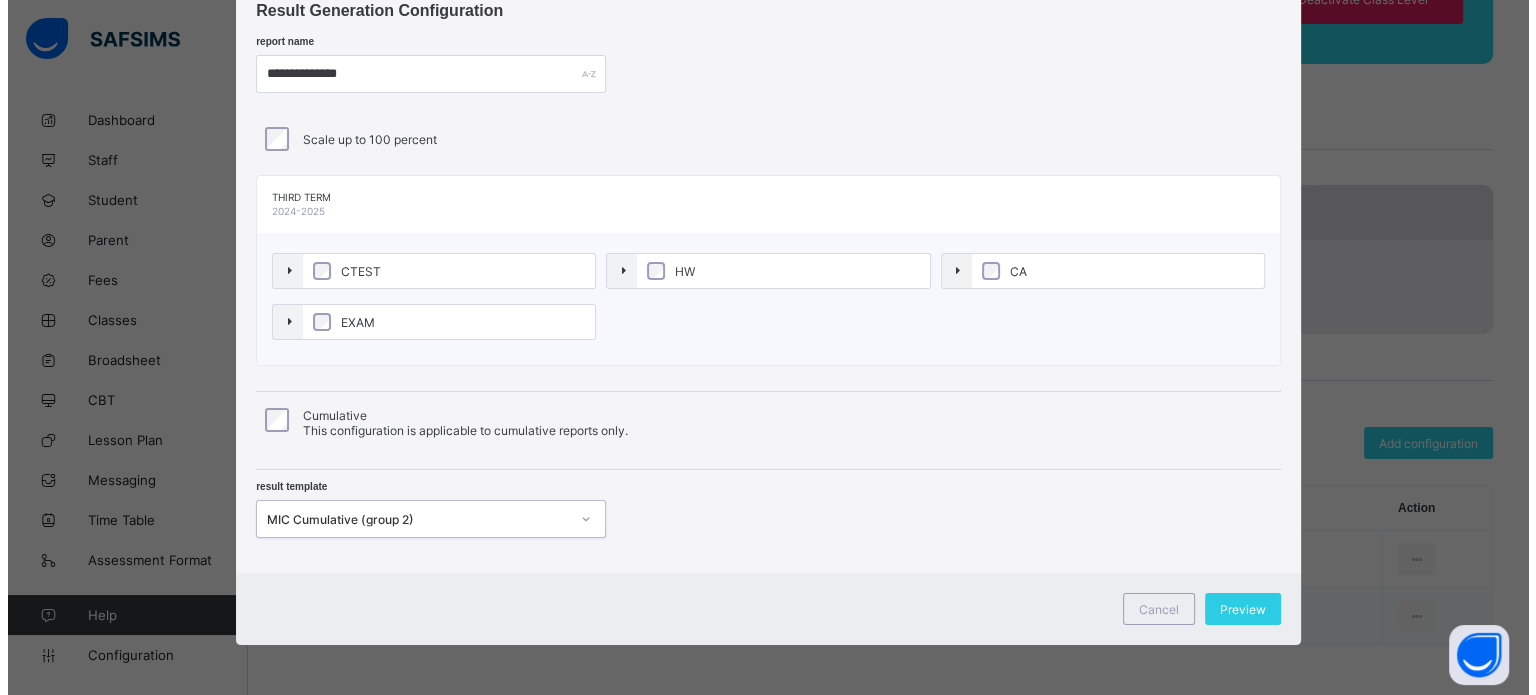 scroll, scrollTop: 68, scrollLeft: 0, axis: vertical 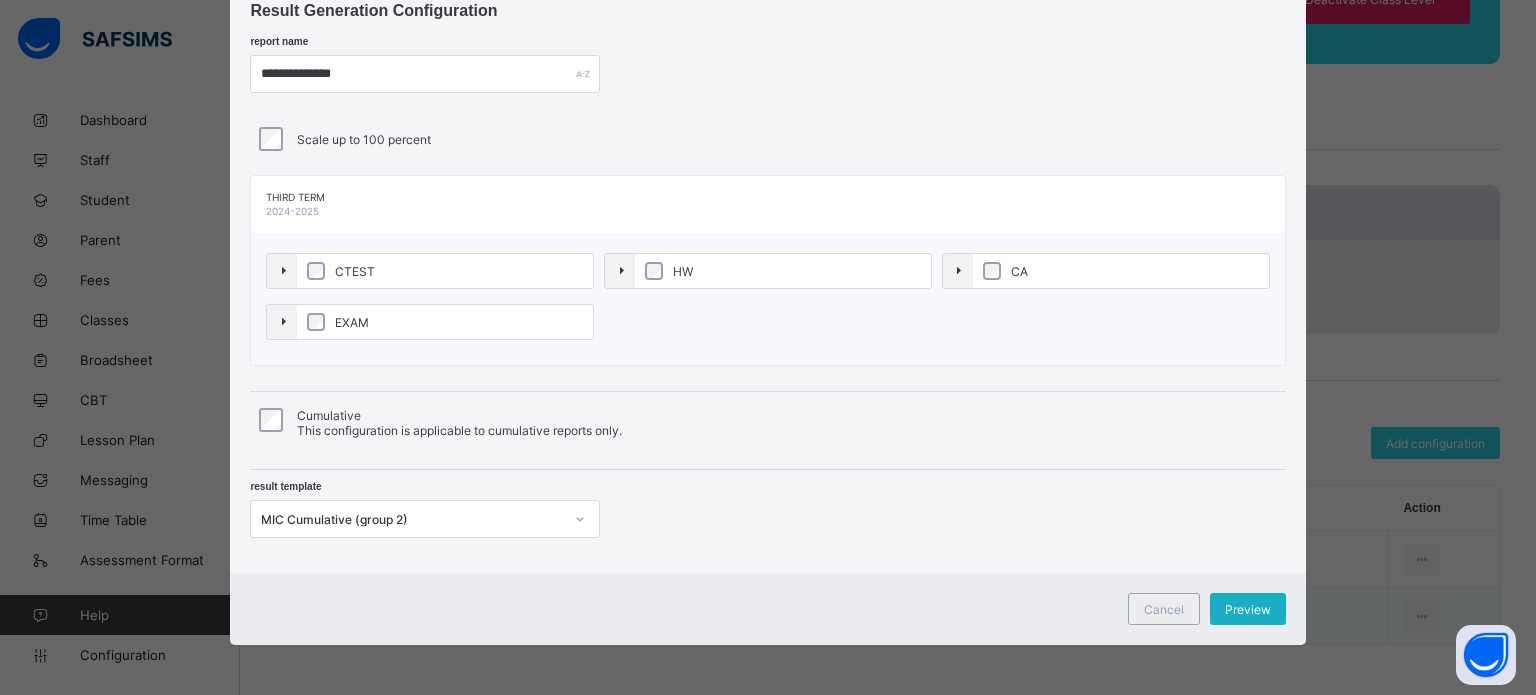 click on "Preview" at bounding box center [1248, 609] 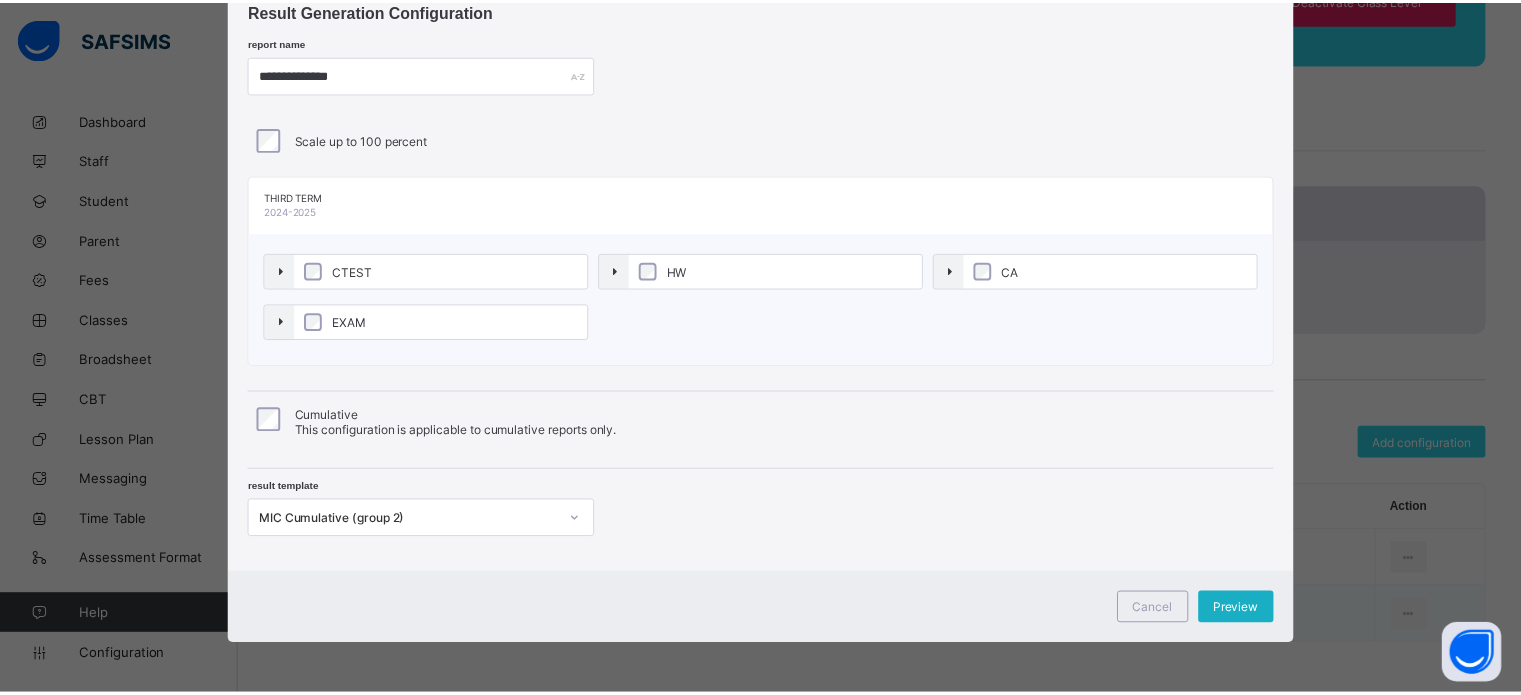 scroll, scrollTop: 0, scrollLeft: 0, axis: both 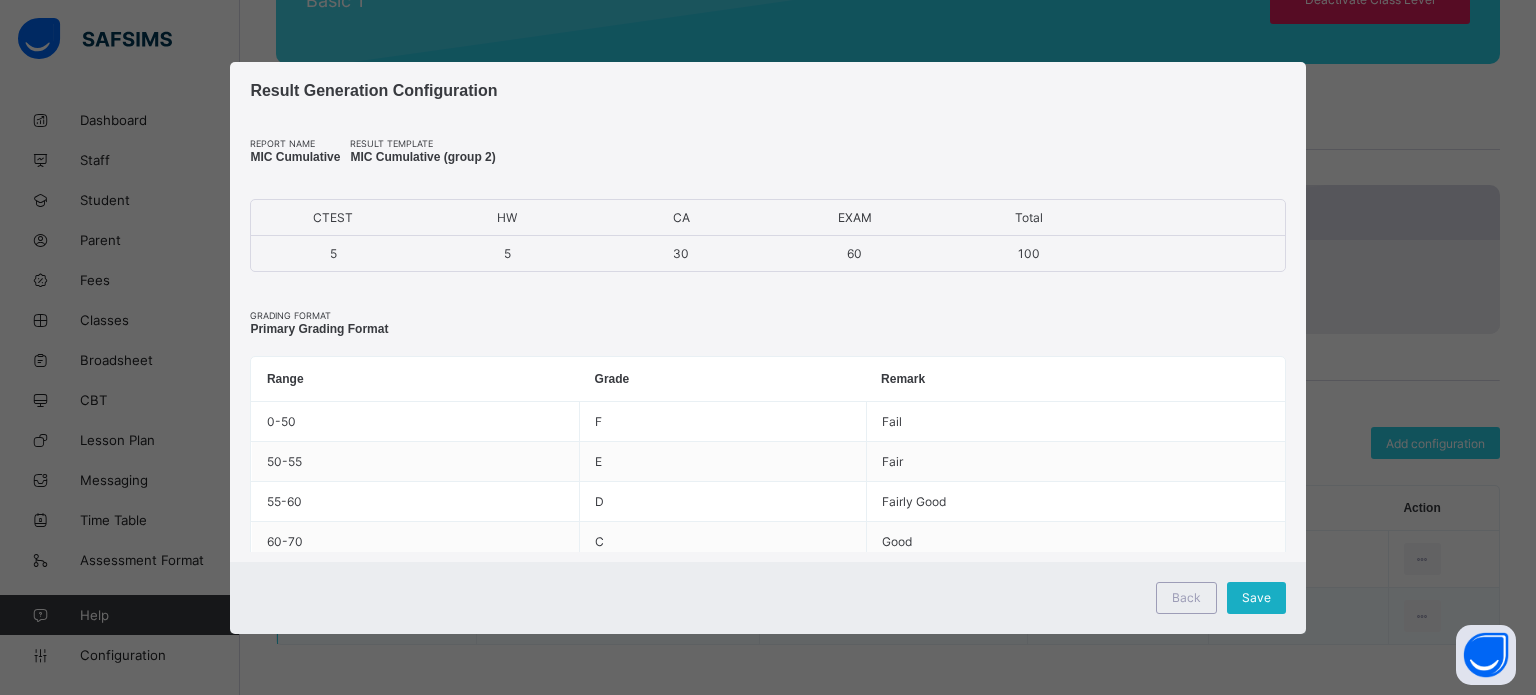 click on "Save" at bounding box center (1256, 597) 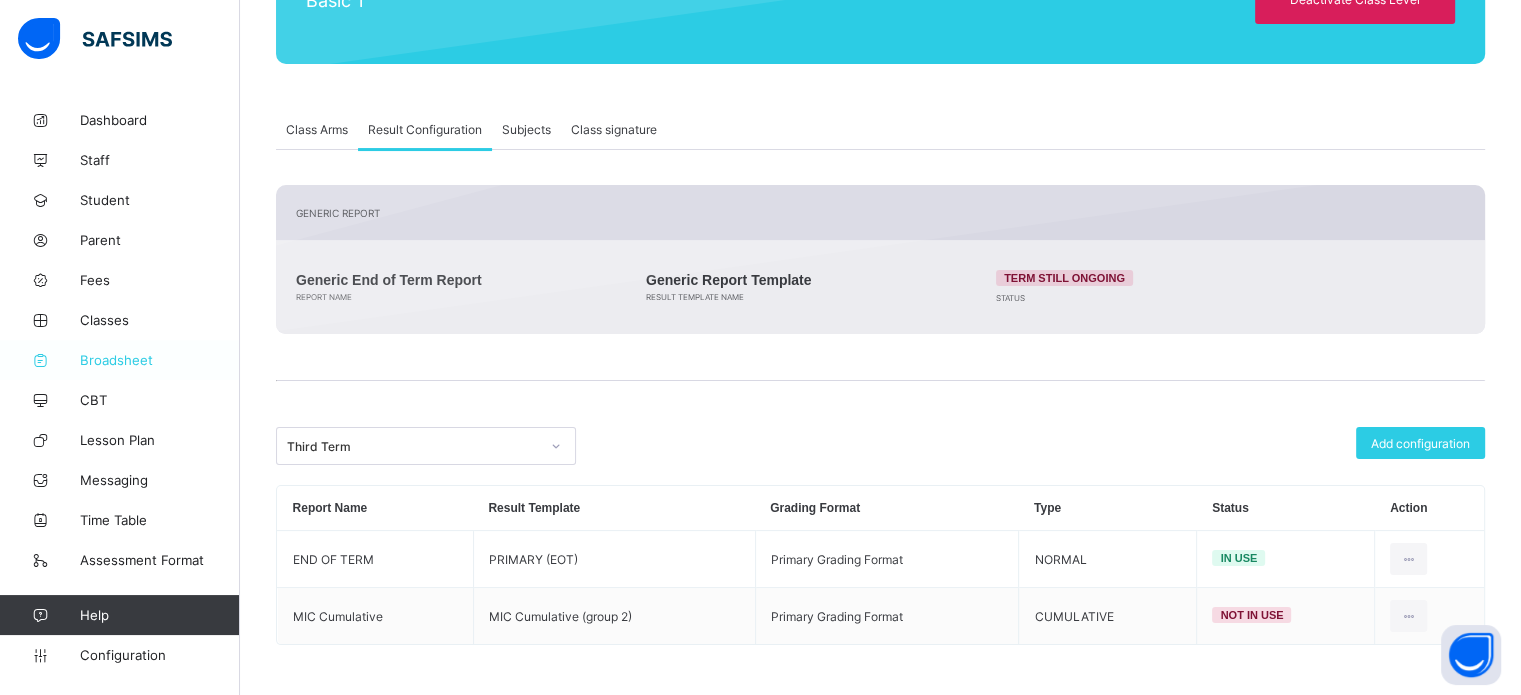 click on "Broadsheet" at bounding box center [160, 360] 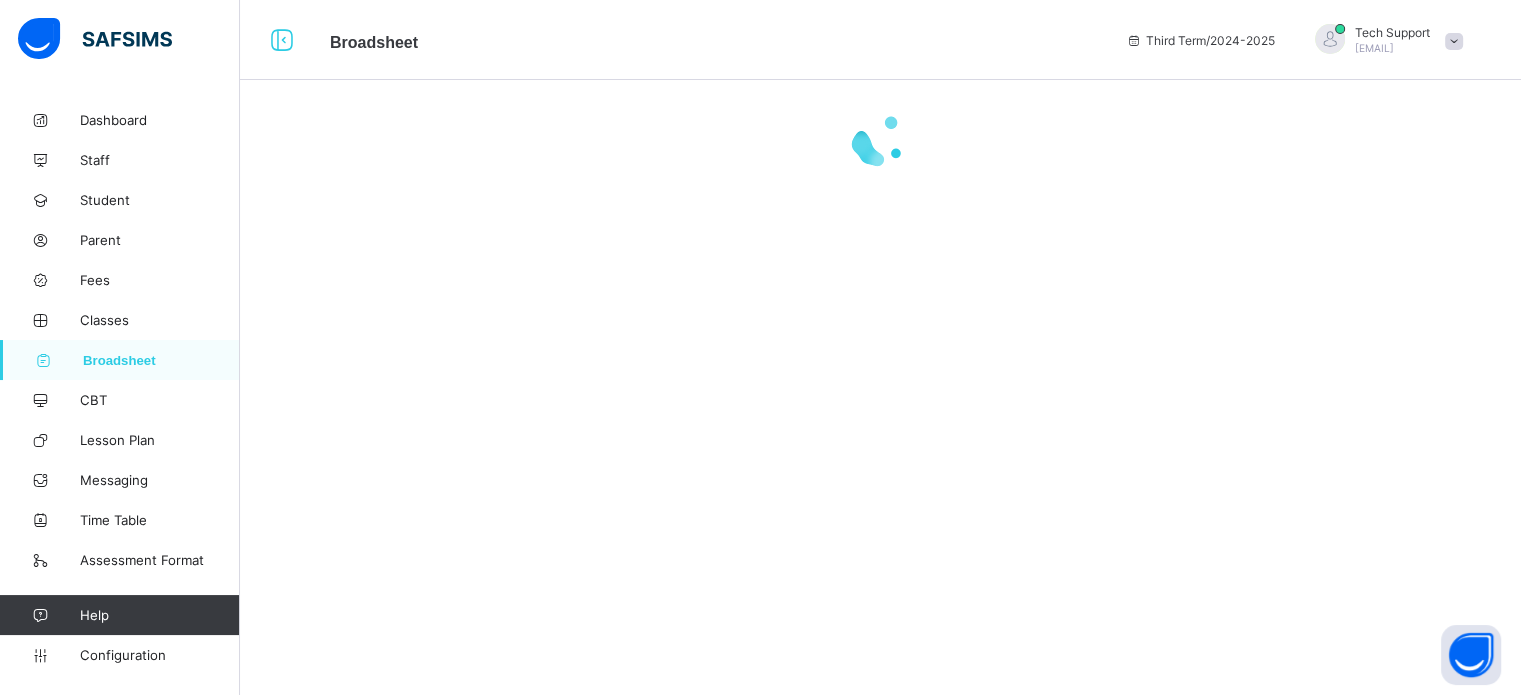 scroll, scrollTop: 0, scrollLeft: 0, axis: both 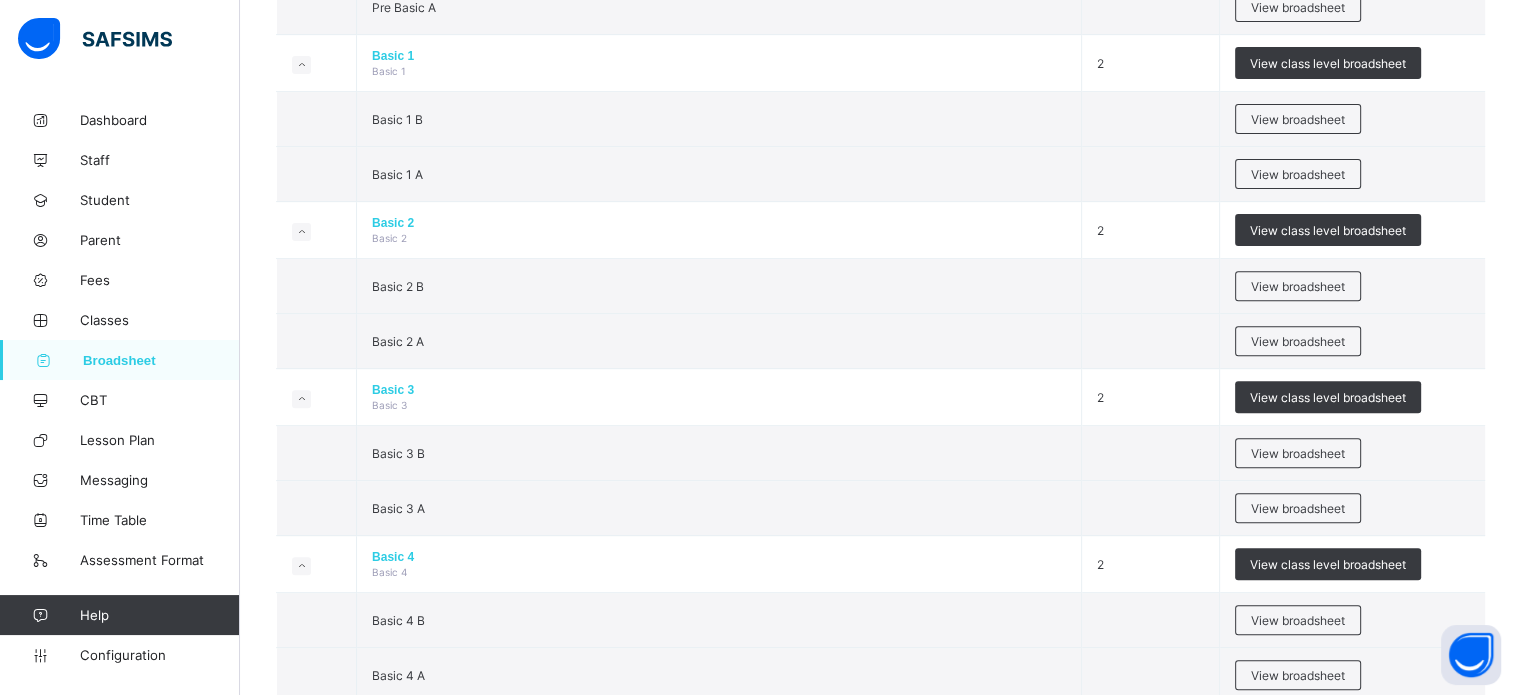 click on "View broadsheet" at bounding box center [1298, 174] 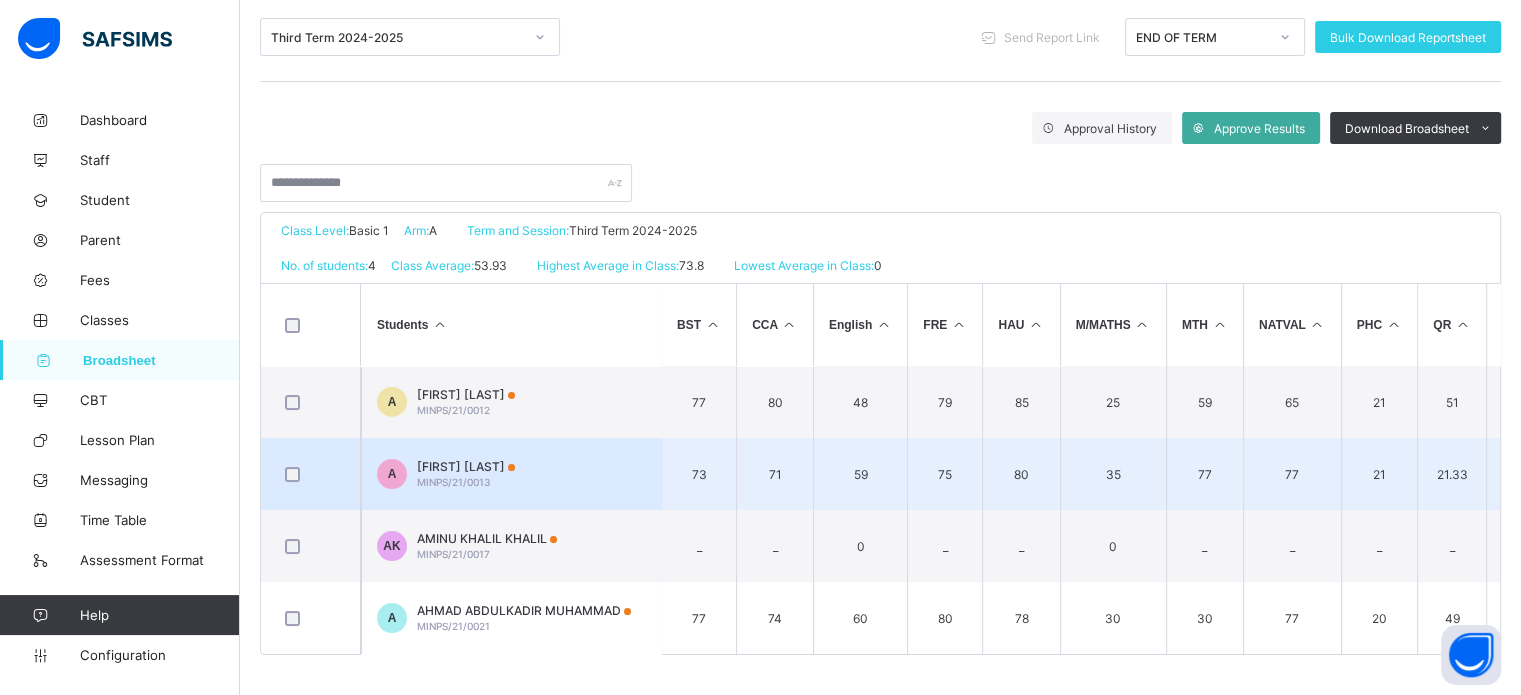 scroll, scrollTop: 264, scrollLeft: 0, axis: vertical 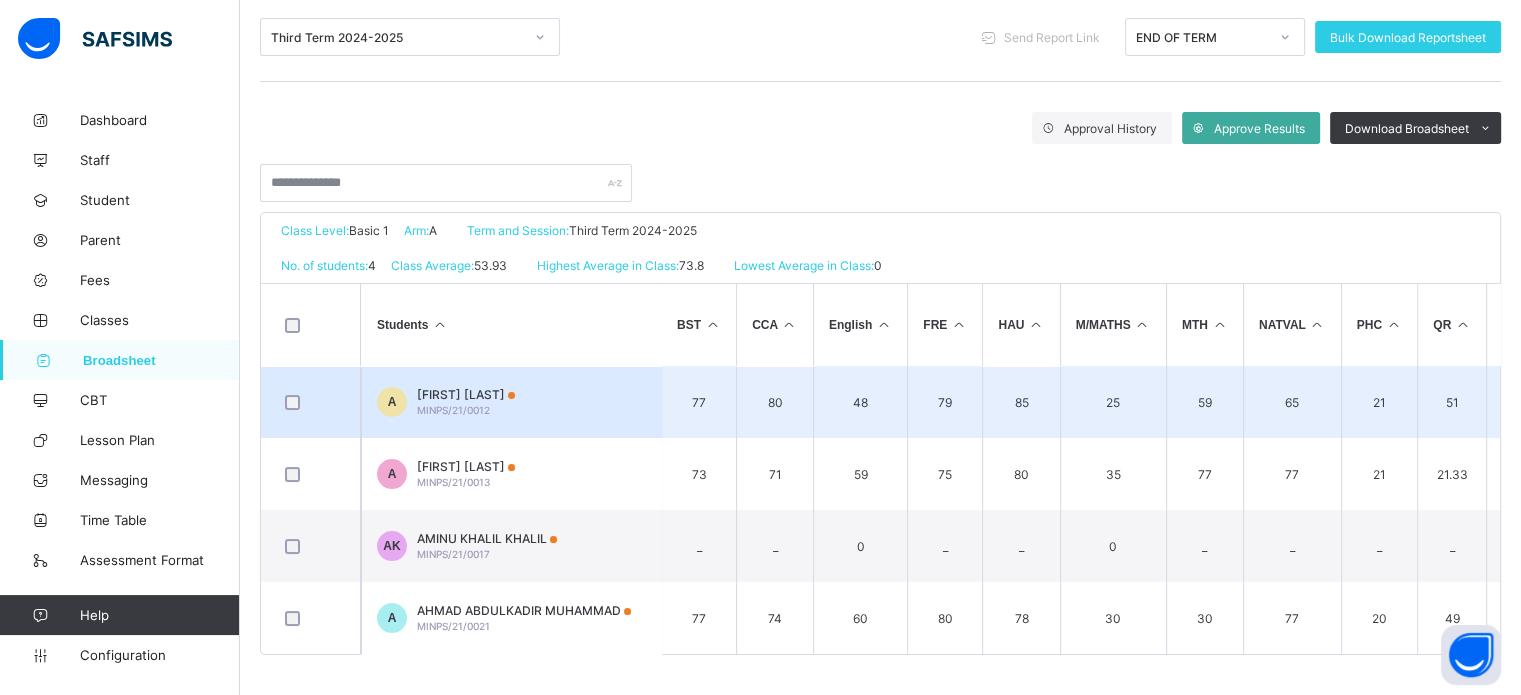 click on "A AISHA WIDAD JA'AFAR    MINPS/21/0012" at bounding box center [511, 402] 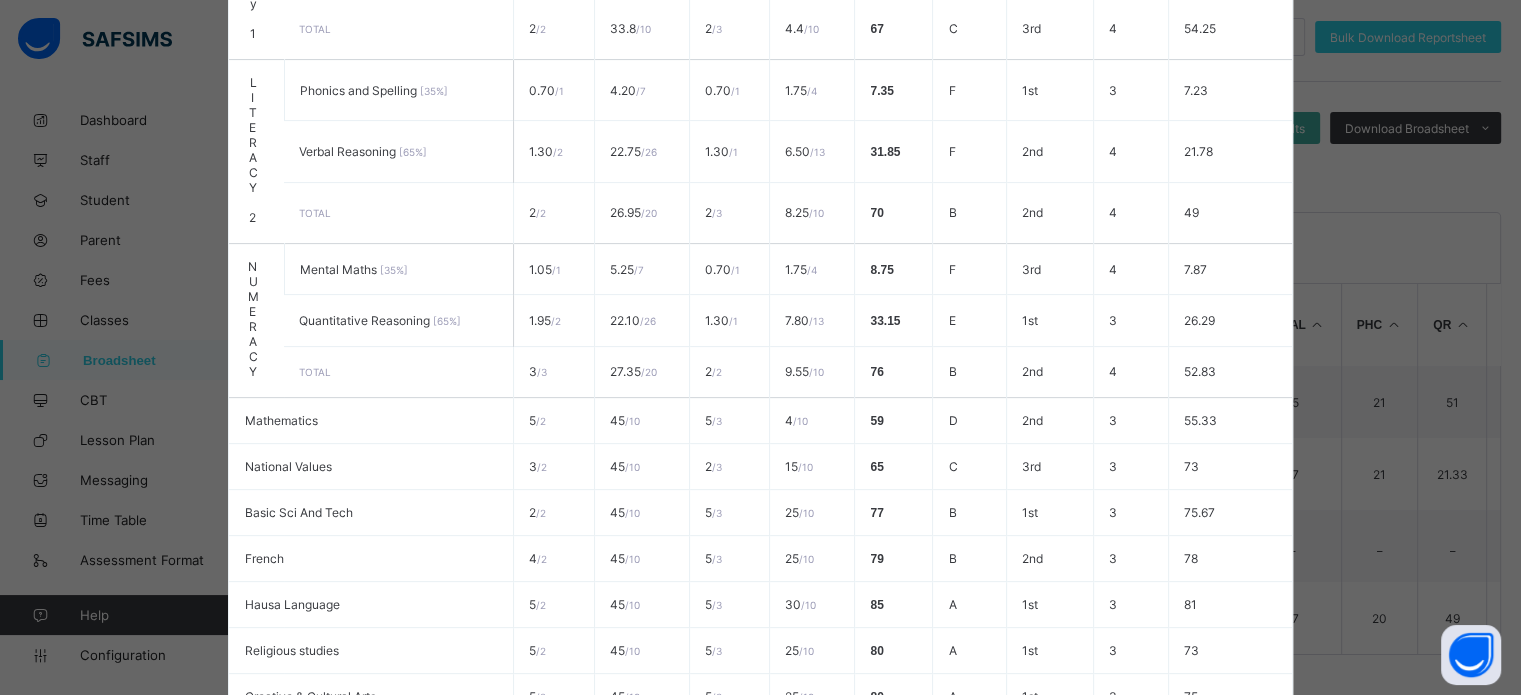 scroll, scrollTop: 831, scrollLeft: 0, axis: vertical 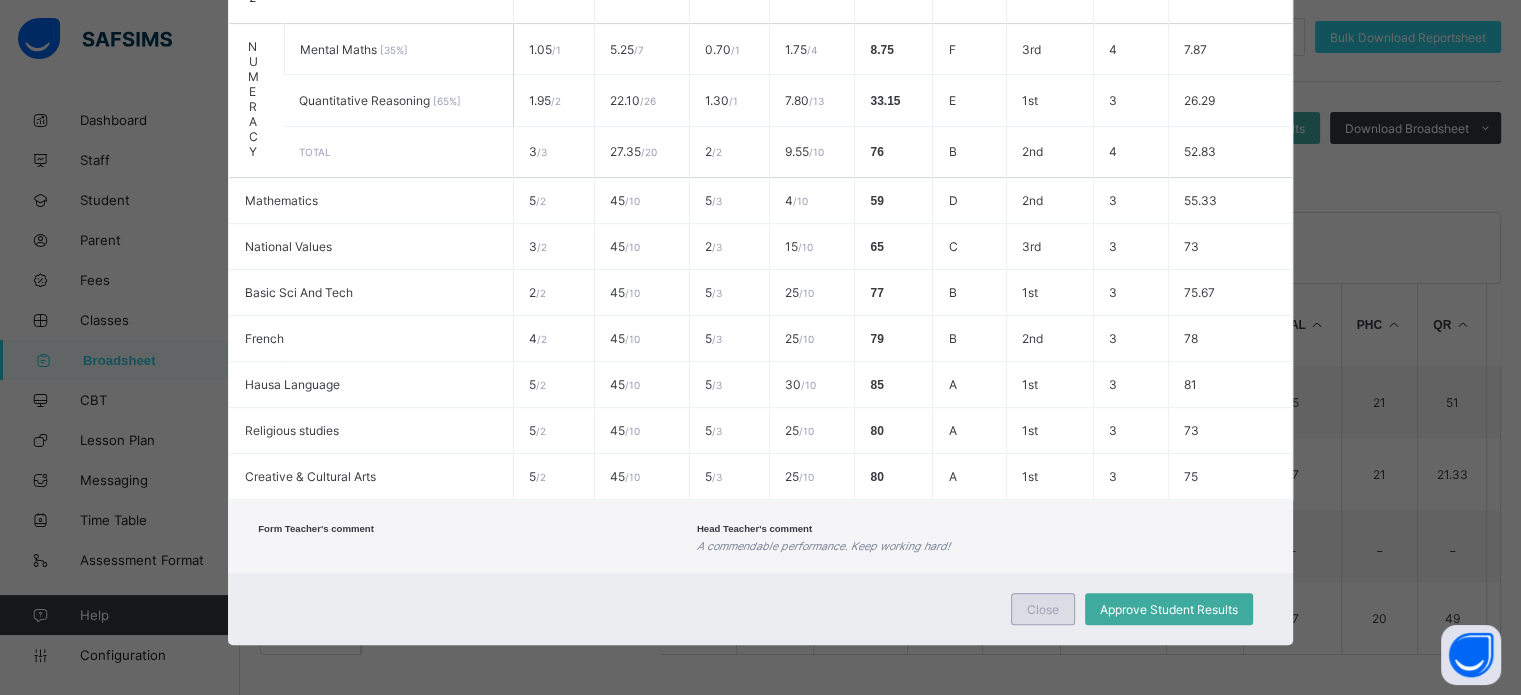 click on "Close" at bounding box center [1043, 609] 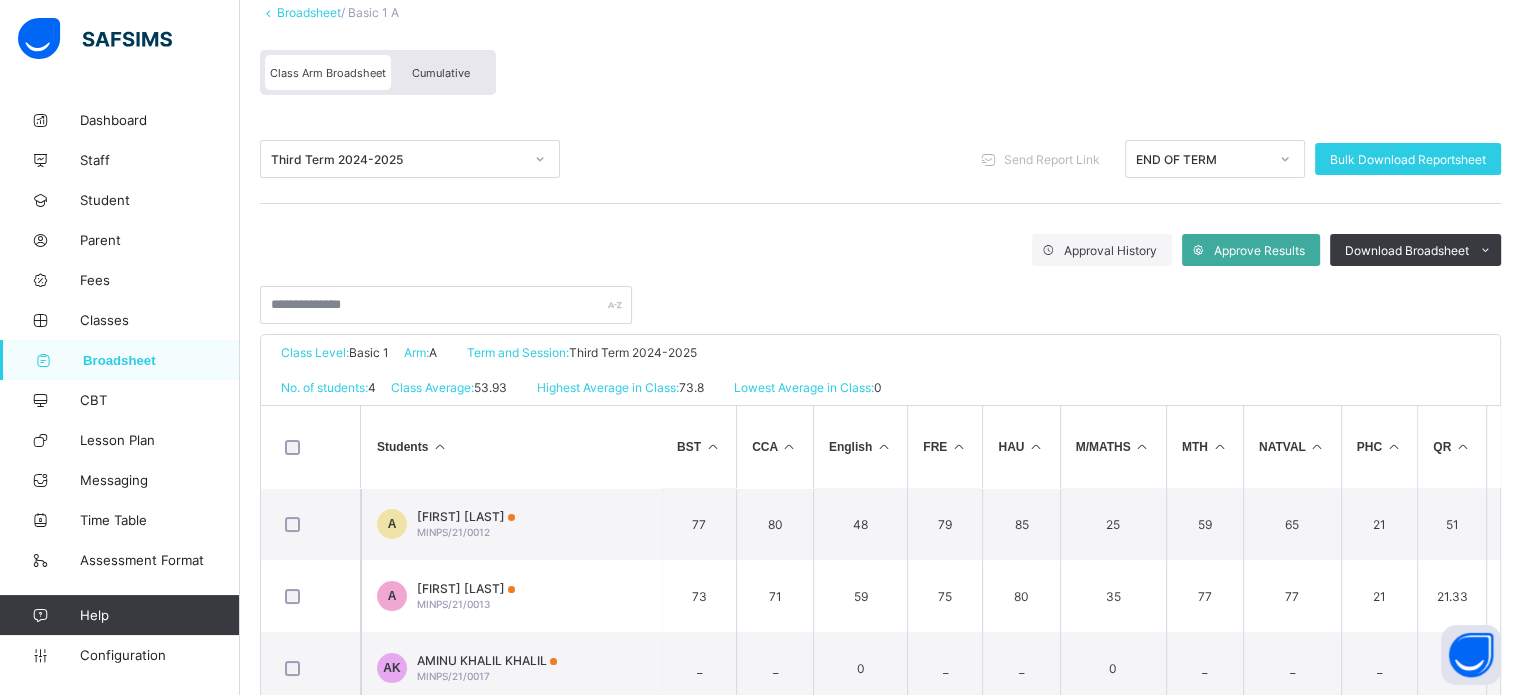 scroll, scrollTop: 0, scrollLeft: 0, axis: both 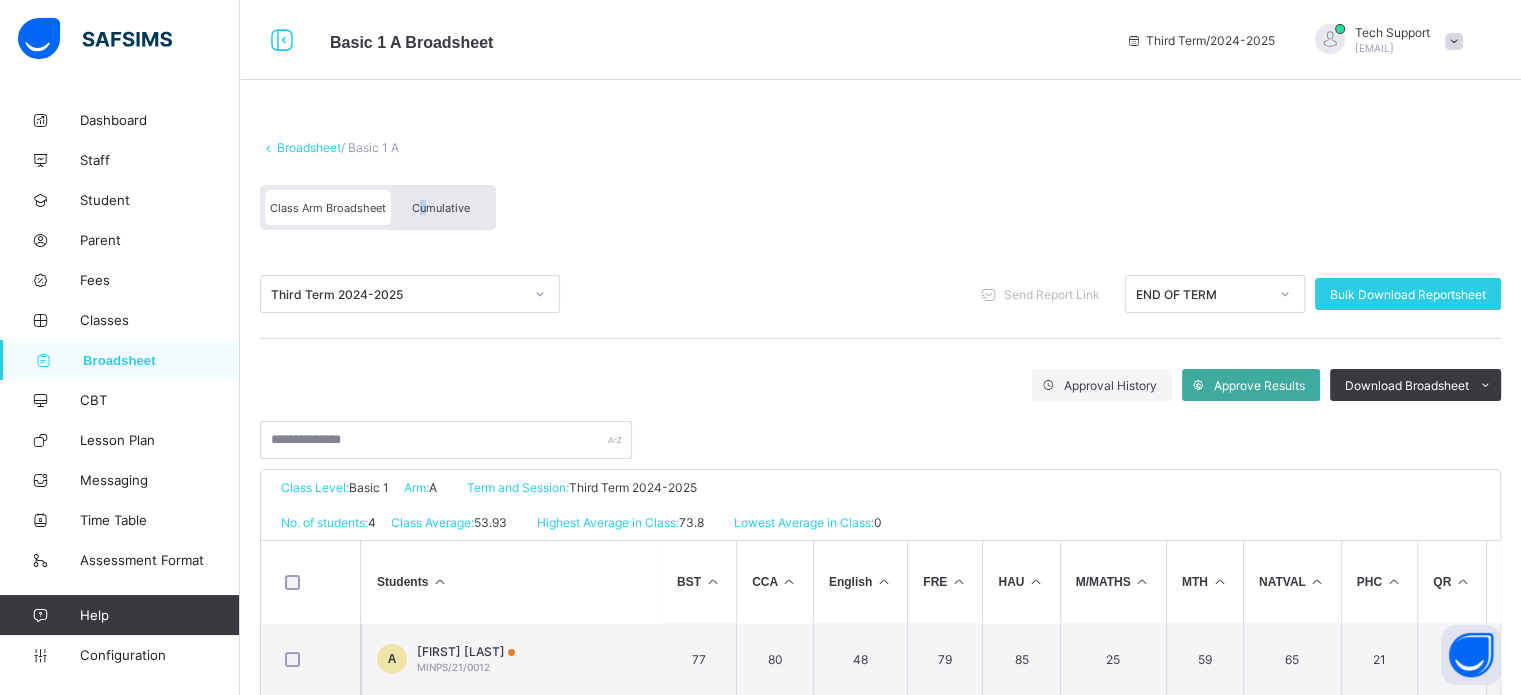 click on "Cumulative" at bounding box center (441, 208) 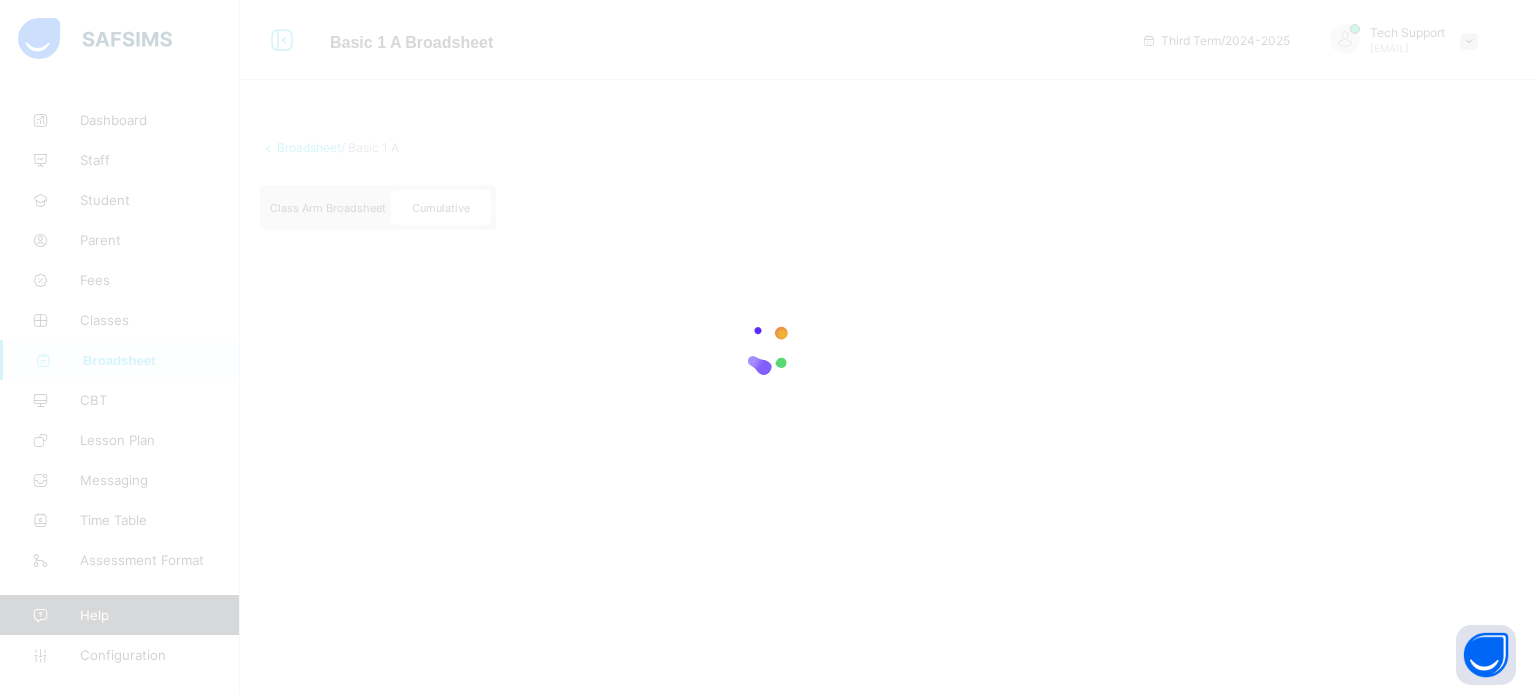 drag, startPoint x: 270, startPoint y: 385, endPoint x: 44, endPoint y: 635, distance: 337.01038 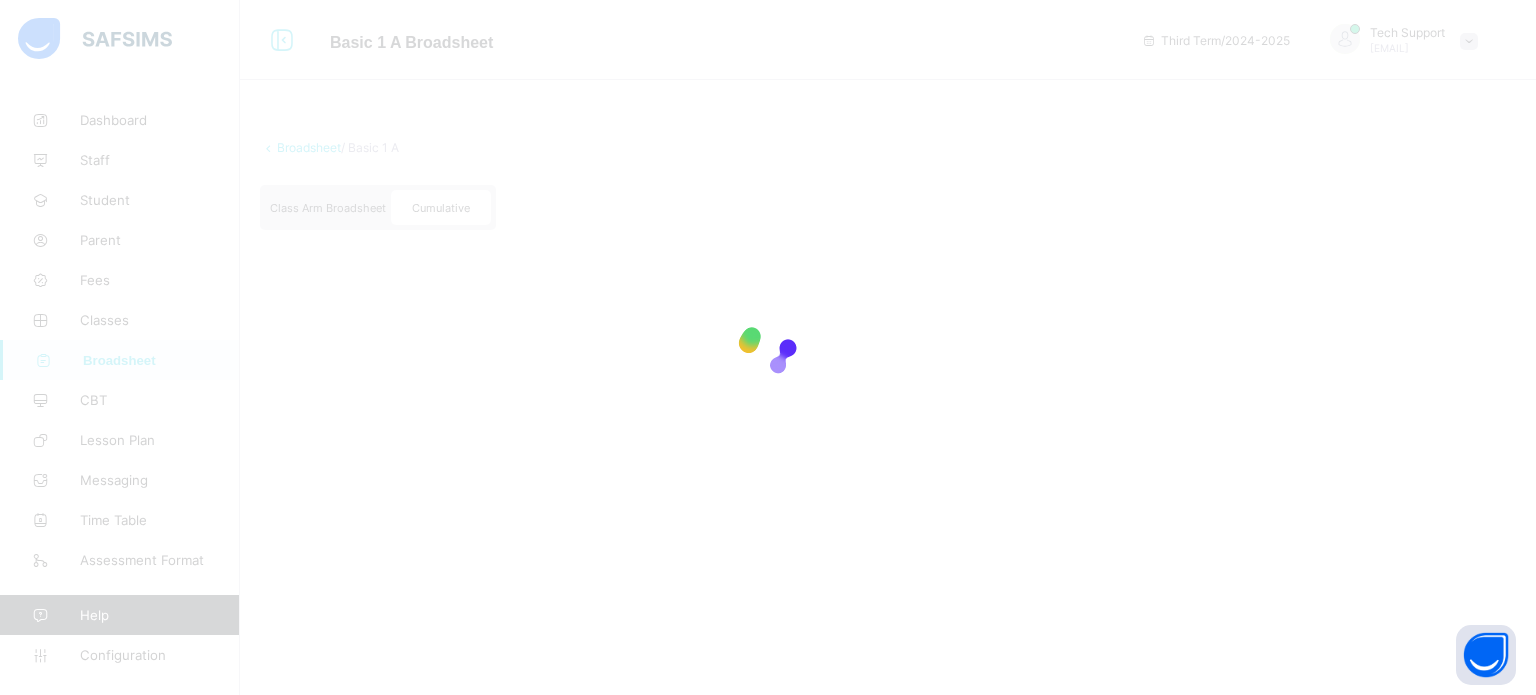 drag, startPoint x: 44, startPoint y: 635, endPoint x: 465, endPoint y: 587, distance: 423.7275 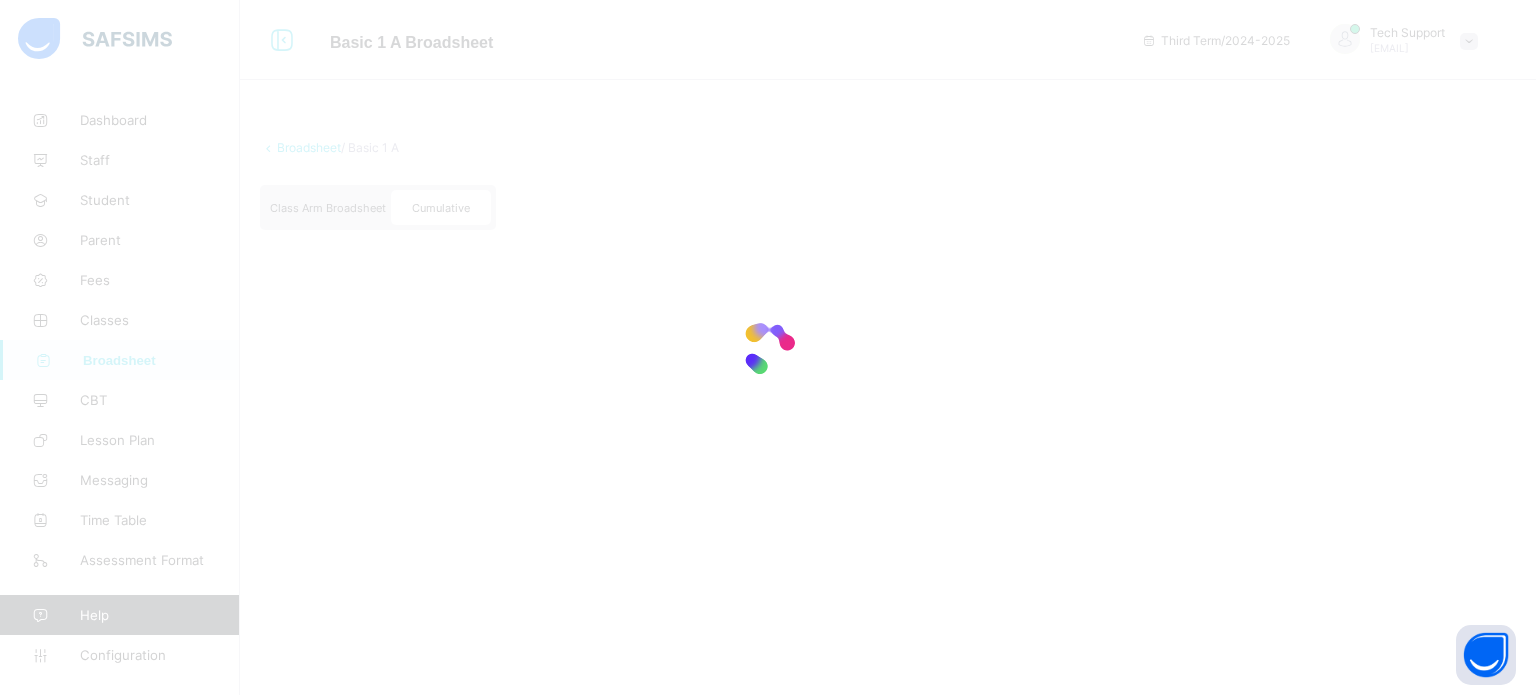 click at bounding box center (768, 347) 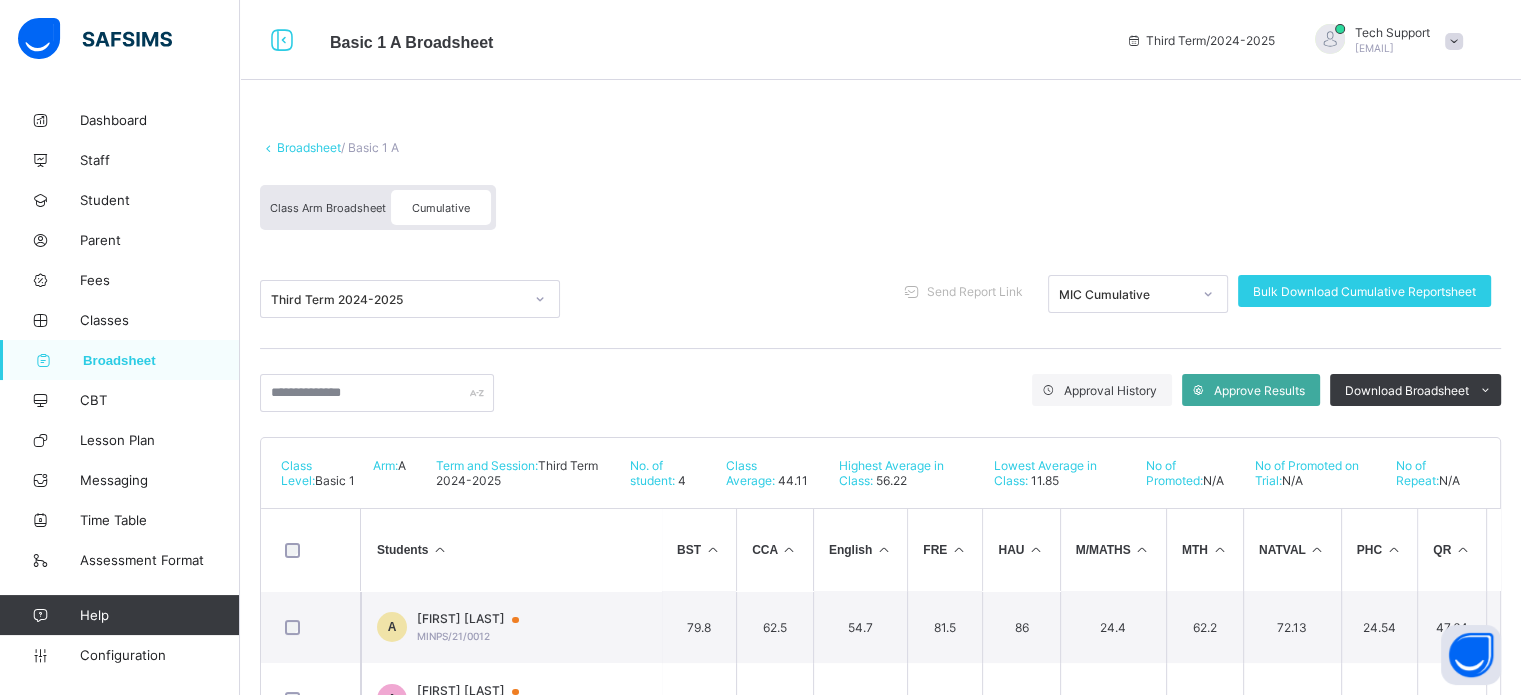scroll, scrollTop: 200, scrollLeft: 0, axis: vertical 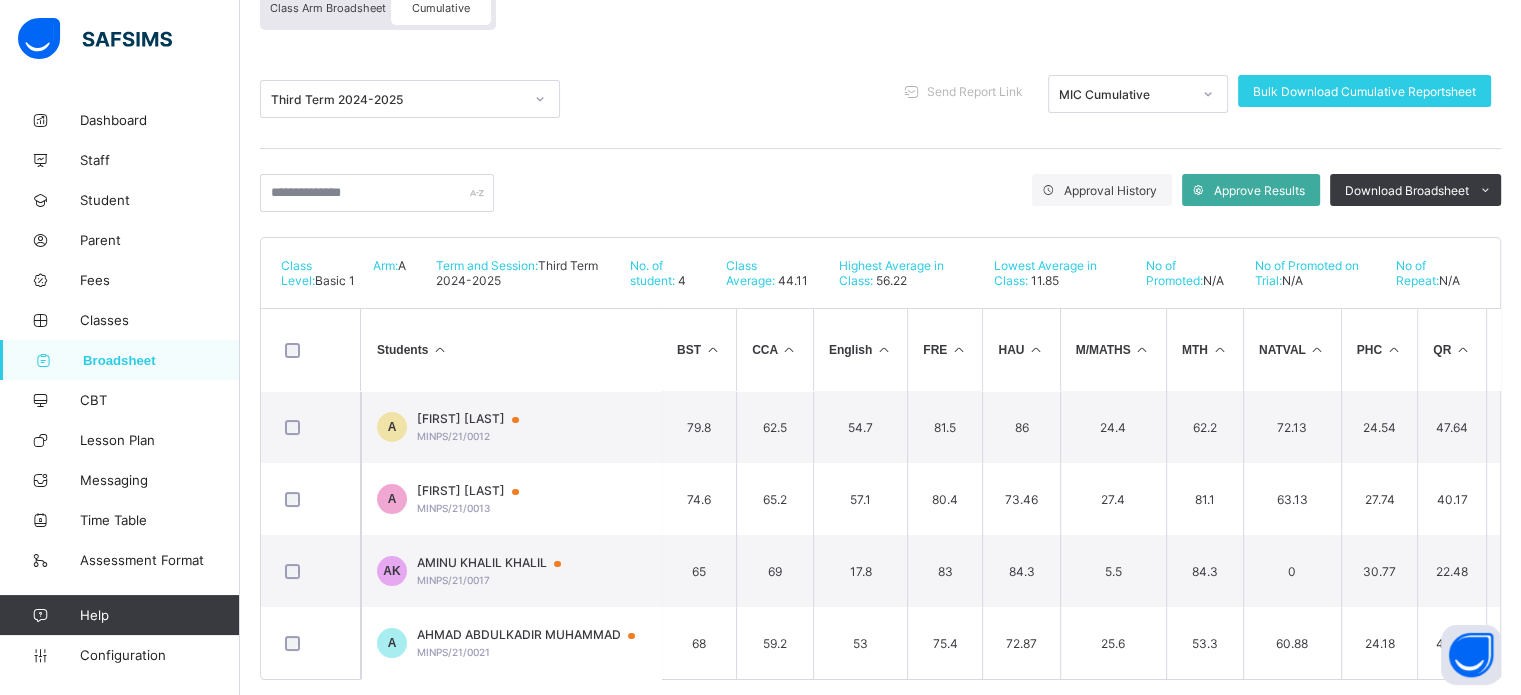 click on "MINPS/21/0012" at bounding box center [453, 436] 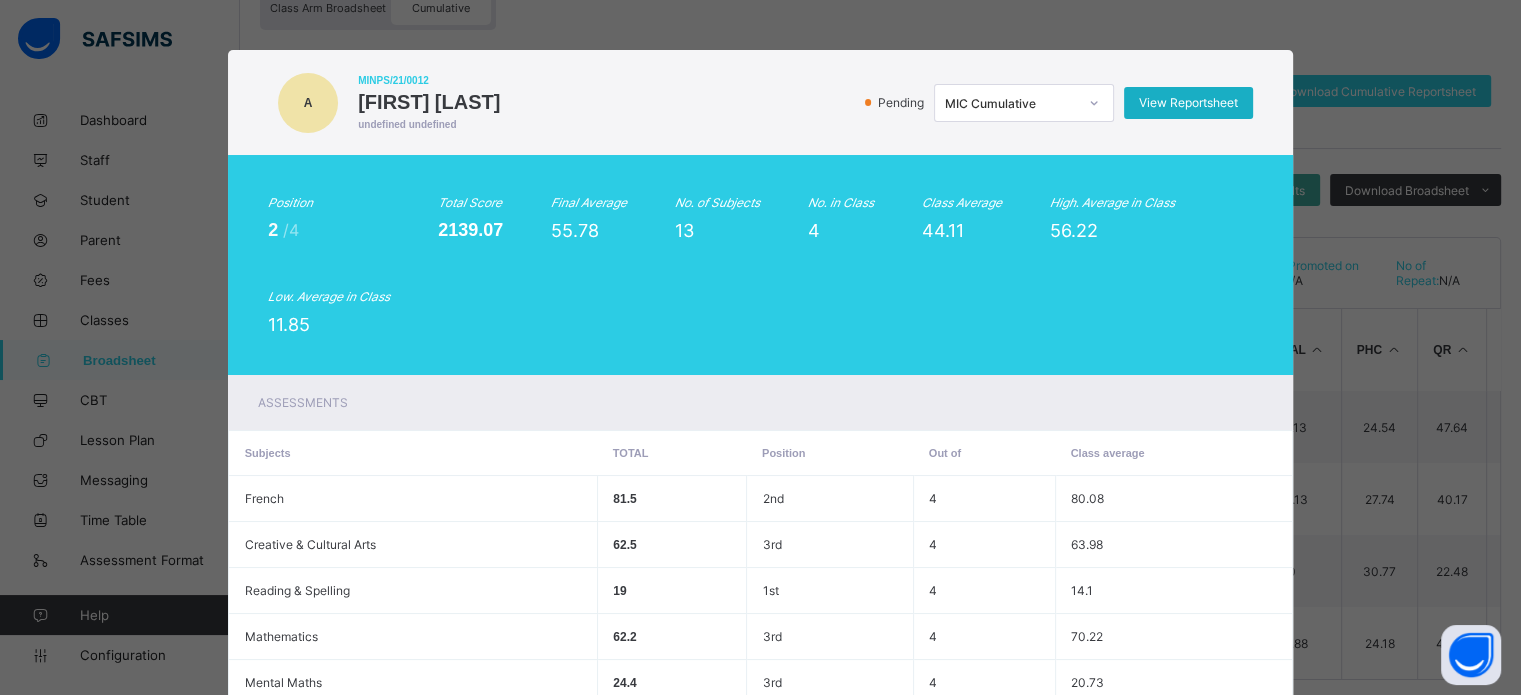 click on "View Reportsheet" at bounding box center [1188, 102] 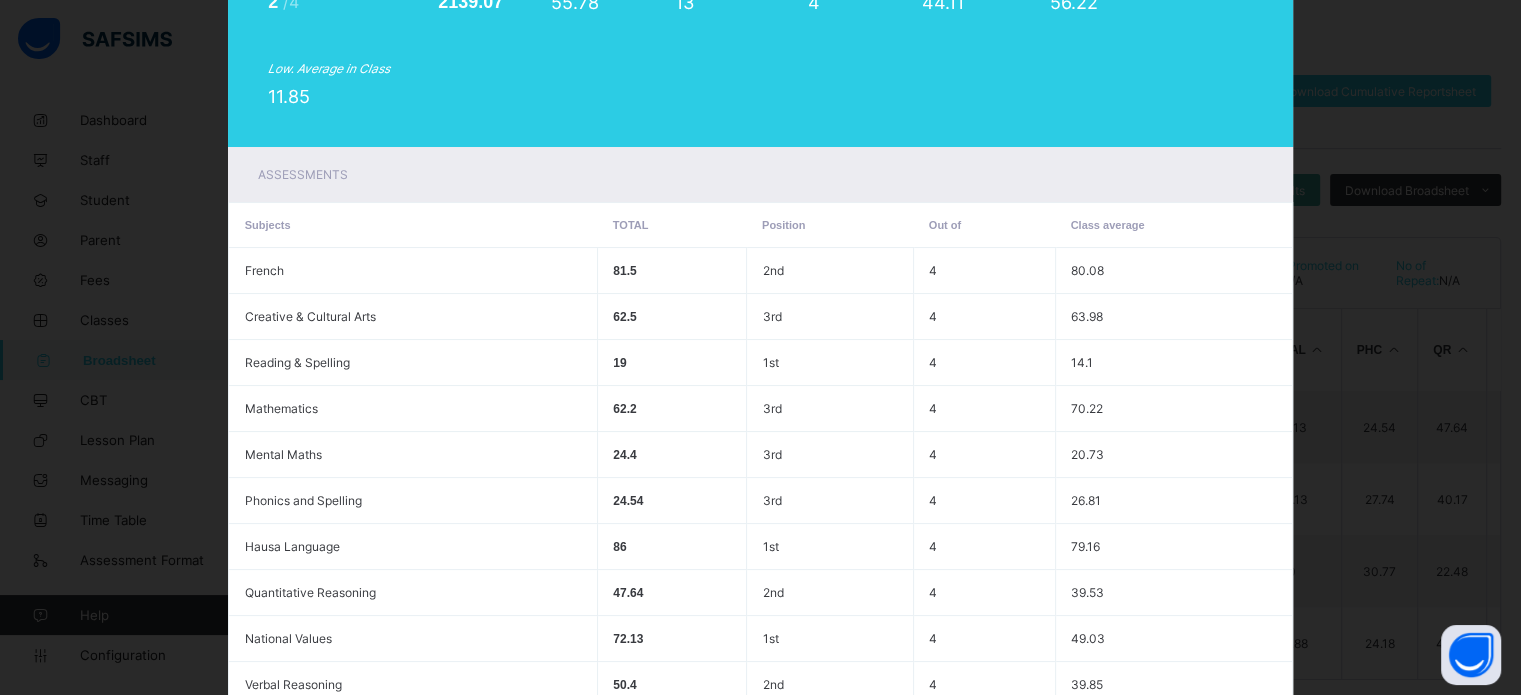 scroll, scrollTop: 0, scrollLeft: 0, axis: both 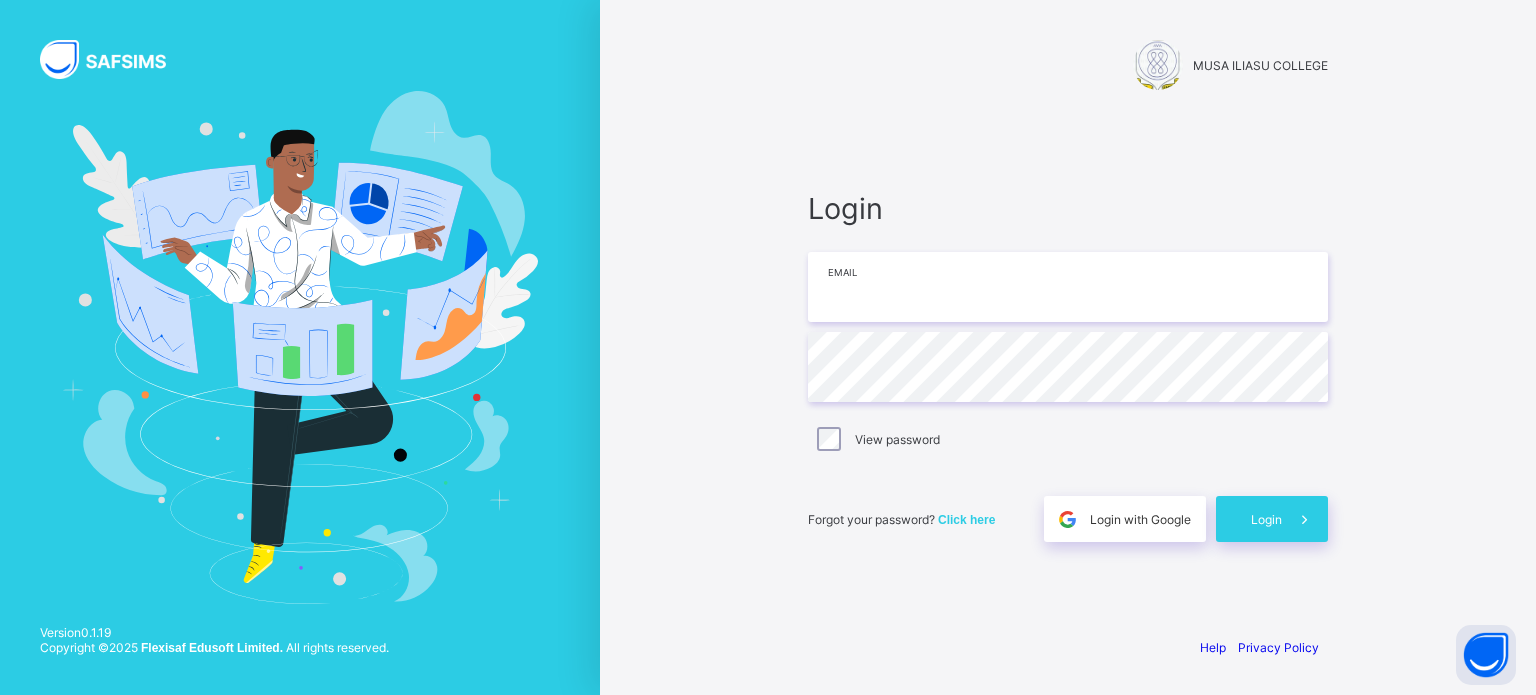 click at bounding box center (1068, 287) 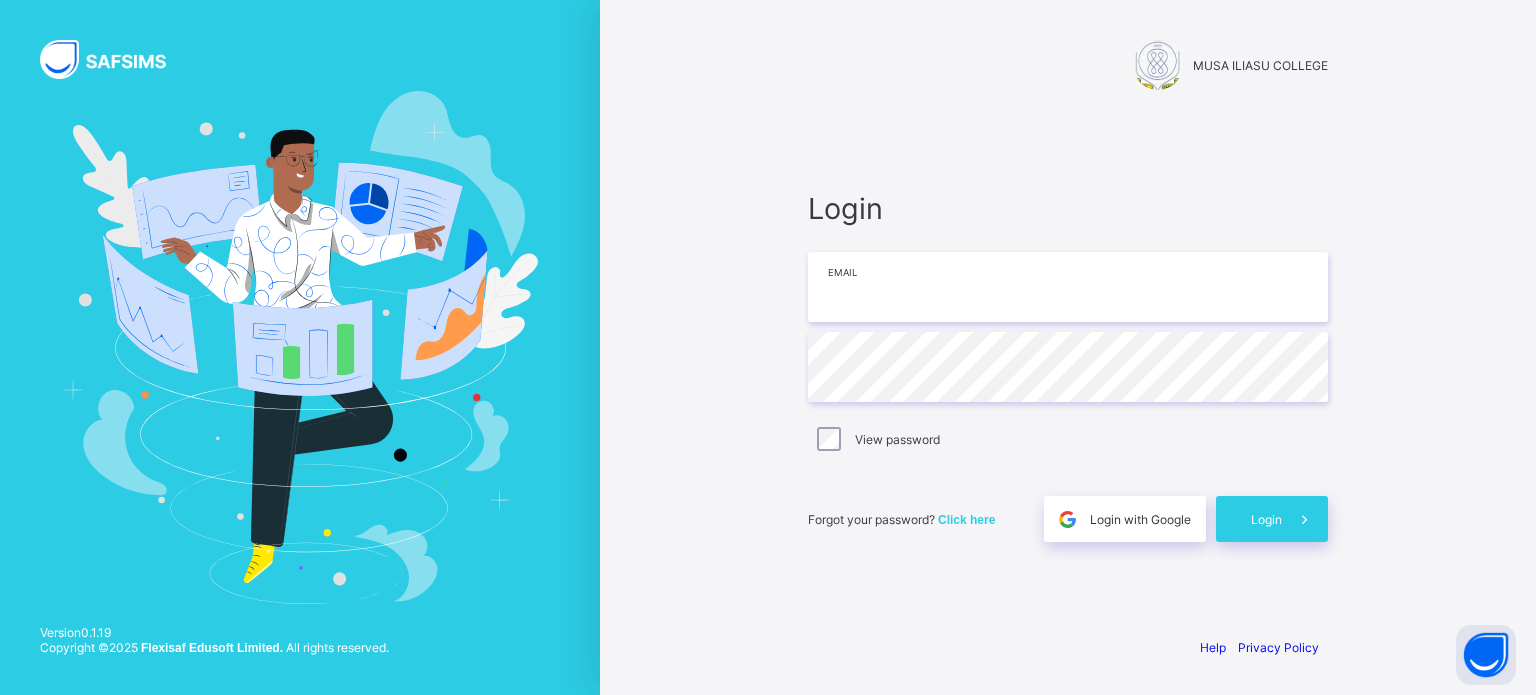 type on "**********" 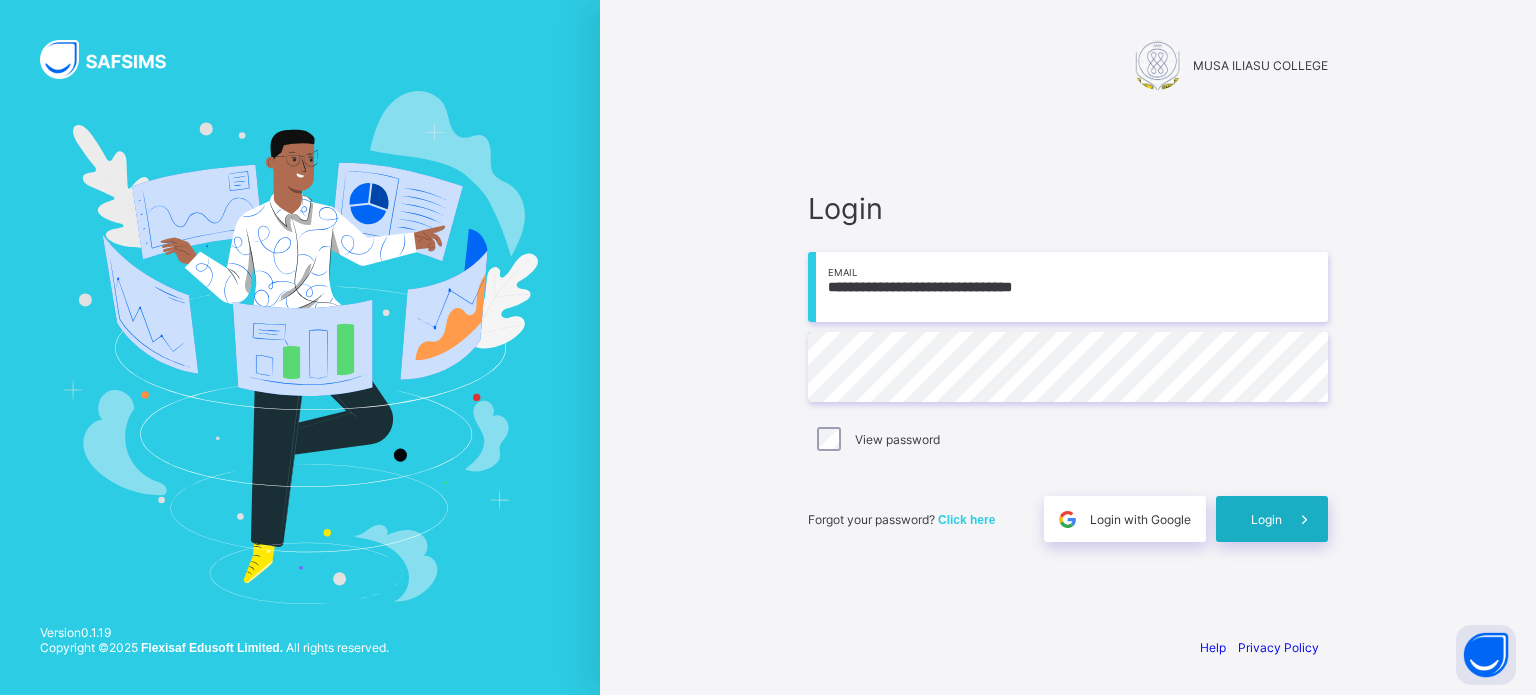 click on "Login" at bounding box center (1266, 519) 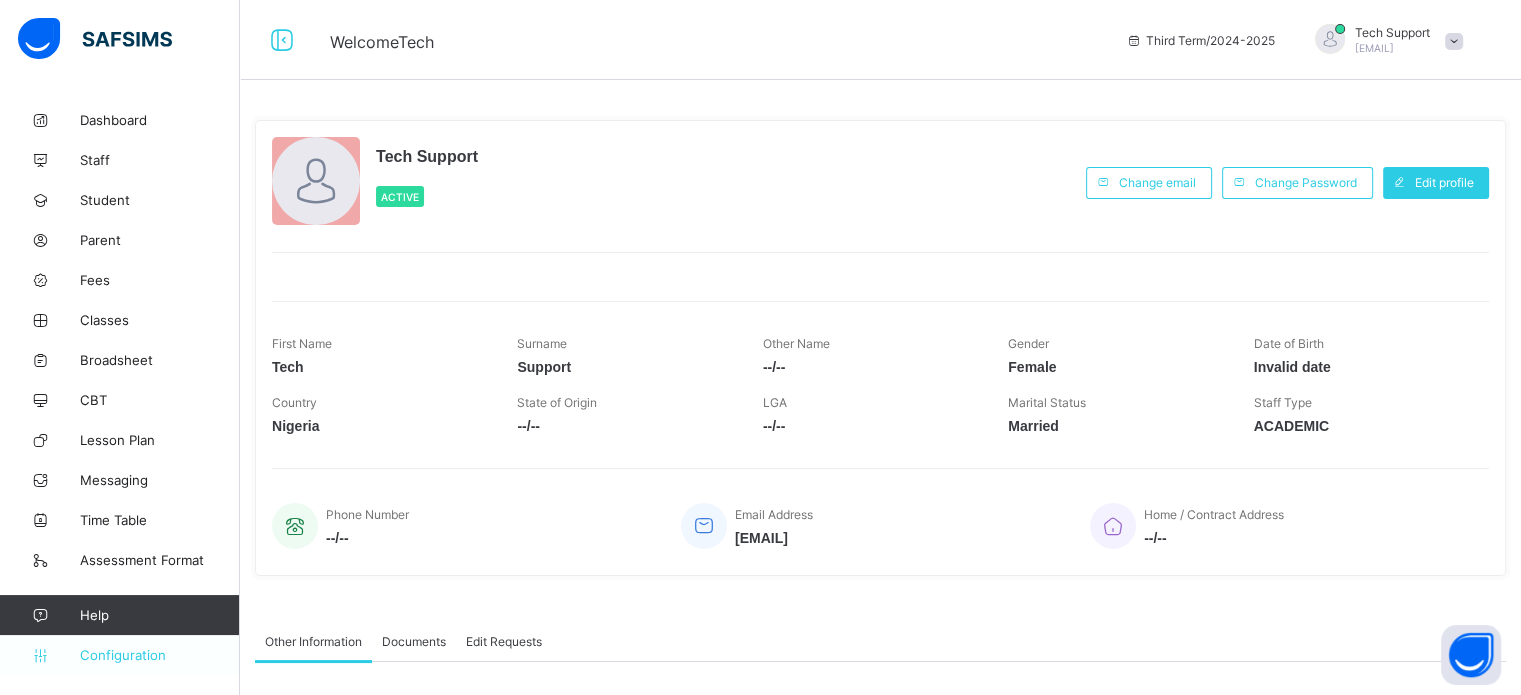 click on "Configuration" at bounding box center [159, 655] 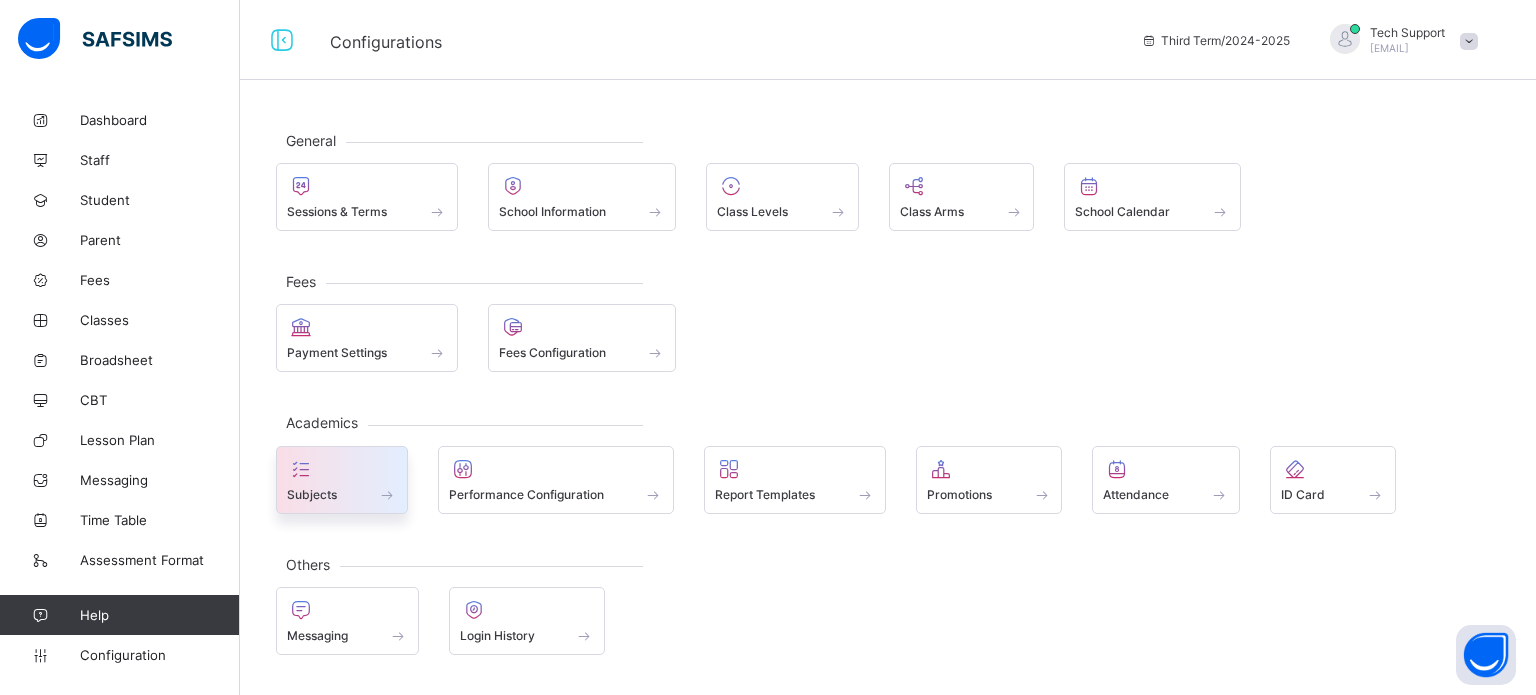 click on "Subjects" at bounding box center [342, 480] 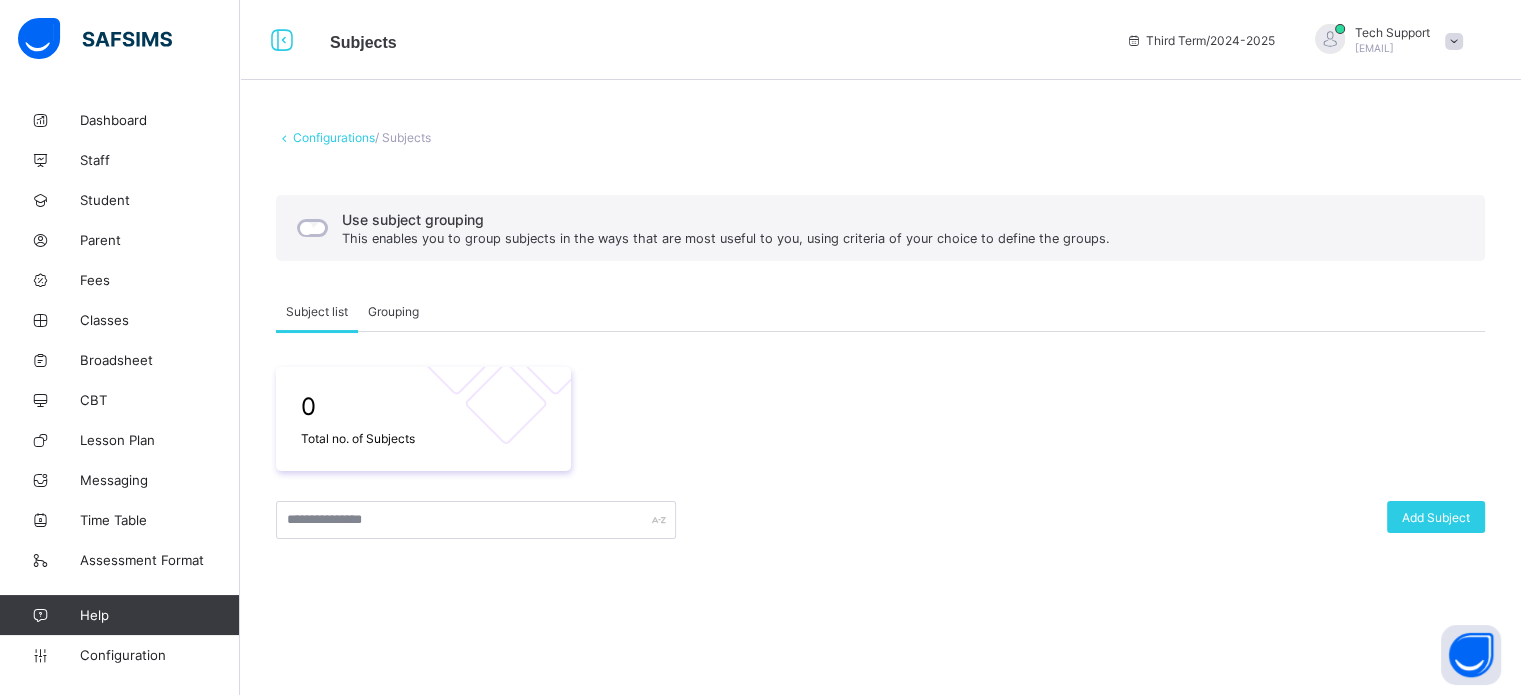 click on "Grouping" at bounding box center [393, 311] 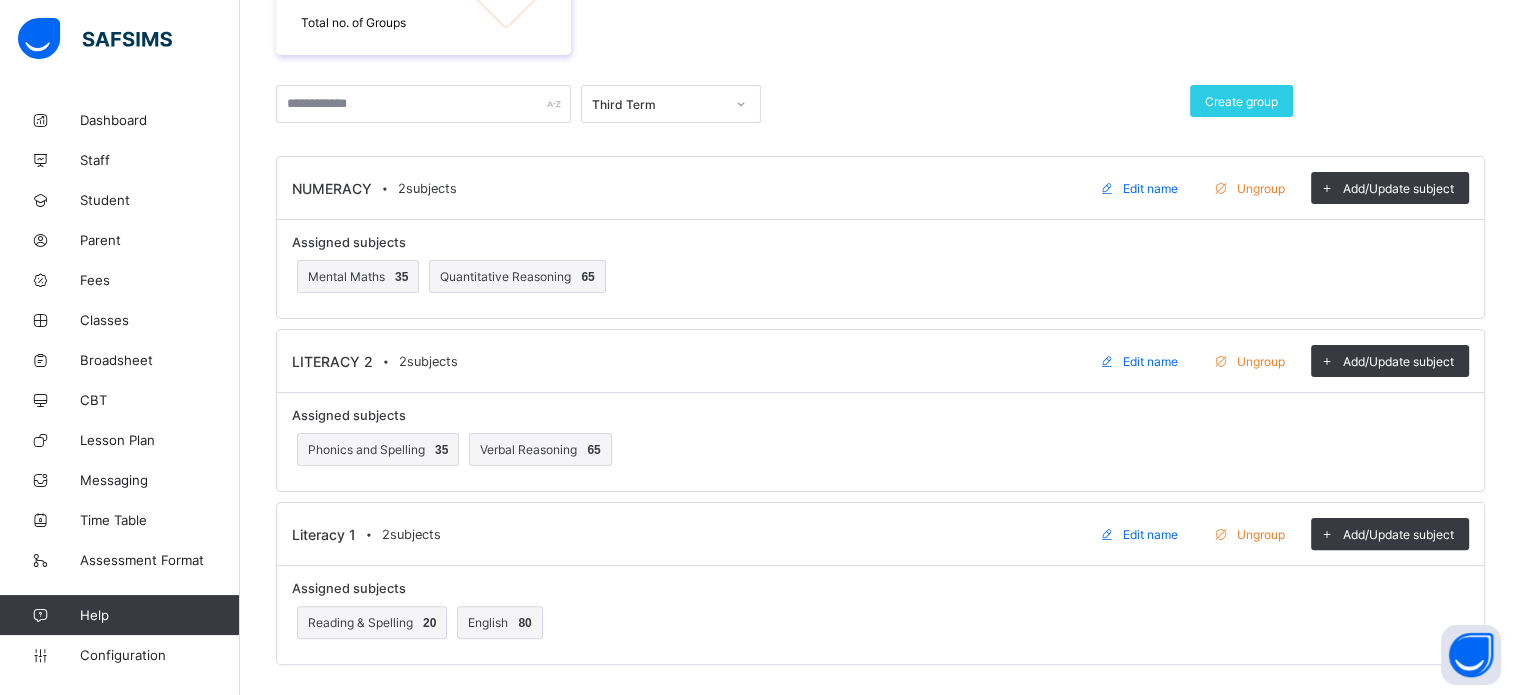 scroll, scrollTop: 416, scrollLeft: 0, axis: vertical 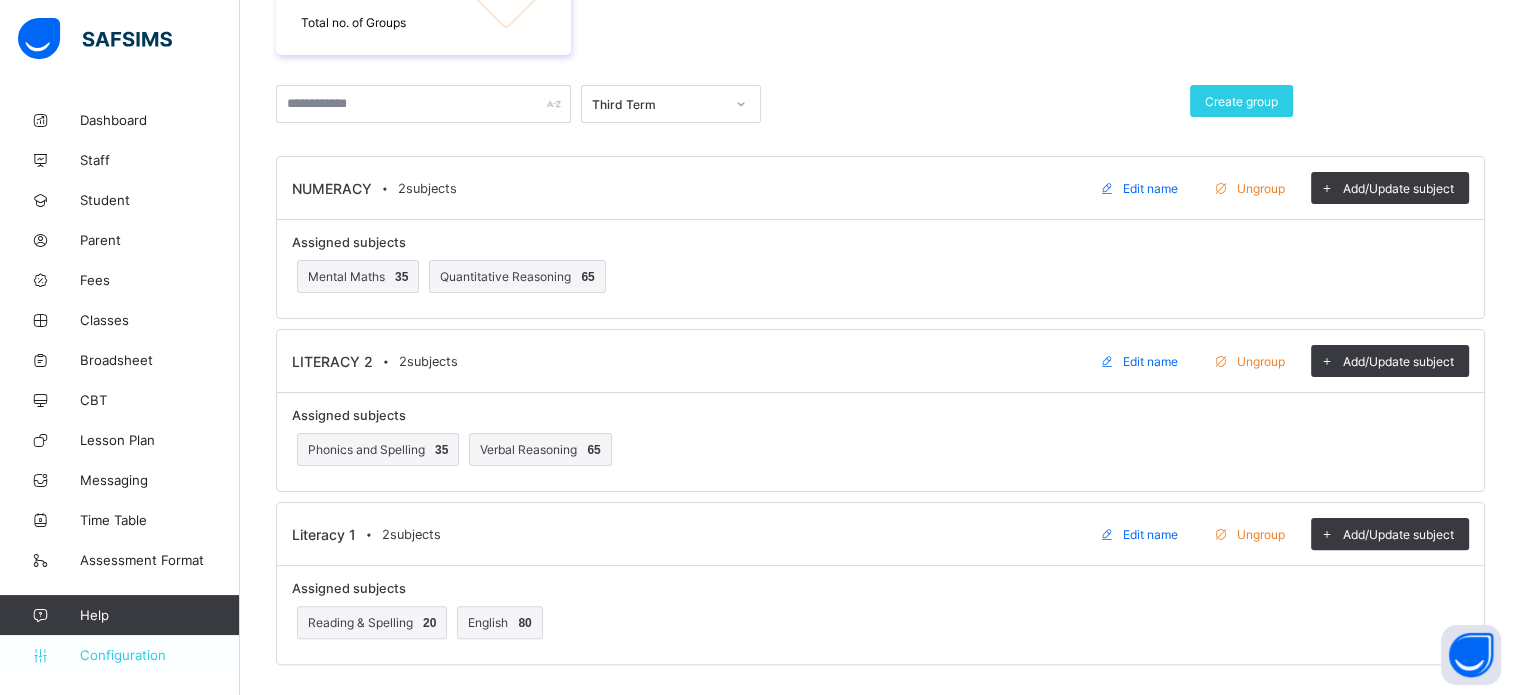 click on "Configuration" at bounding box center [119, 655] 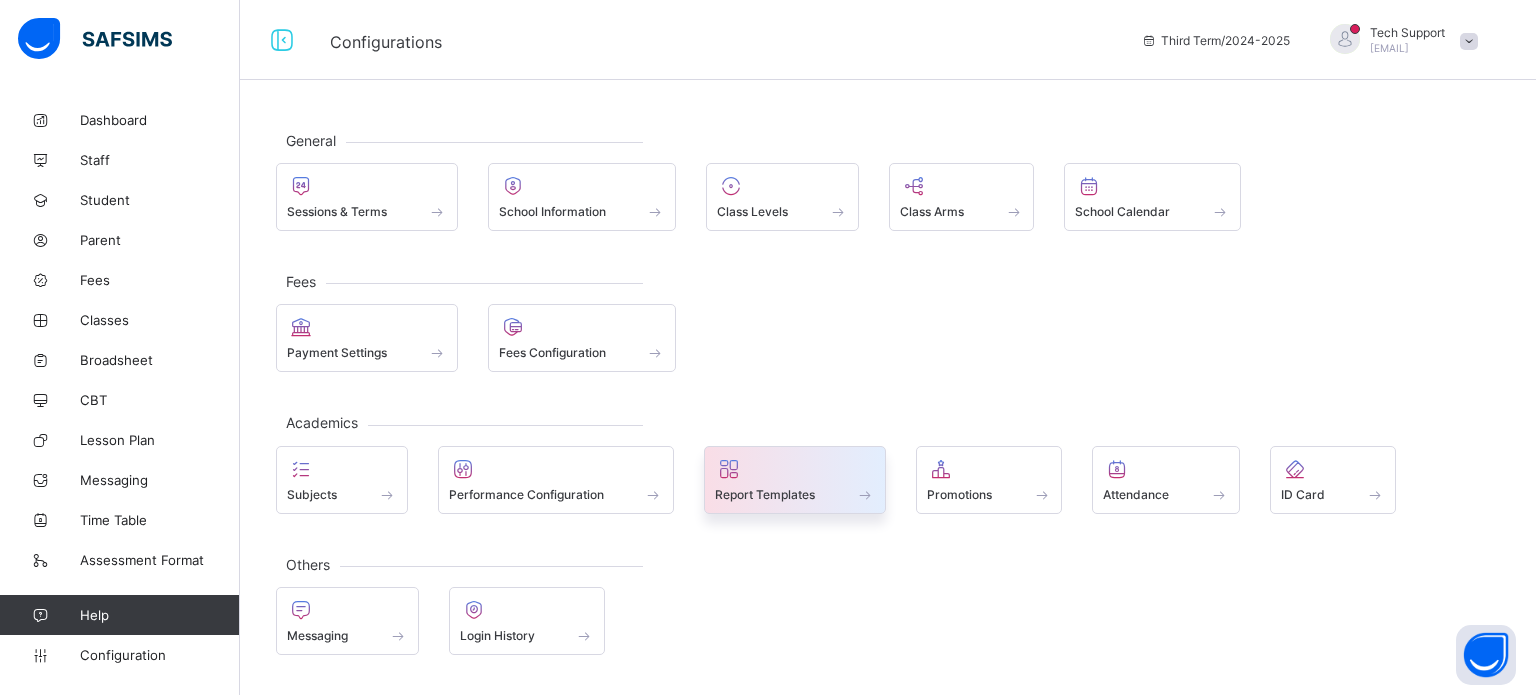 click on "Report Templates" at bounding box center (795, 480) 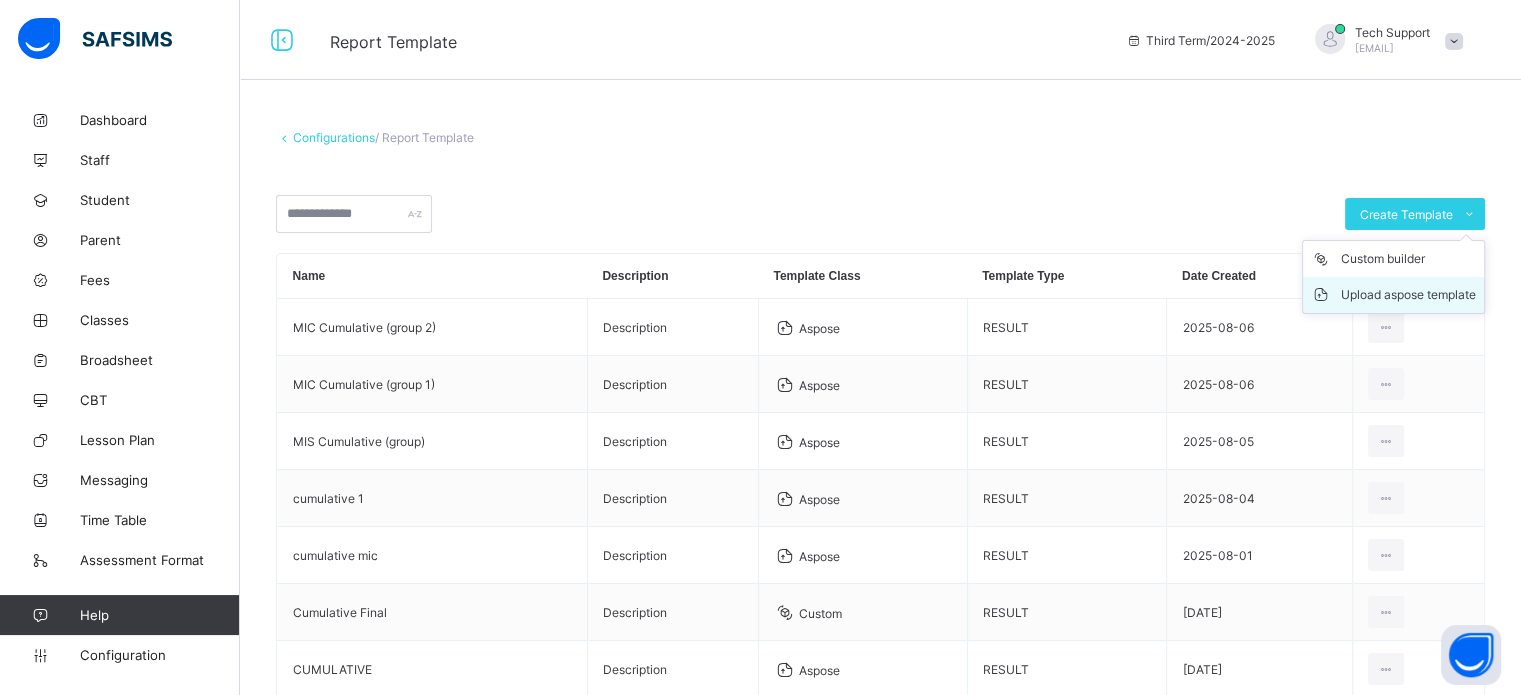 click on "Upload aspose template" at bounding box center (1408, 295) 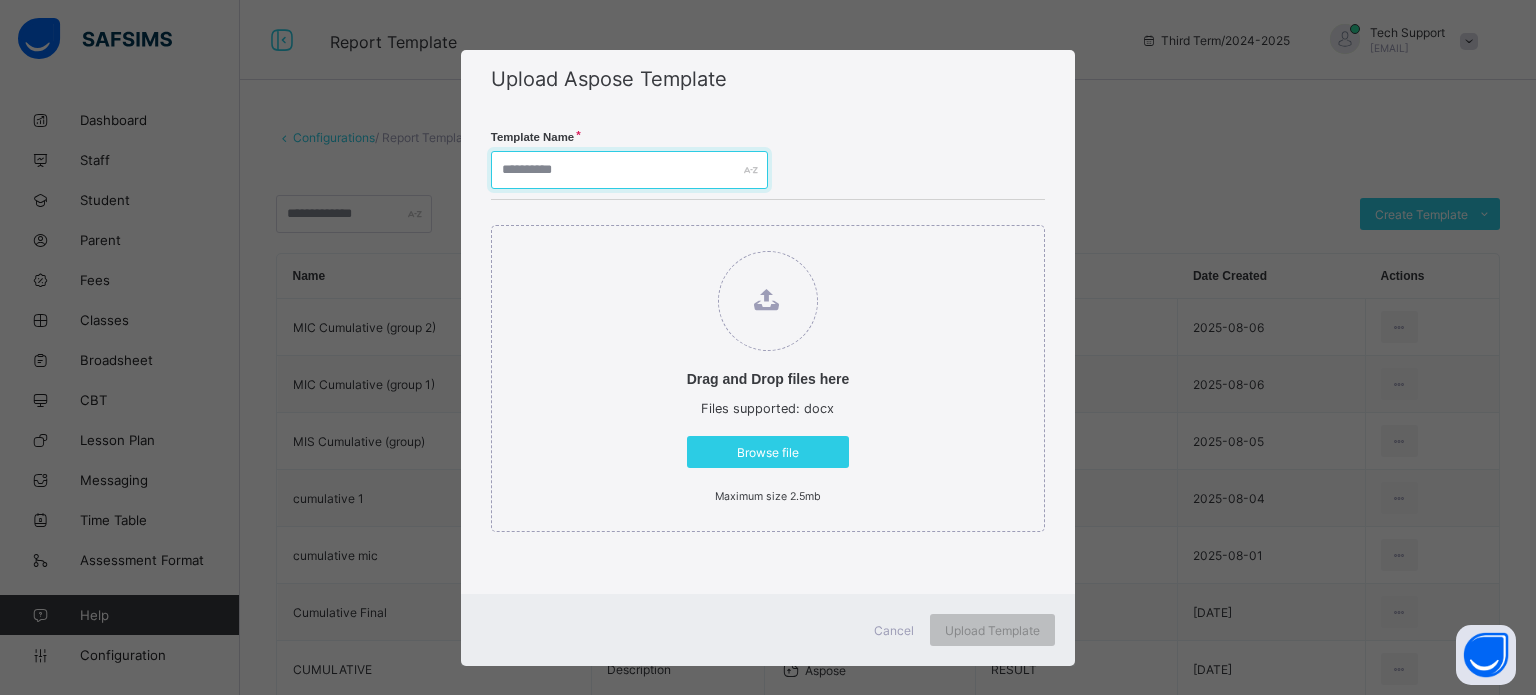 click at bounding box center [629, 170] 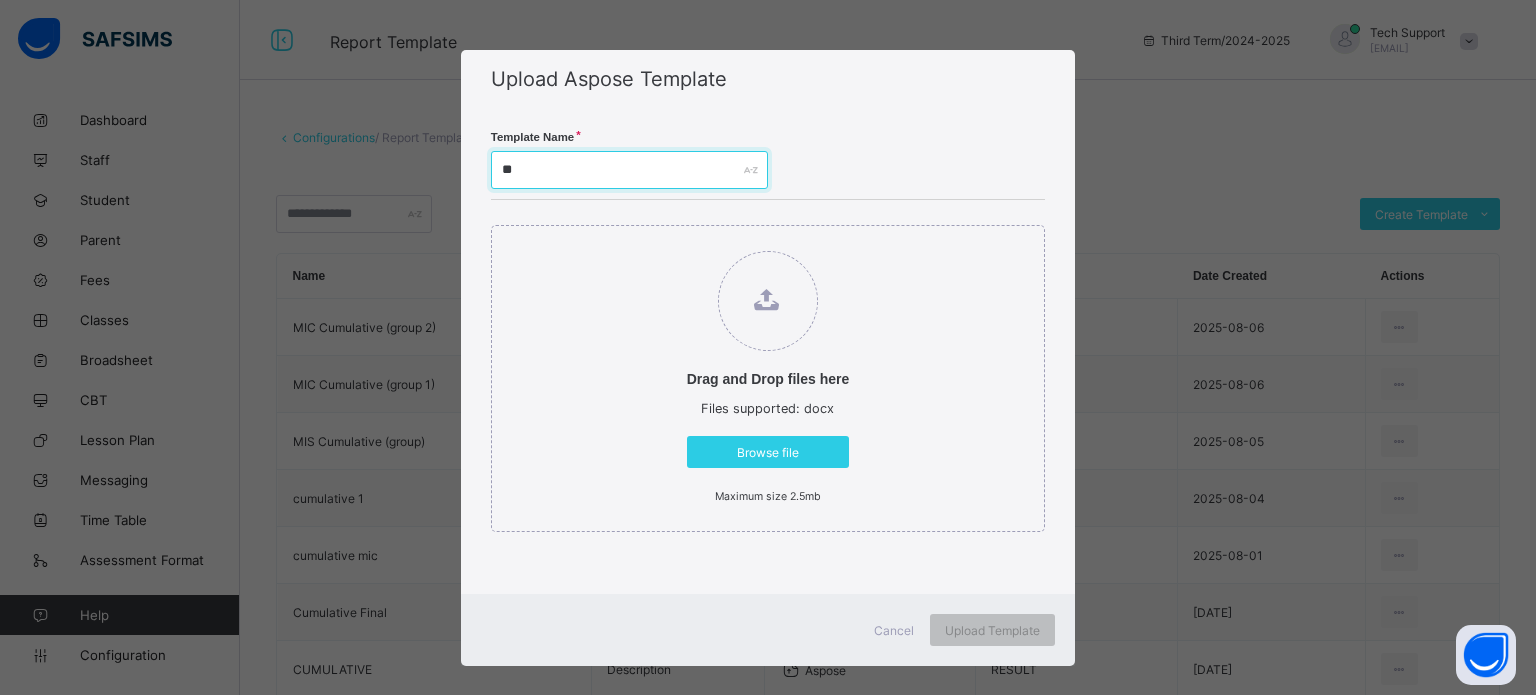 type on "*" 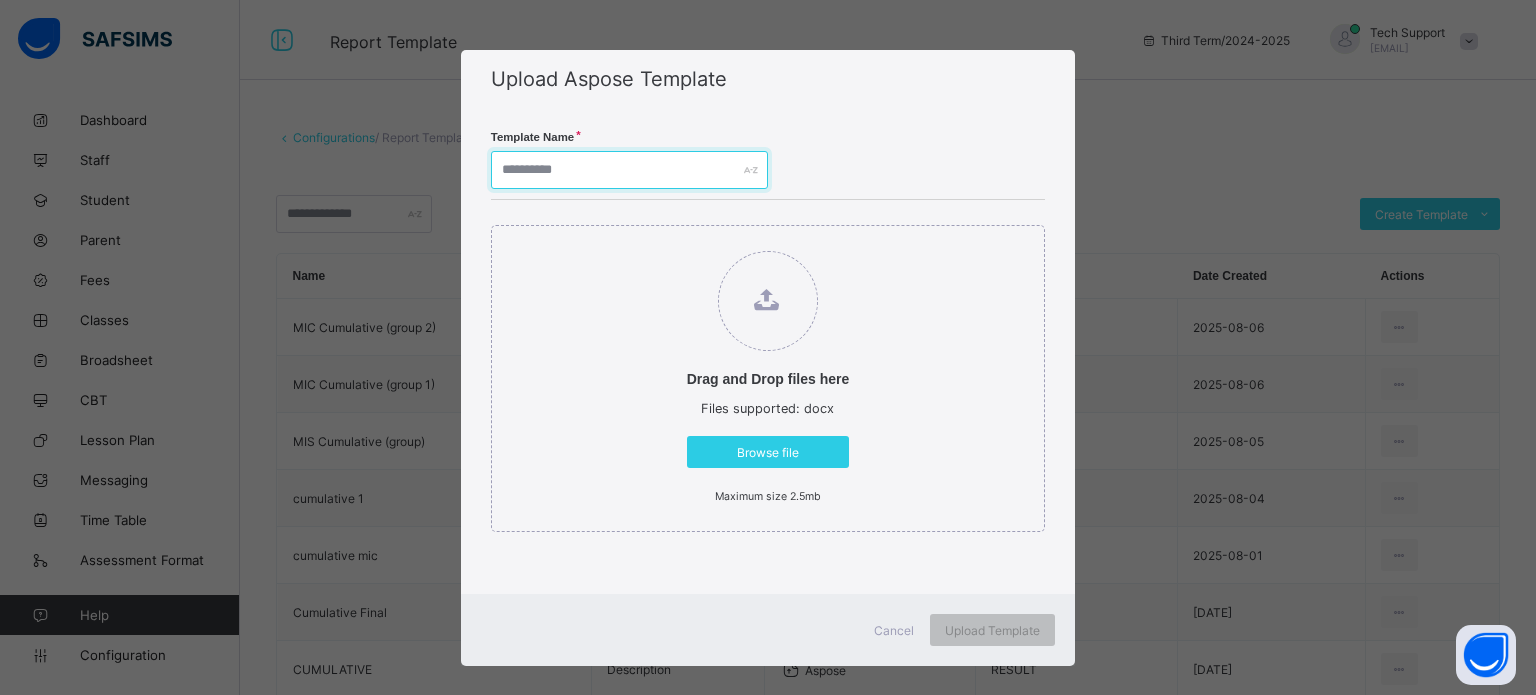 type on "*" 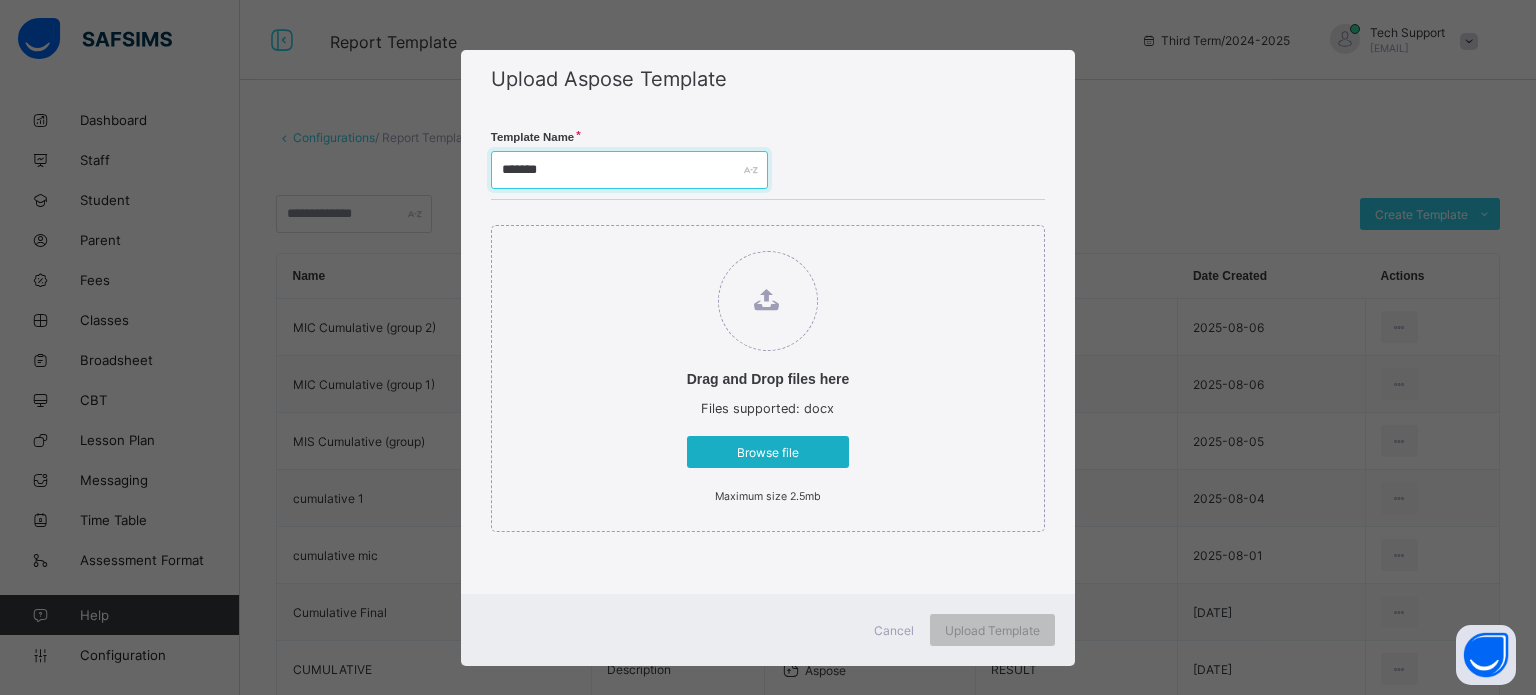 type on "*******" 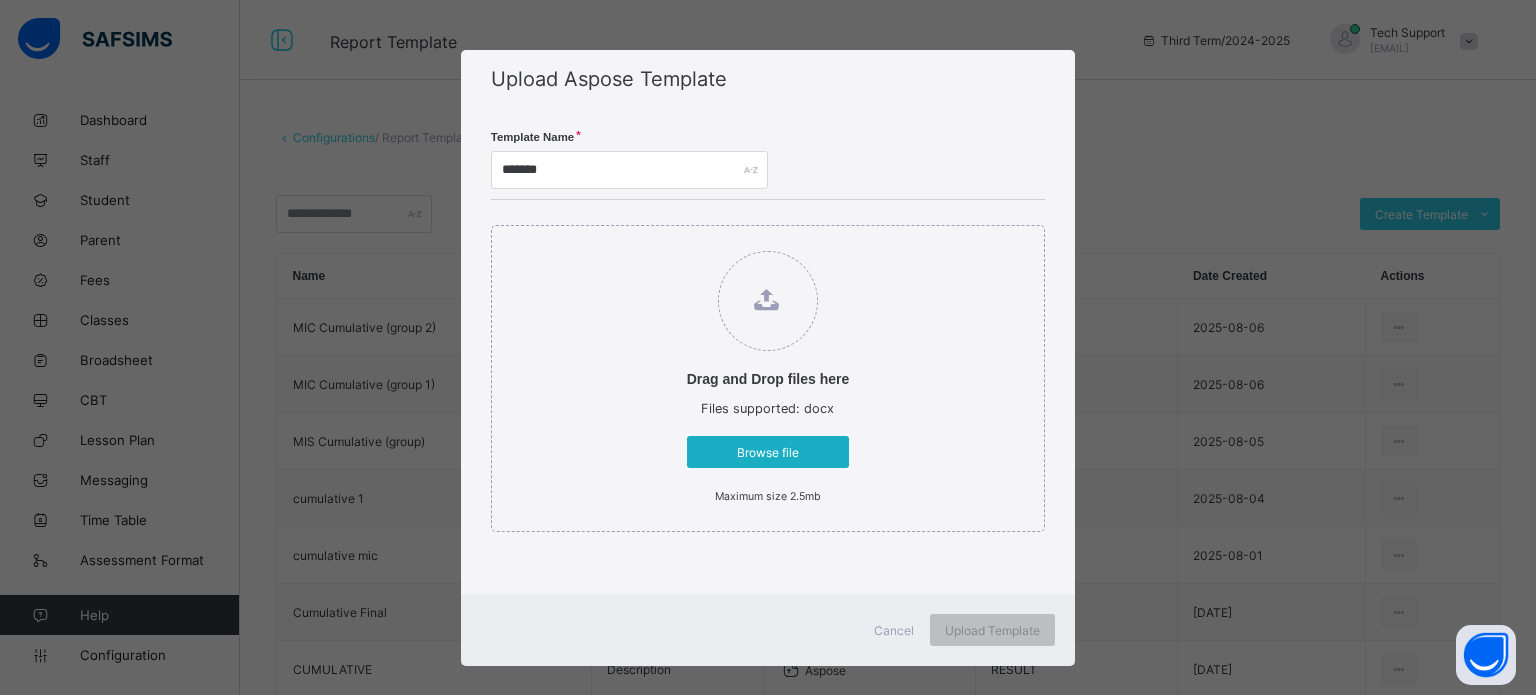 click on "Browse file" at bounding box center (768, 452) 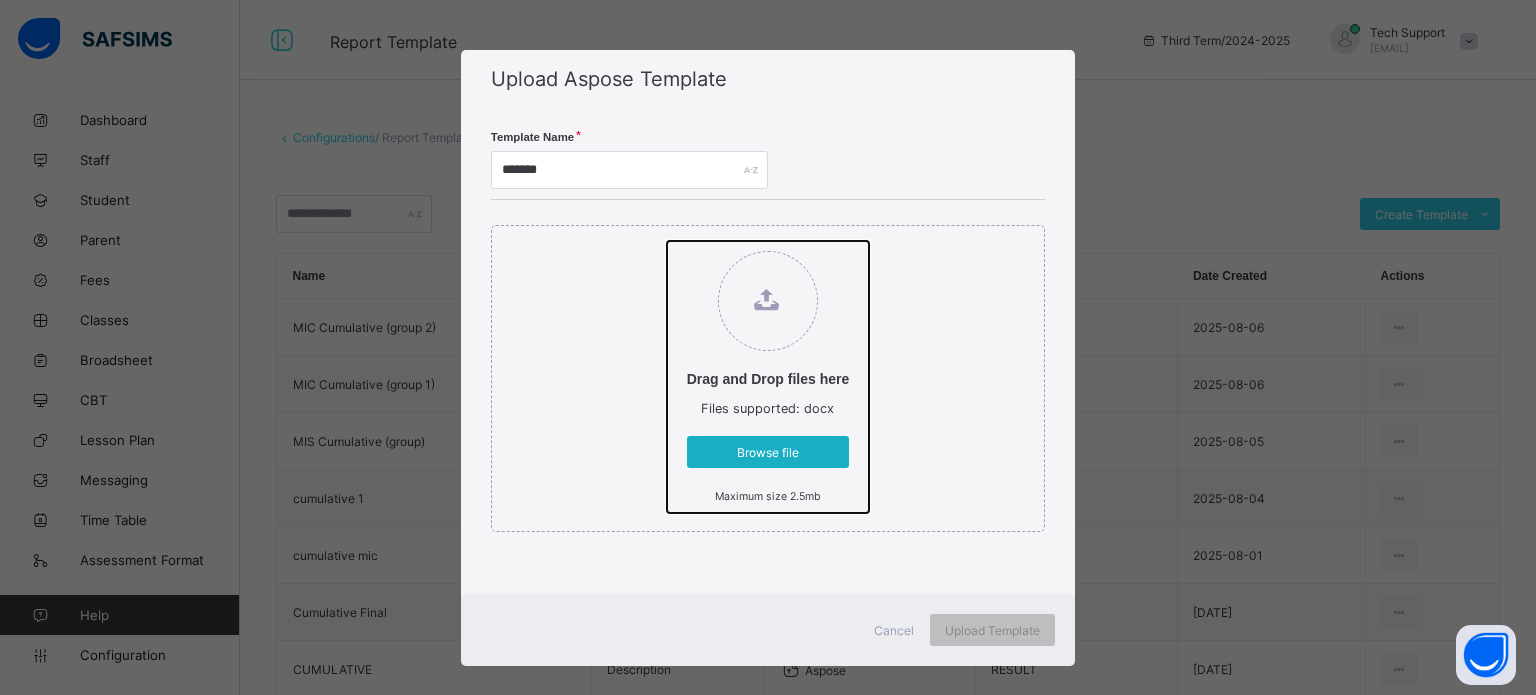 click on "Drag and Drop files here Files supported: docx Browse file Maximum size 2.5mb" at bounding box center [667, 241] 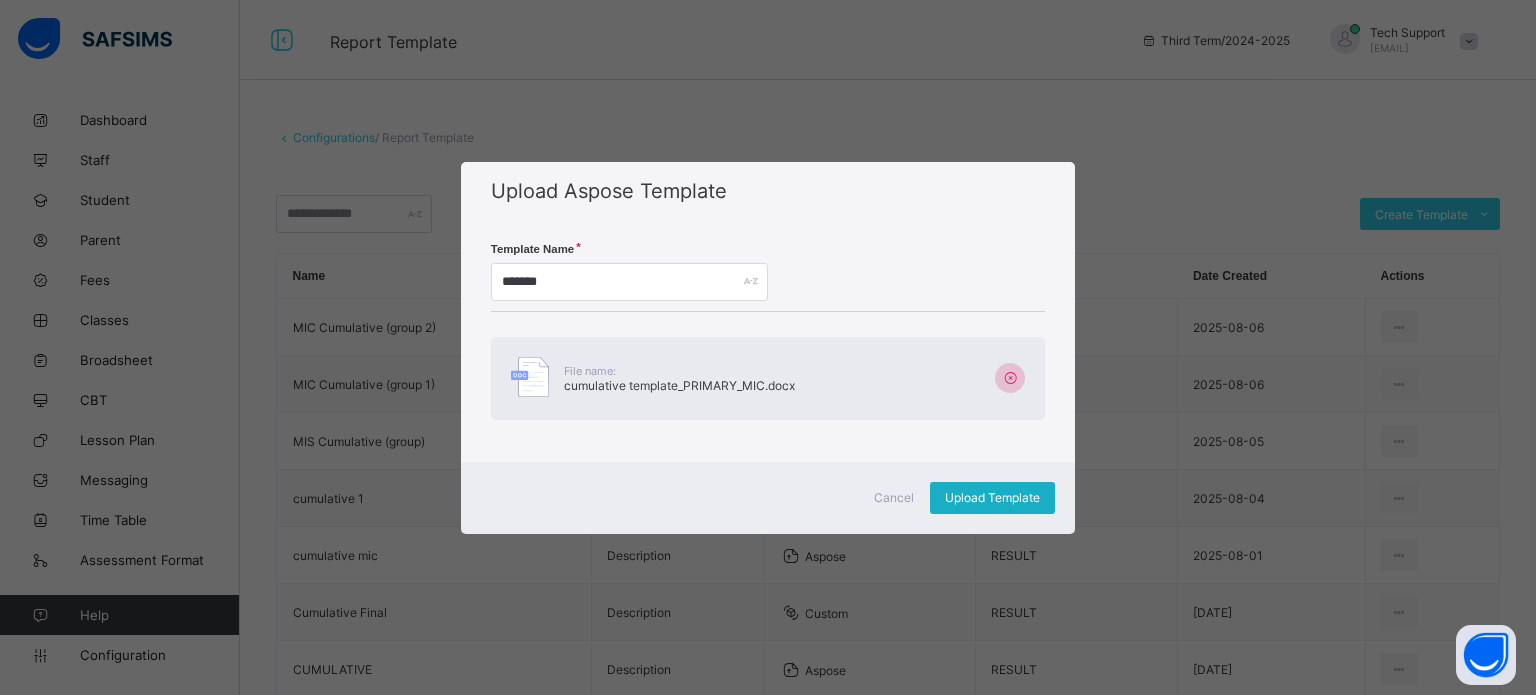 click on "Upload Template" at bounding box center [992, 497] 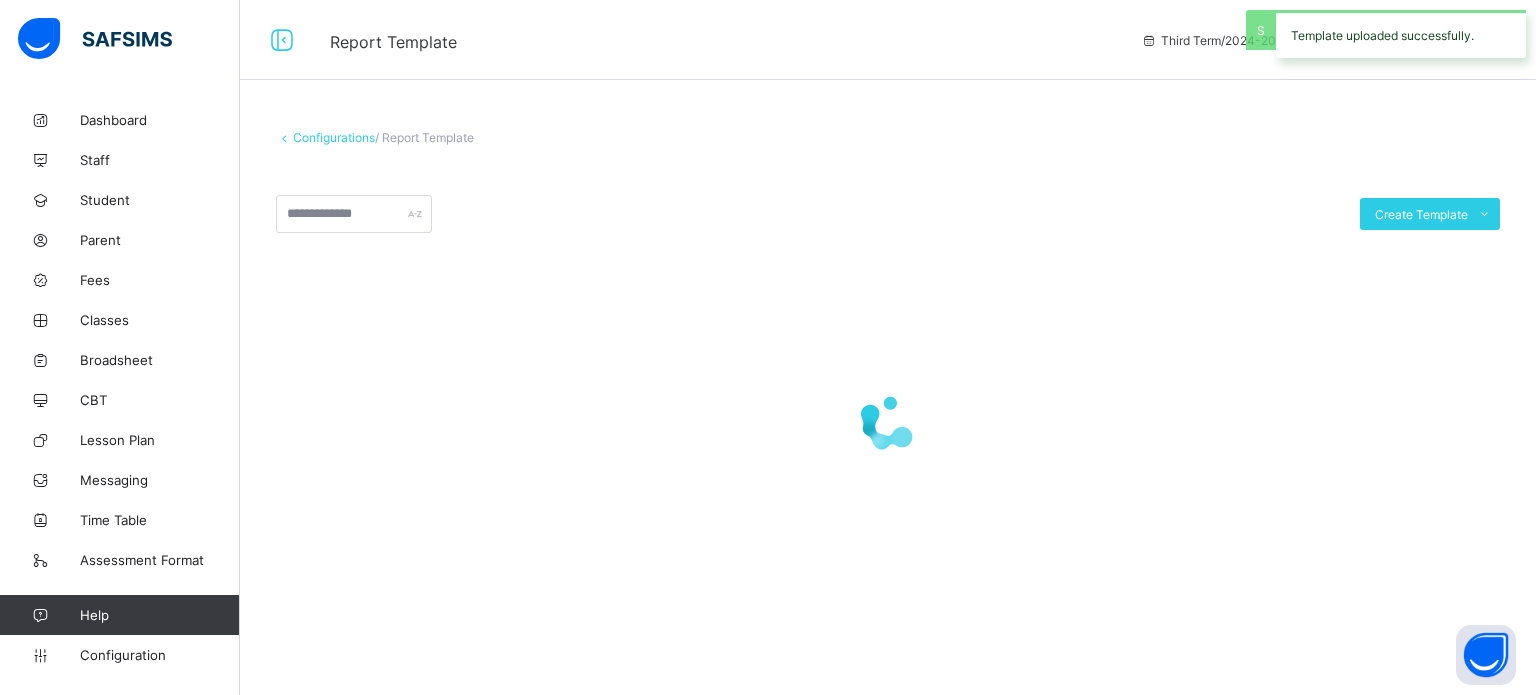 click on "Configuration" at bounding box center (159, 655) 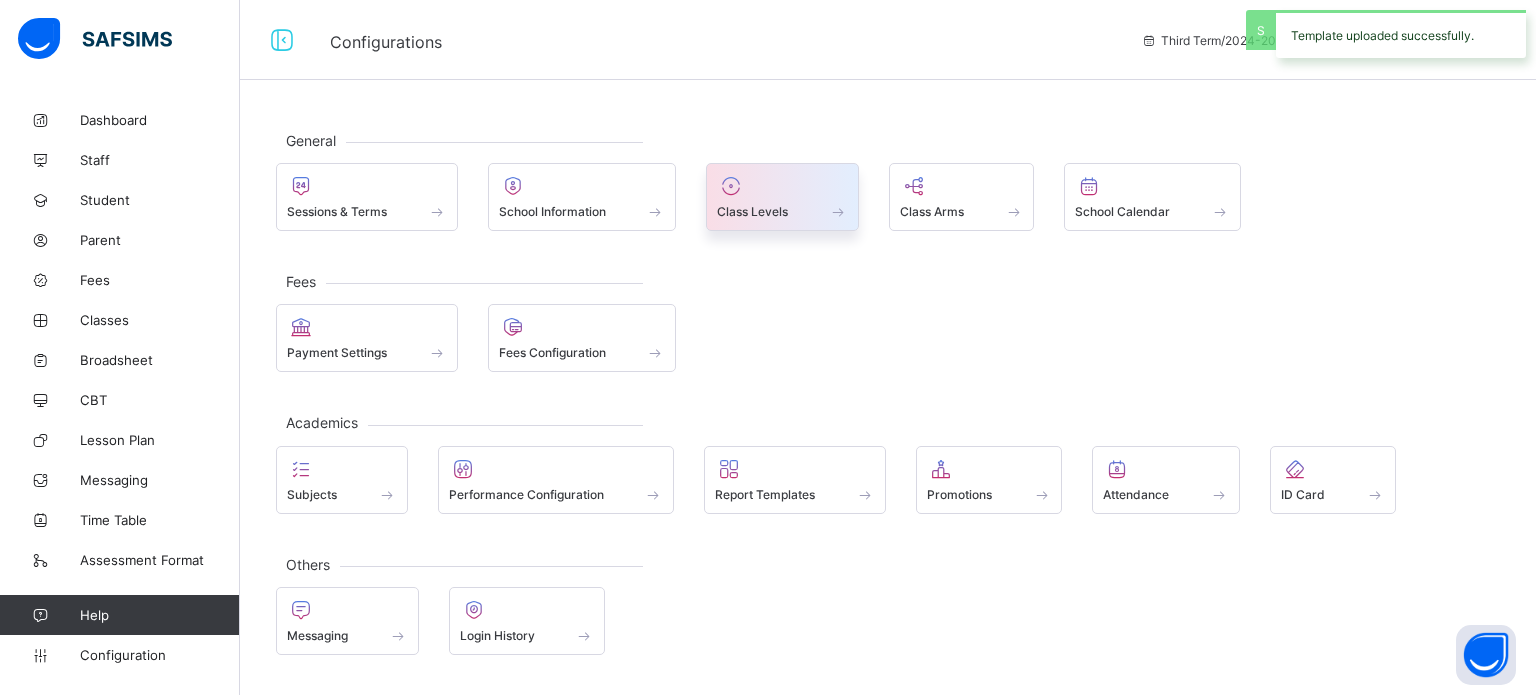 click at bounding box center (782, 186) 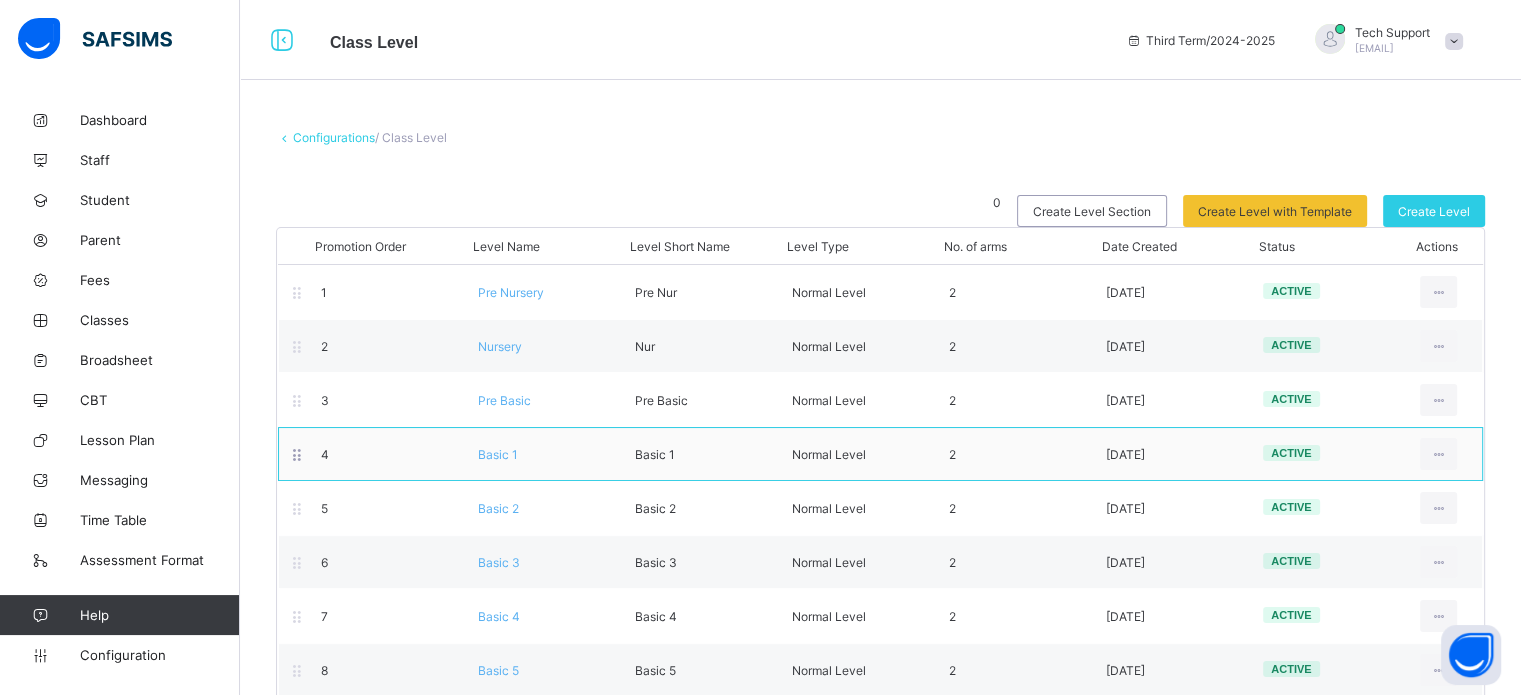 click on "Basic 1" at bounding box center (498, 454) 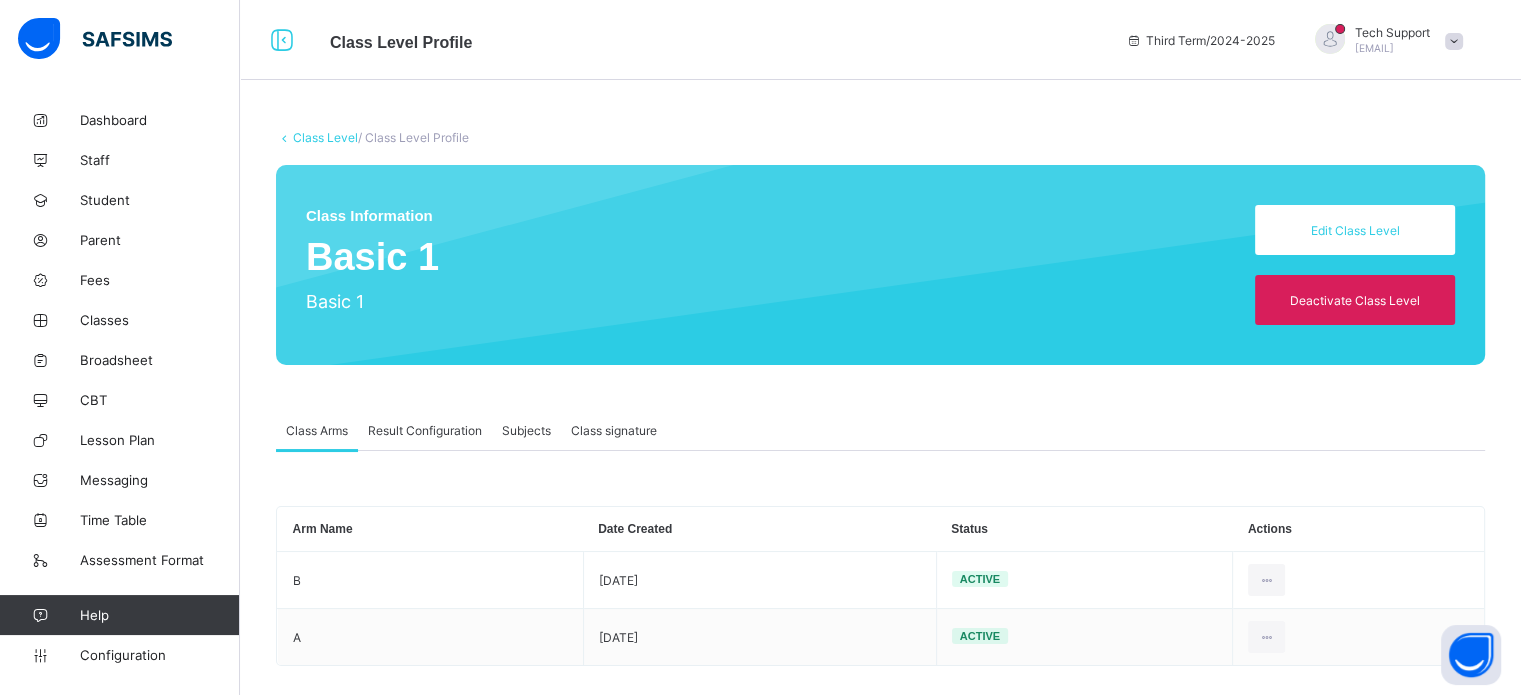 click on "Result Configuration" at bounding box center (425, 430) 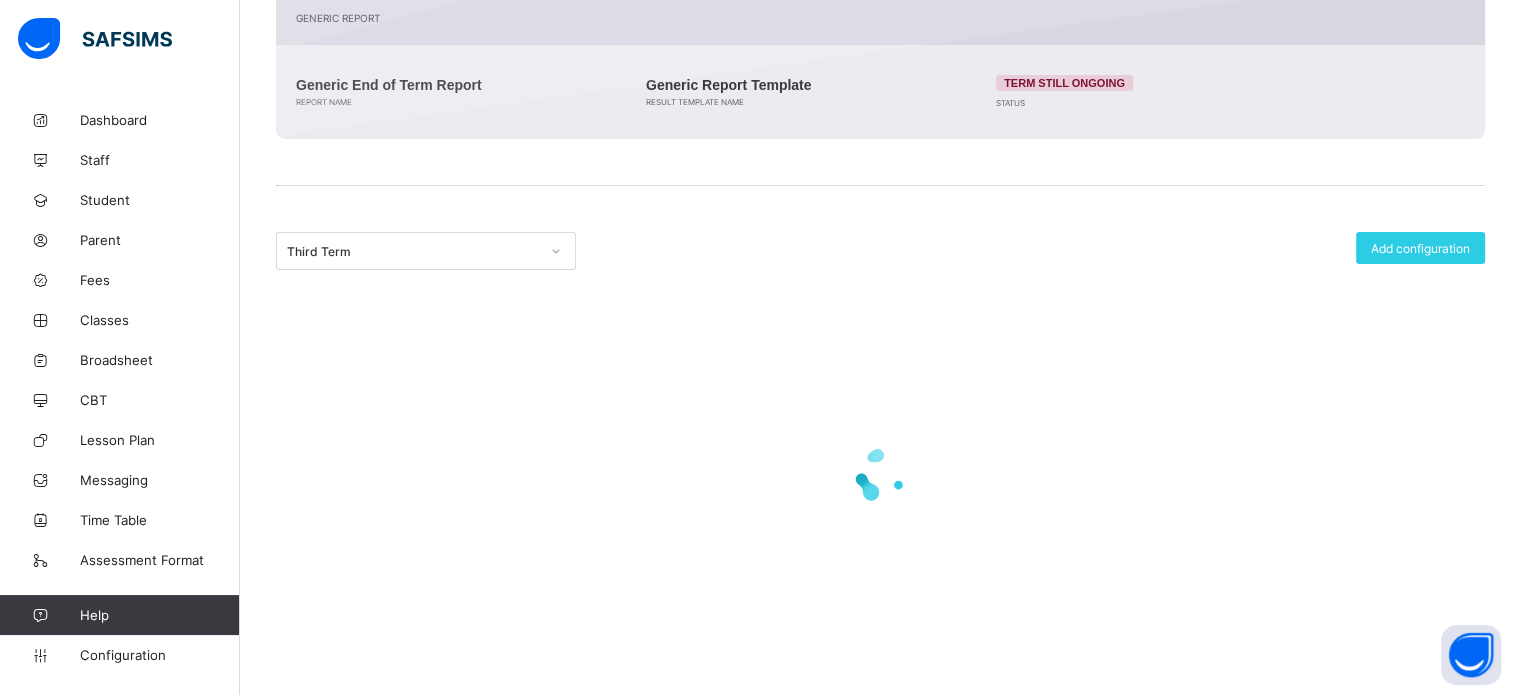 scroll, scrollTop: 301, scrollLeft: 0, axis: vertical 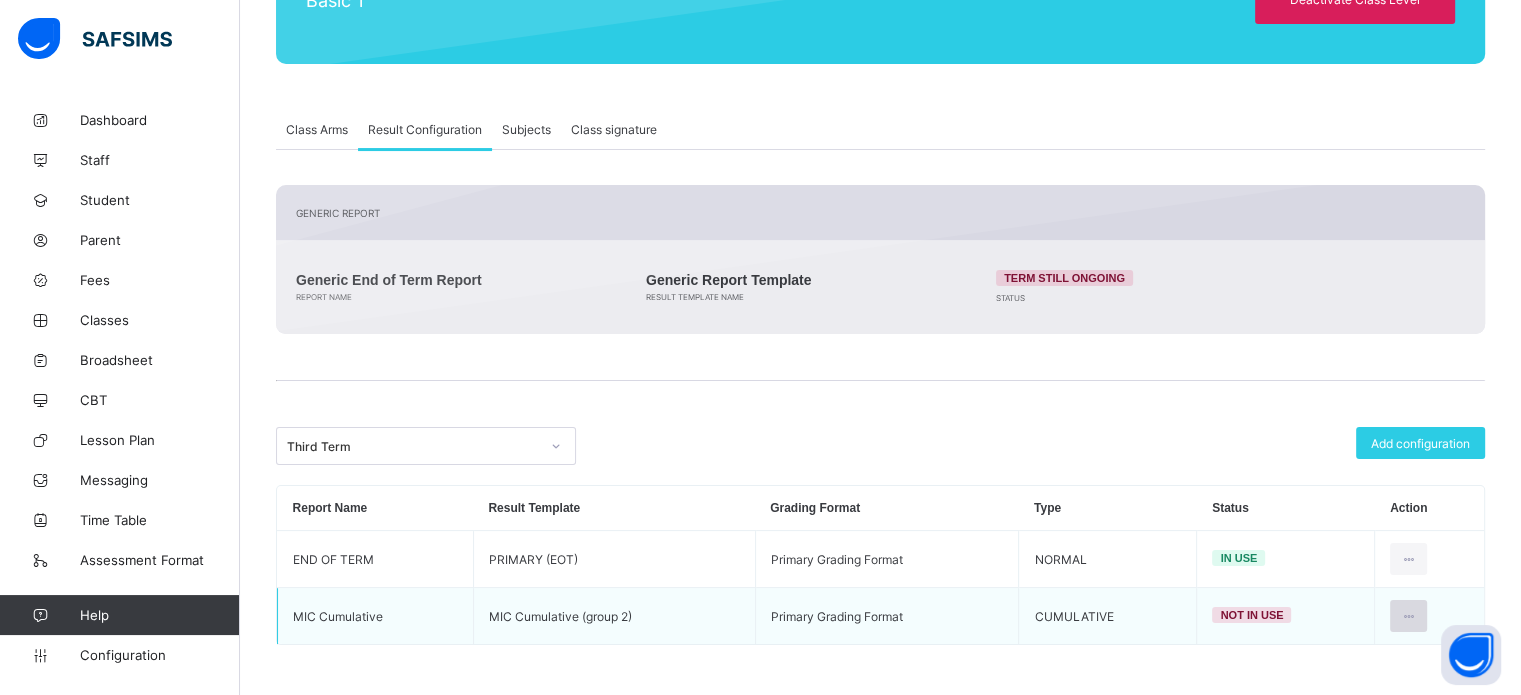 click at bounding box center (1408, 616) 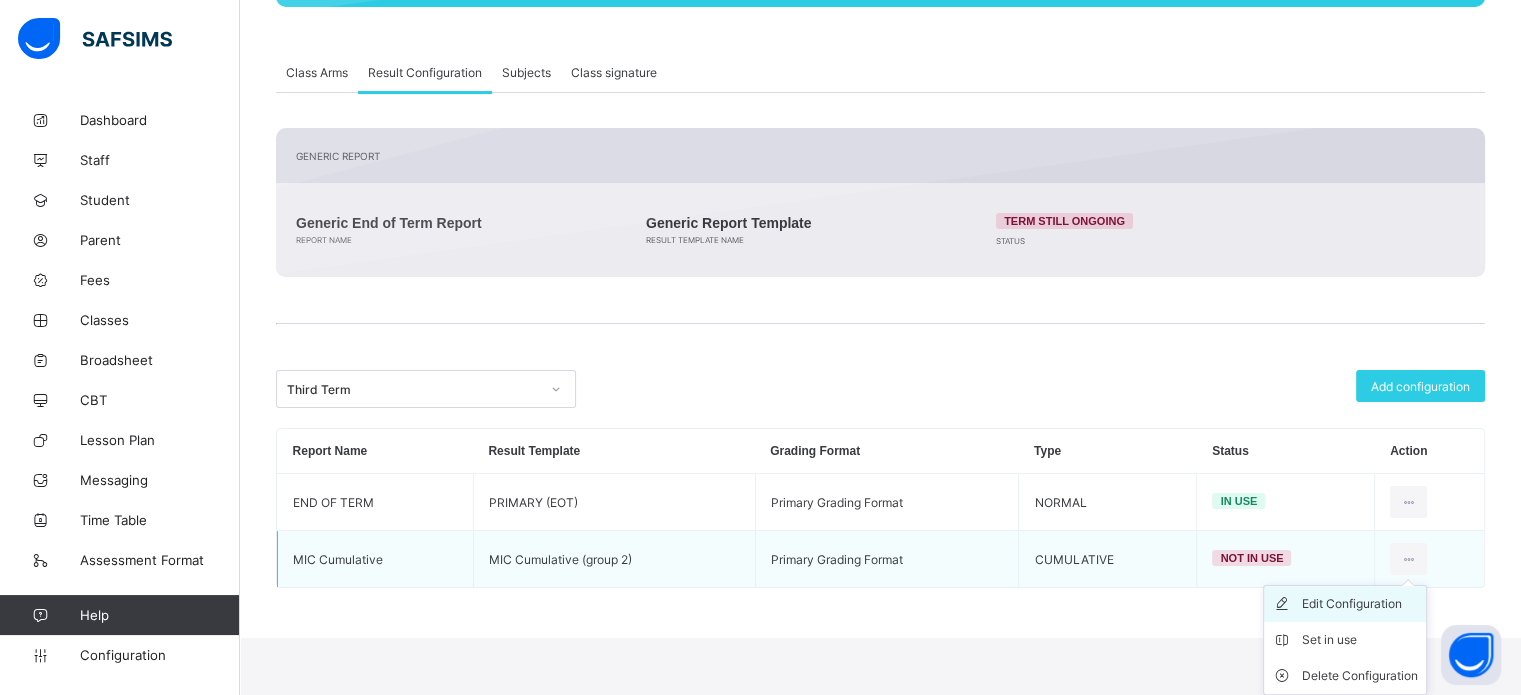 click on "Edit Configuration" at bounding box center [1360, 604] 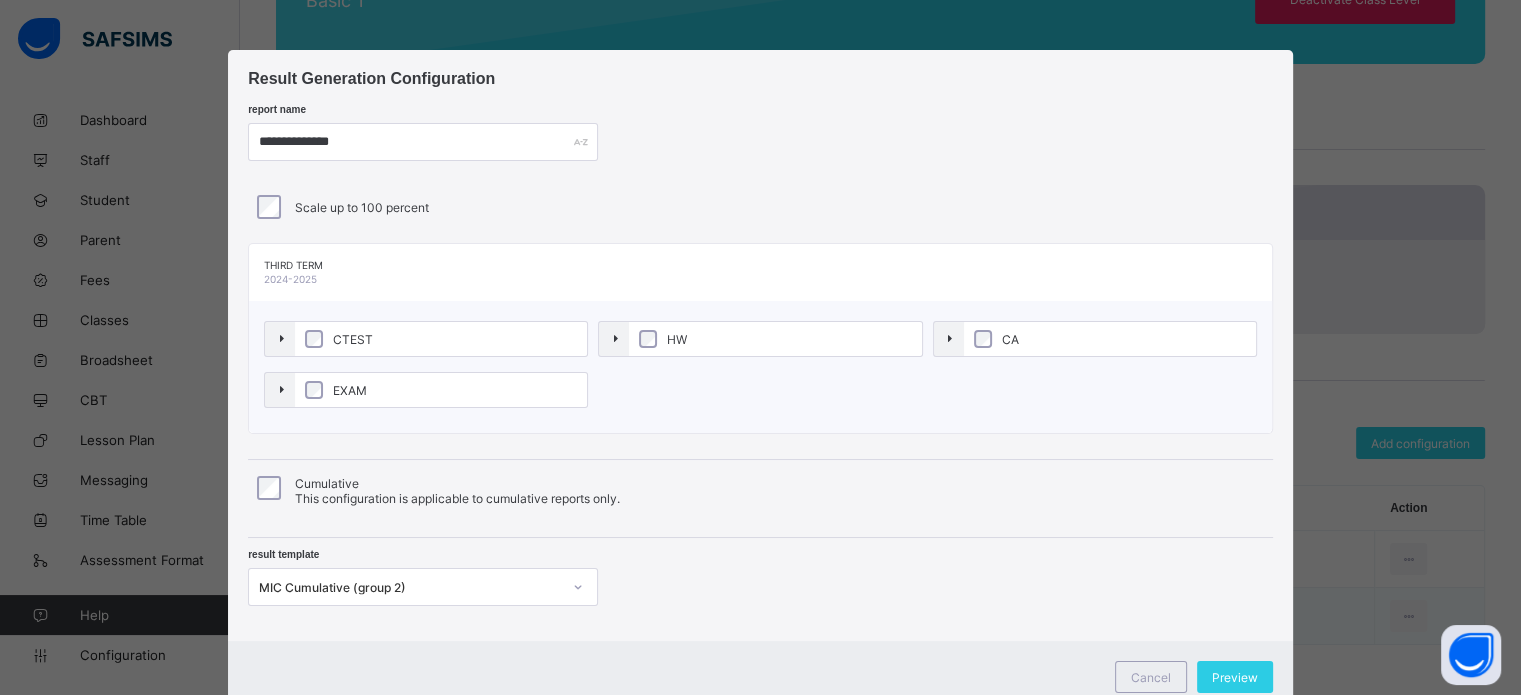 scroll, scrollTop: 301, scrollLeft: 0, axis: vertical 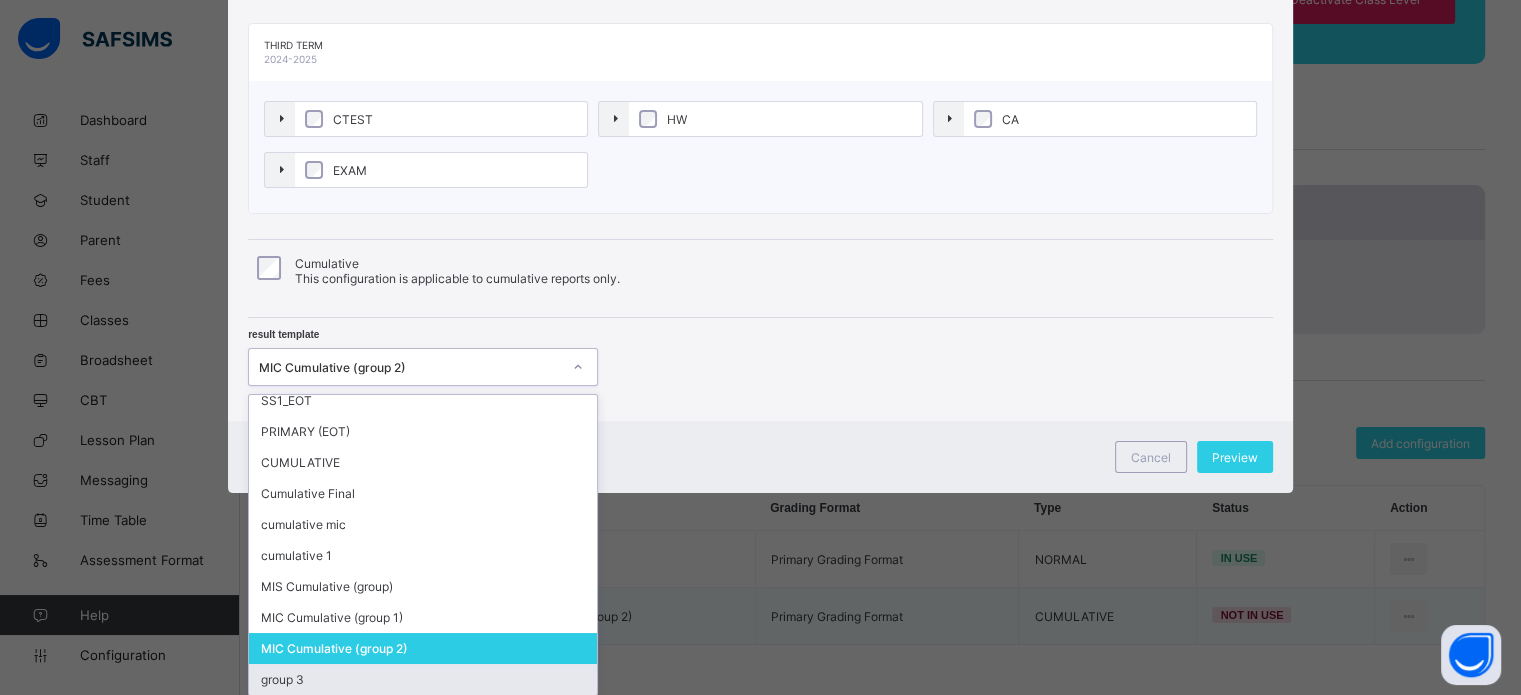 click on "group 3" at bounding box center (423, 679) 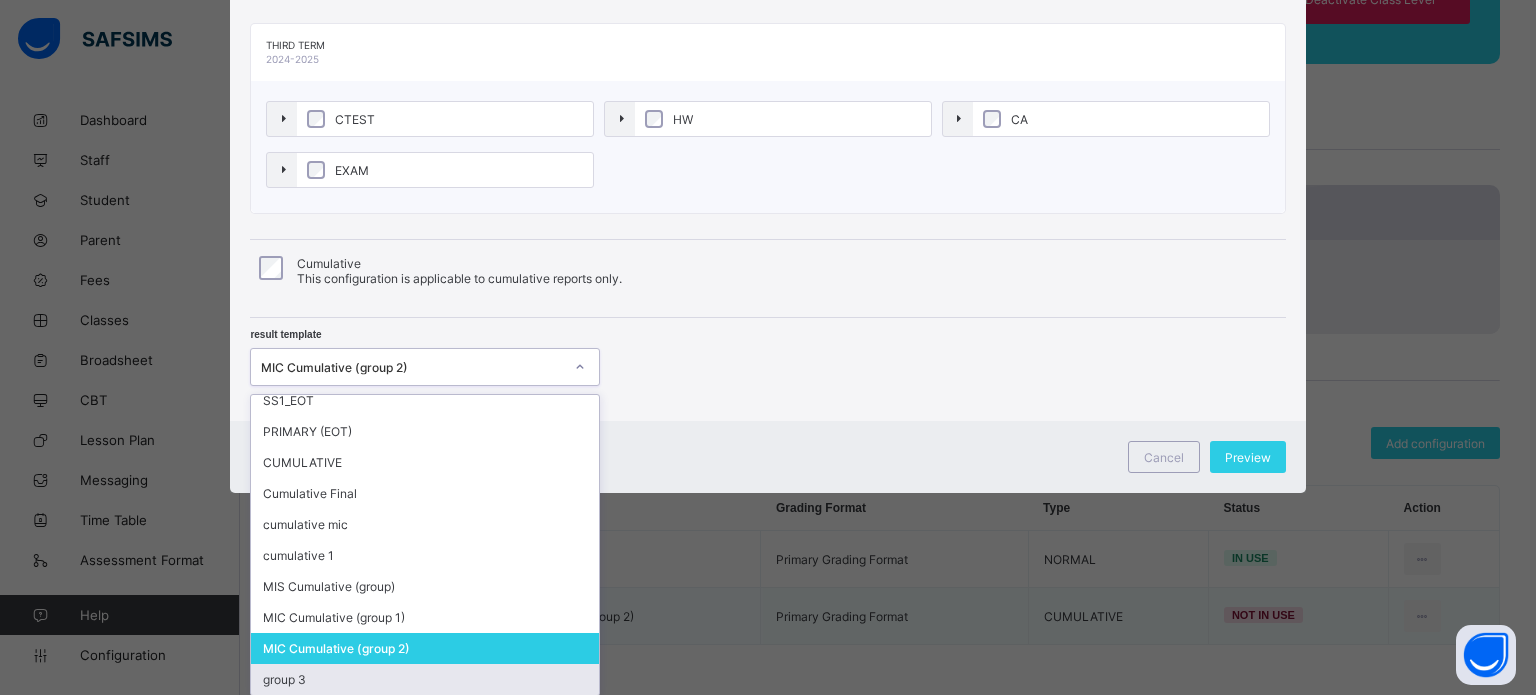scroll, scrollTop: 68, scrollLeft: 0, axis: vertical 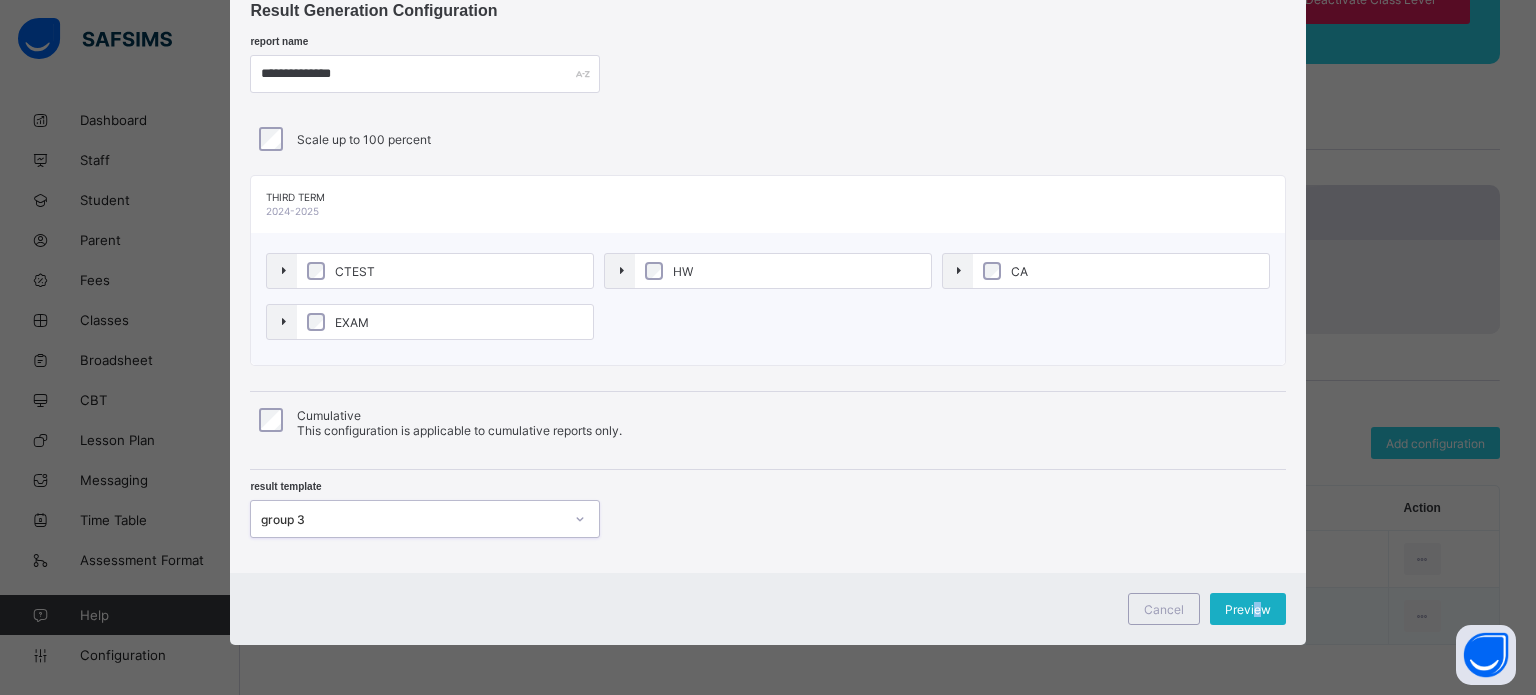 click on "Preview" at bounding box center [1248, 609] 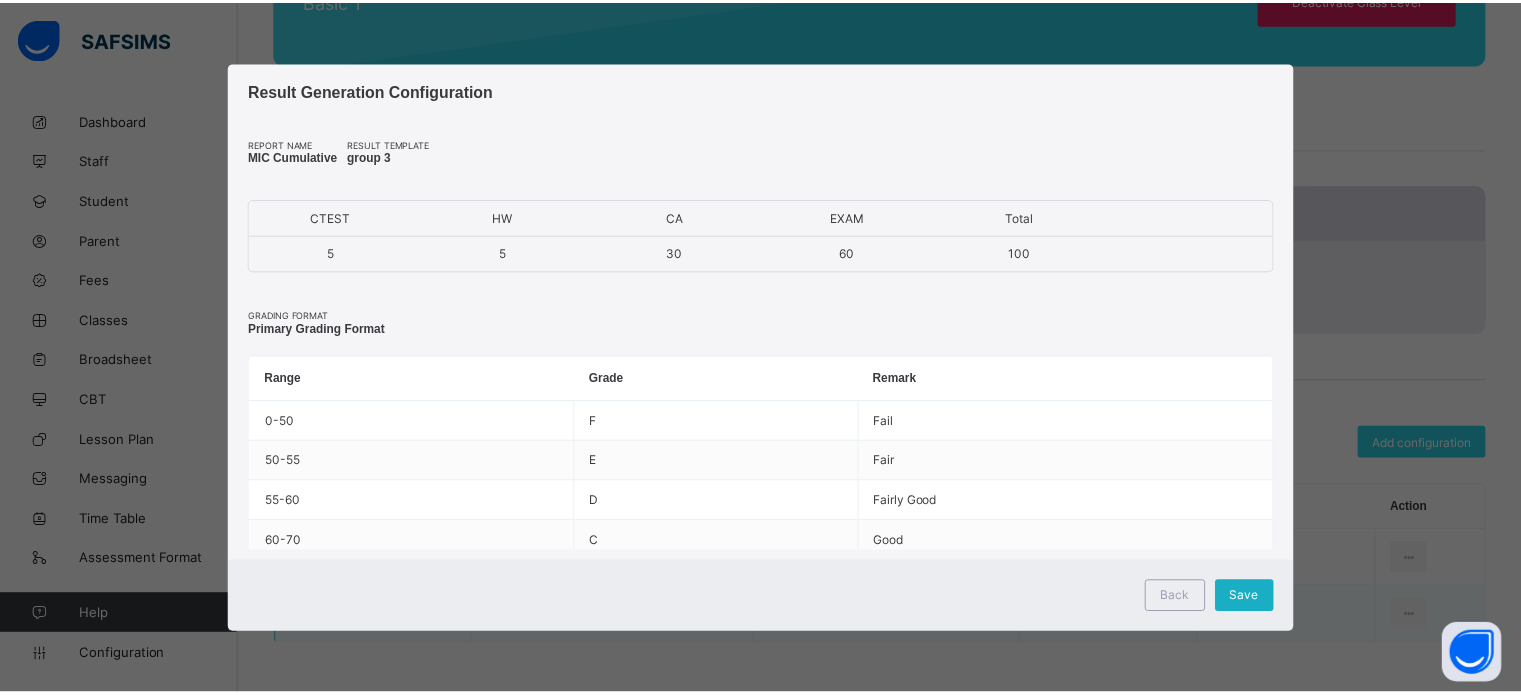 scroll, scrollTop: 0, scrollLeft: 0, axis: both 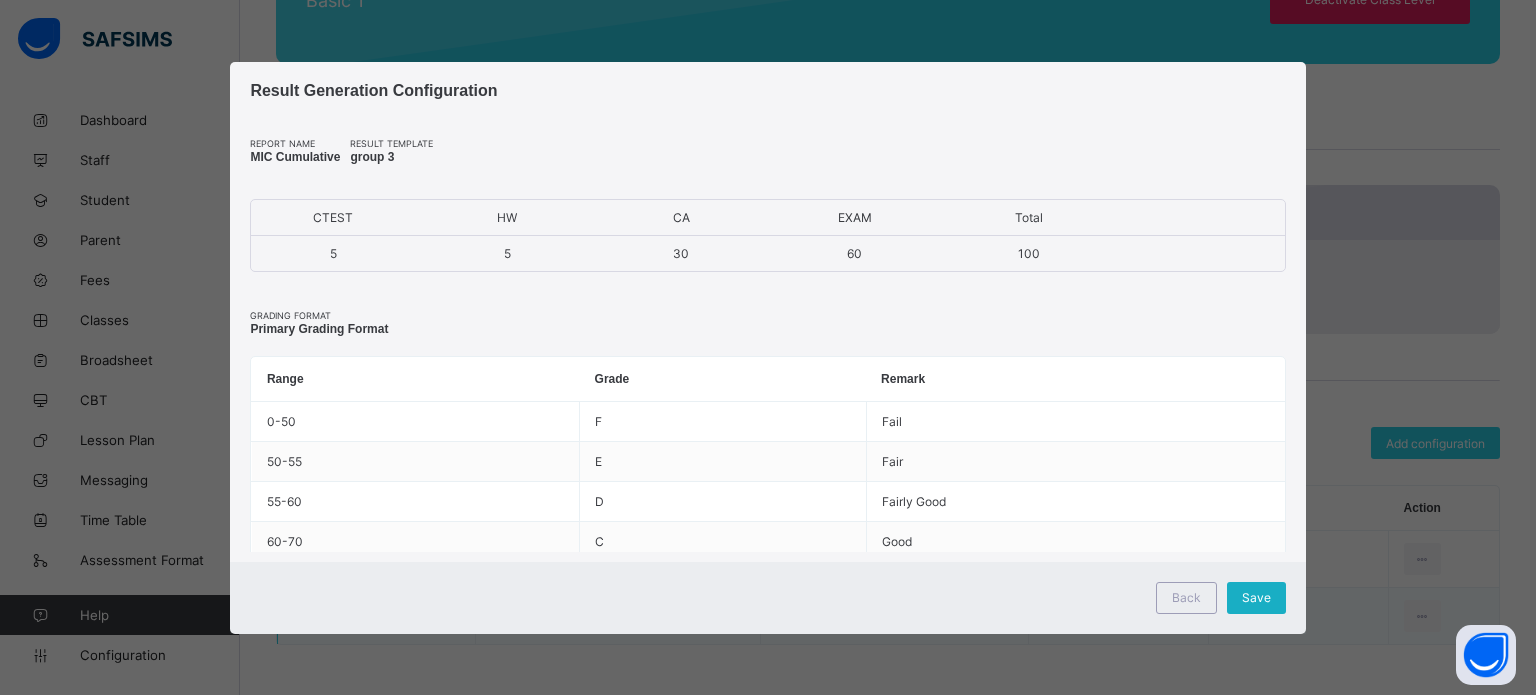 click on "Save" at bounding box center (1256, 597) 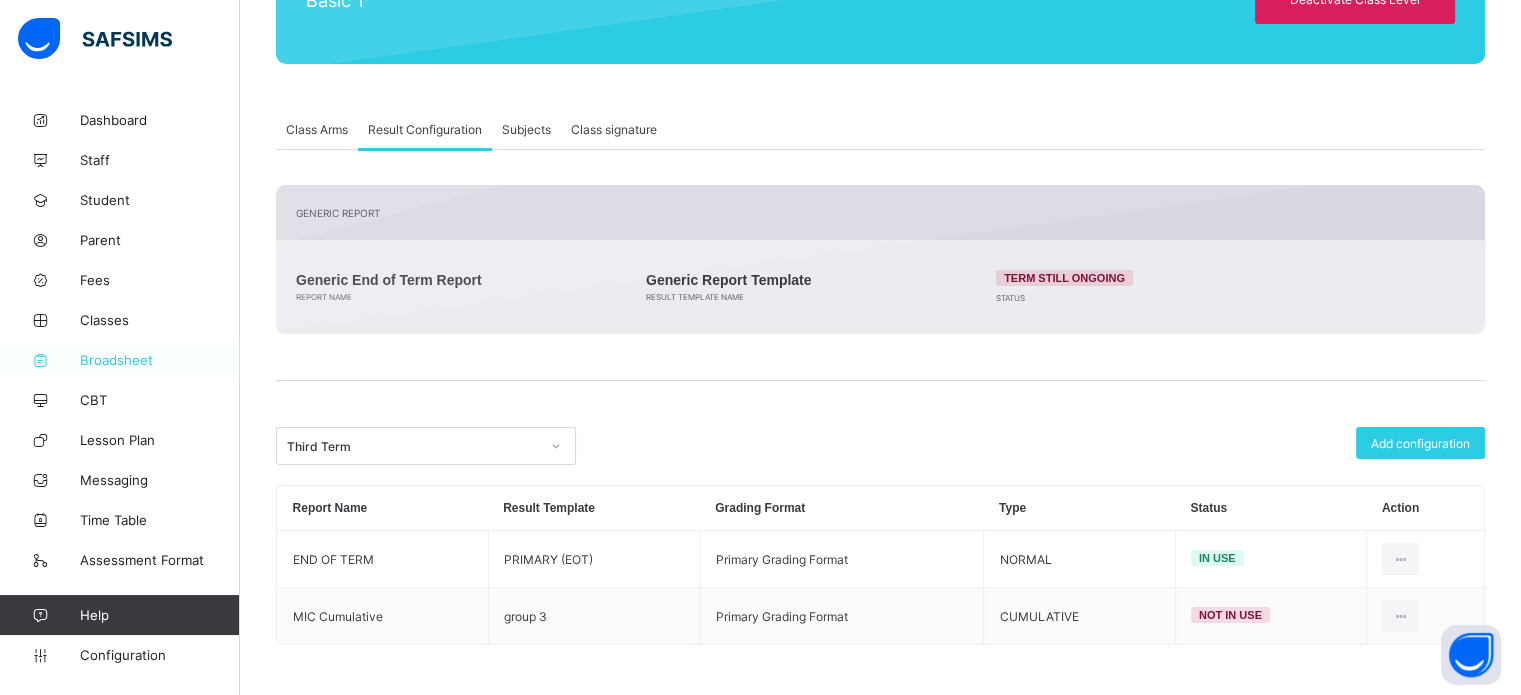 click on "Broadsheet" at bounding box center (160, 360) 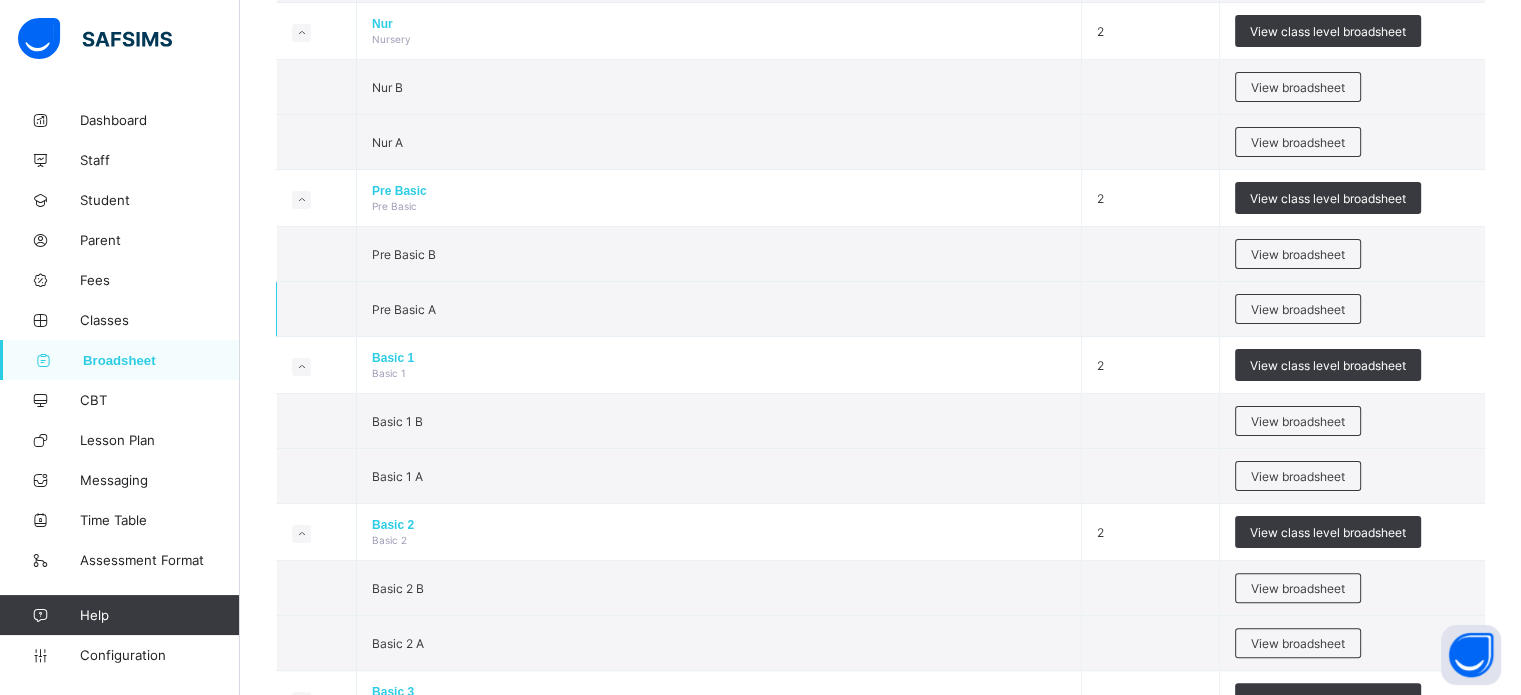 scroll, scrollTop: 400, scrollLeft: 0, axis: vertical 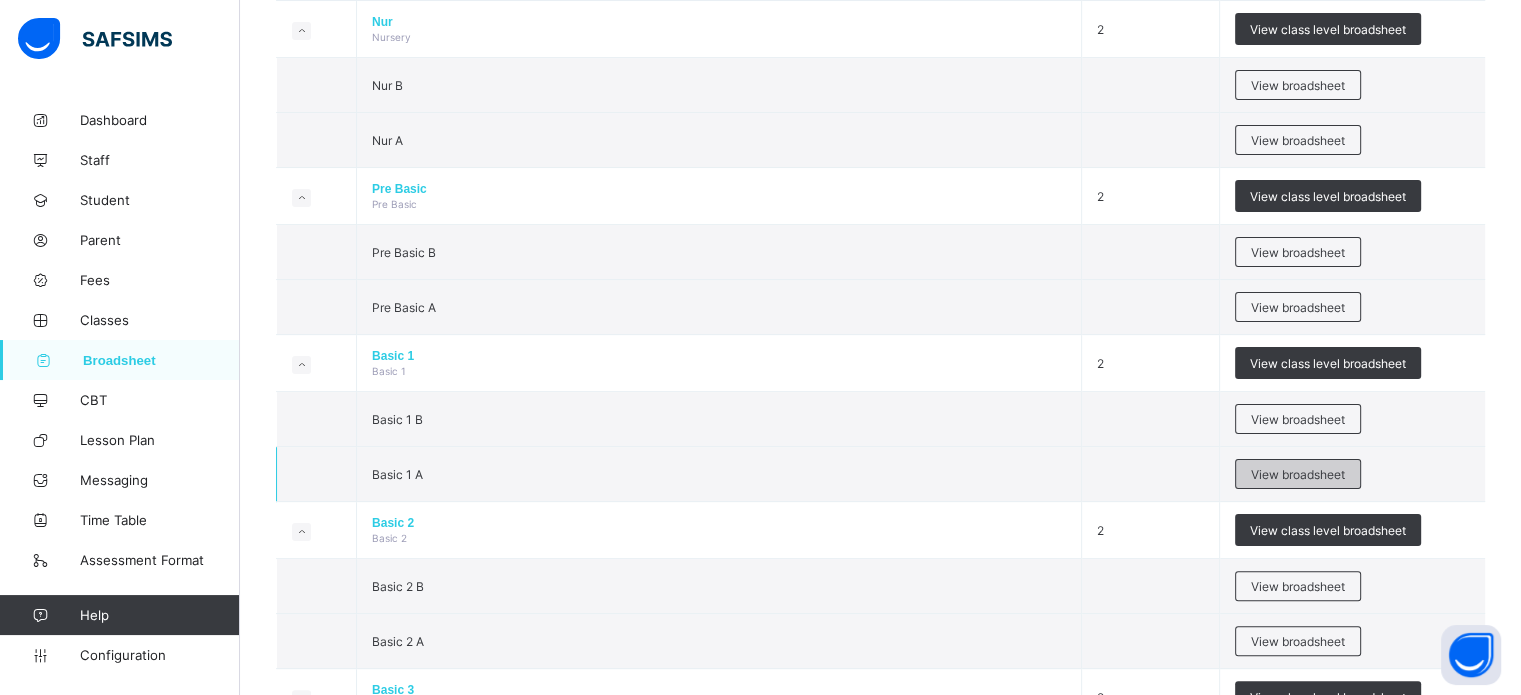 click on "View broadsheet" at bounding box center (1298, 474) 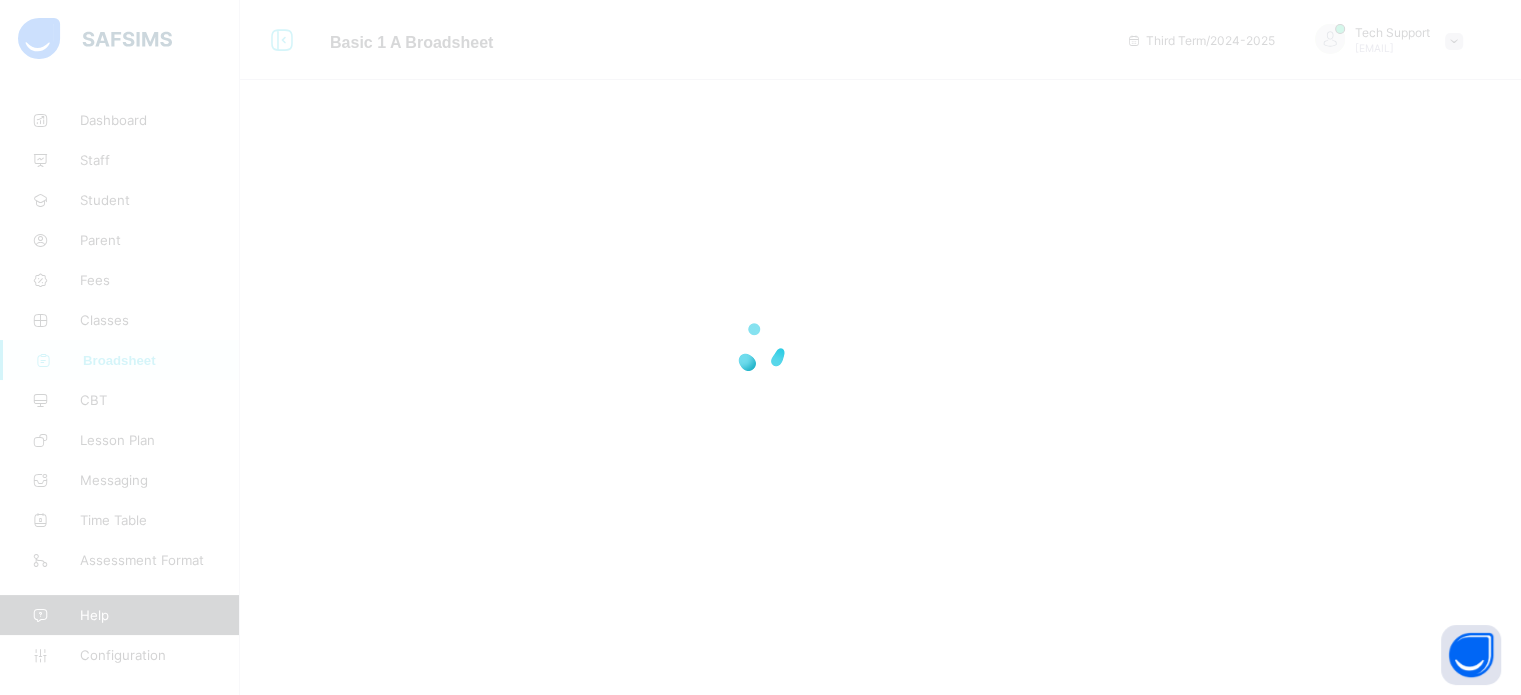scroll, scrollTop: 0, scrollLeft: 0, axis: both 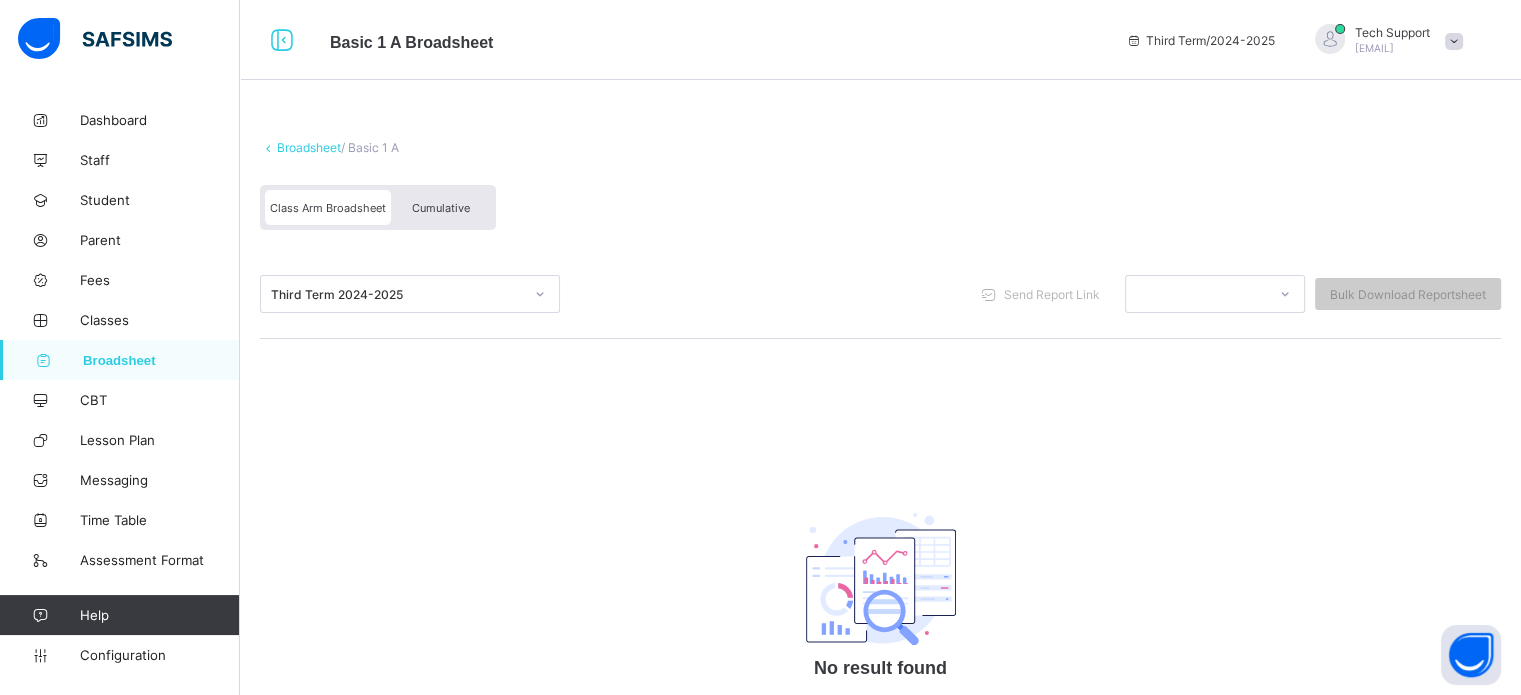 click on "Cumulative" at bounding box center (441, 208) 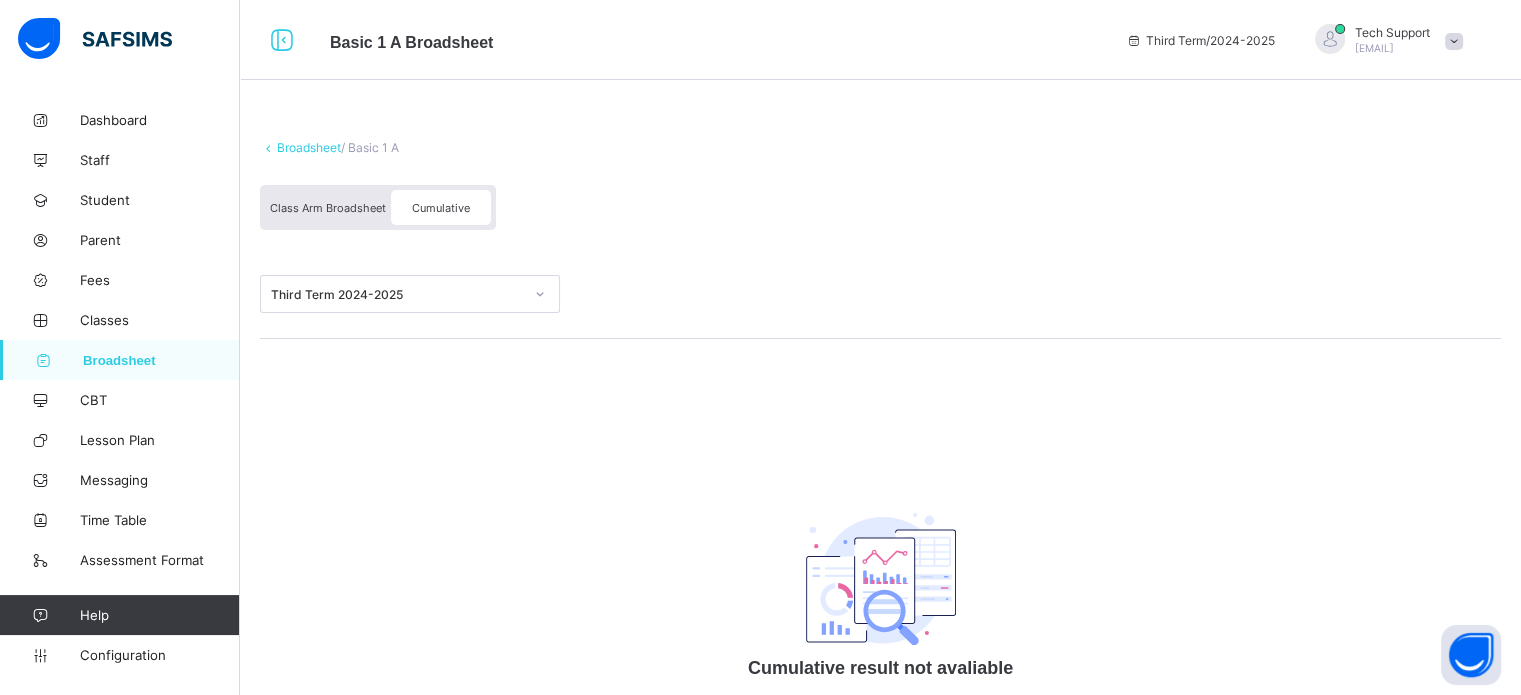 click on "Cumulative" at bounding box center (441, 208) 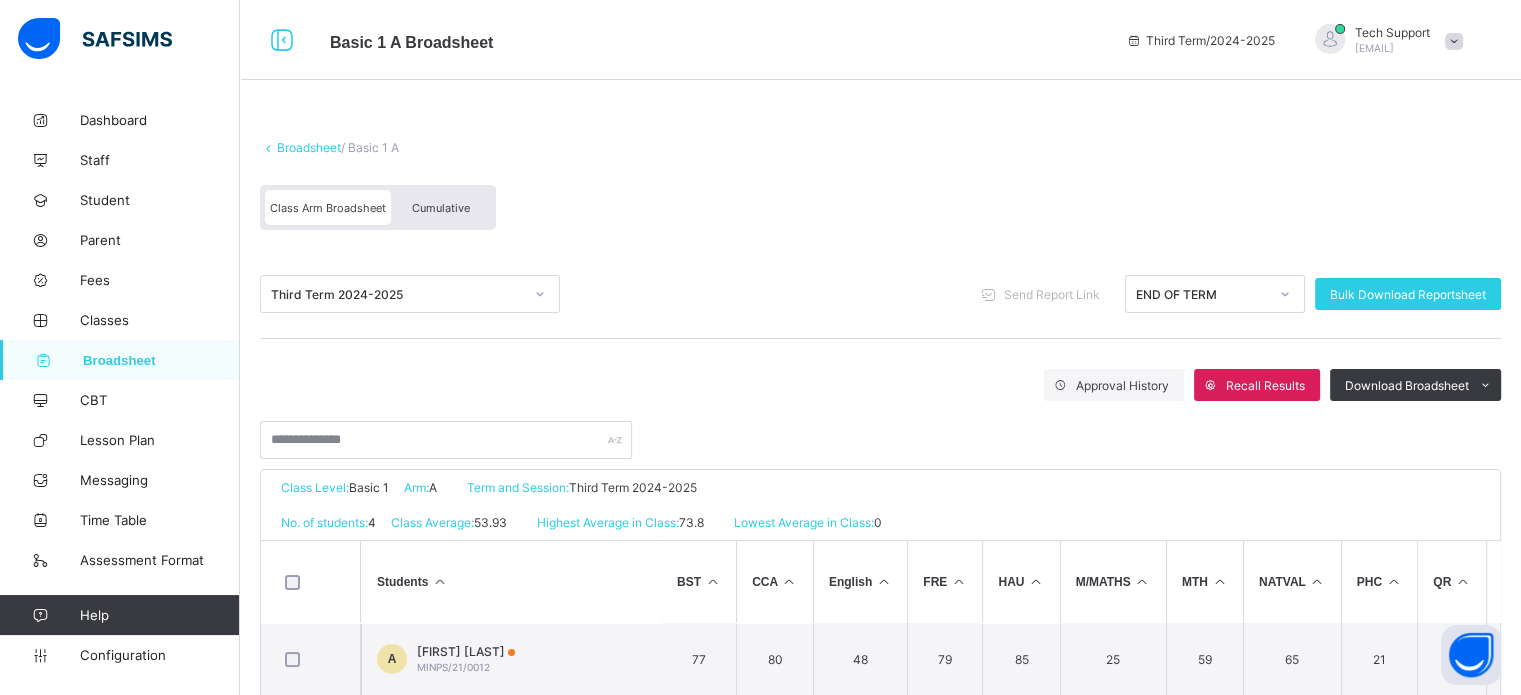click on "Cumulative" at bounding box center (441, 207) 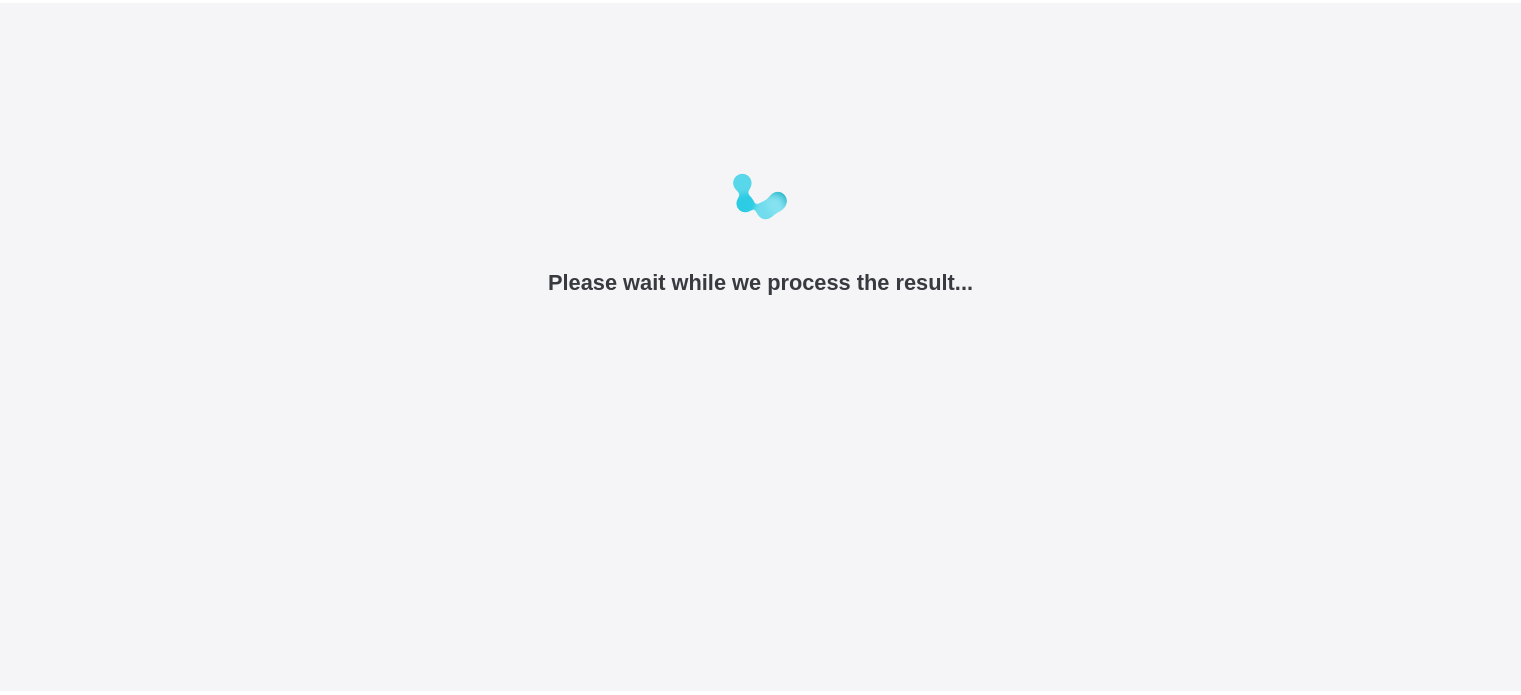scroll, scrollTop: 0, scrollLeft: 0, axis: both 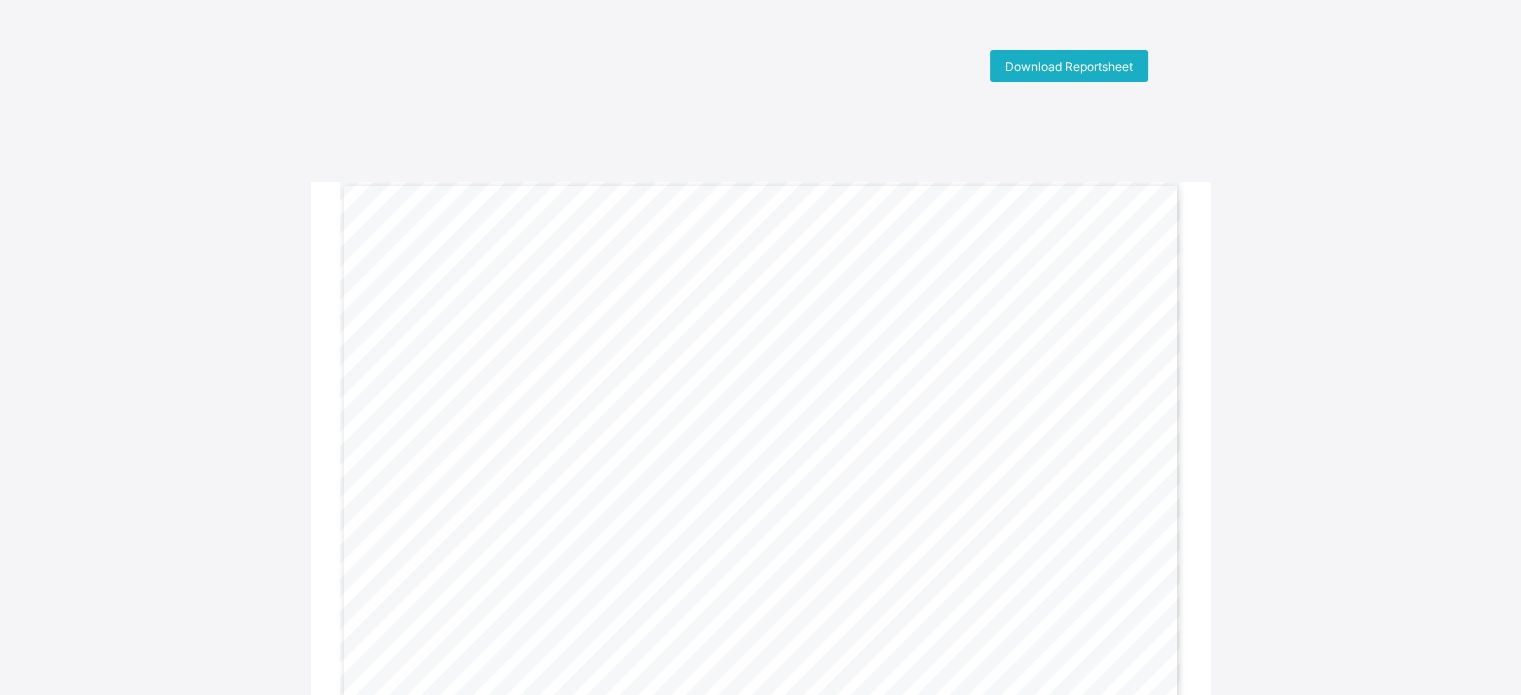 click on "Download Reportsheet" at bounding box center (1069, 66) 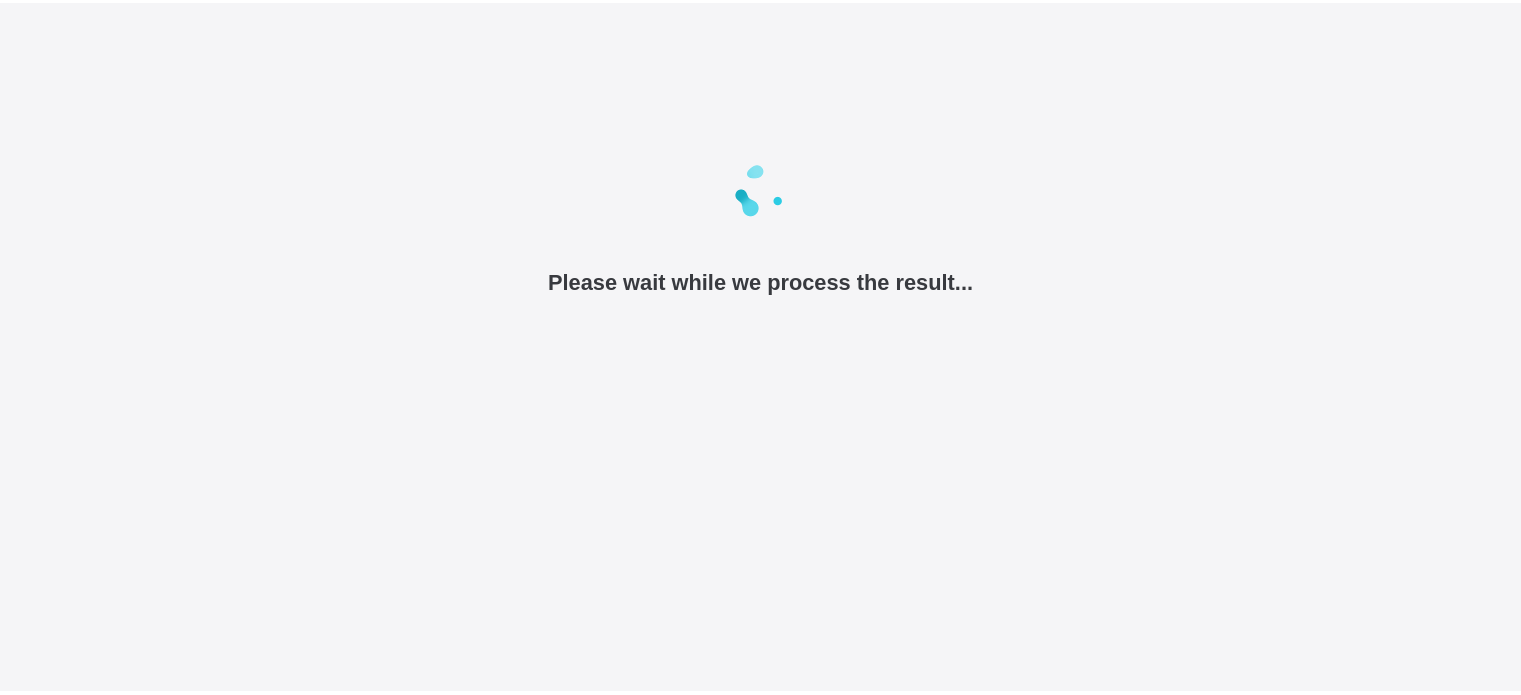 scroll, scrollTop: 0, scrollLeft: 0, axis: both 